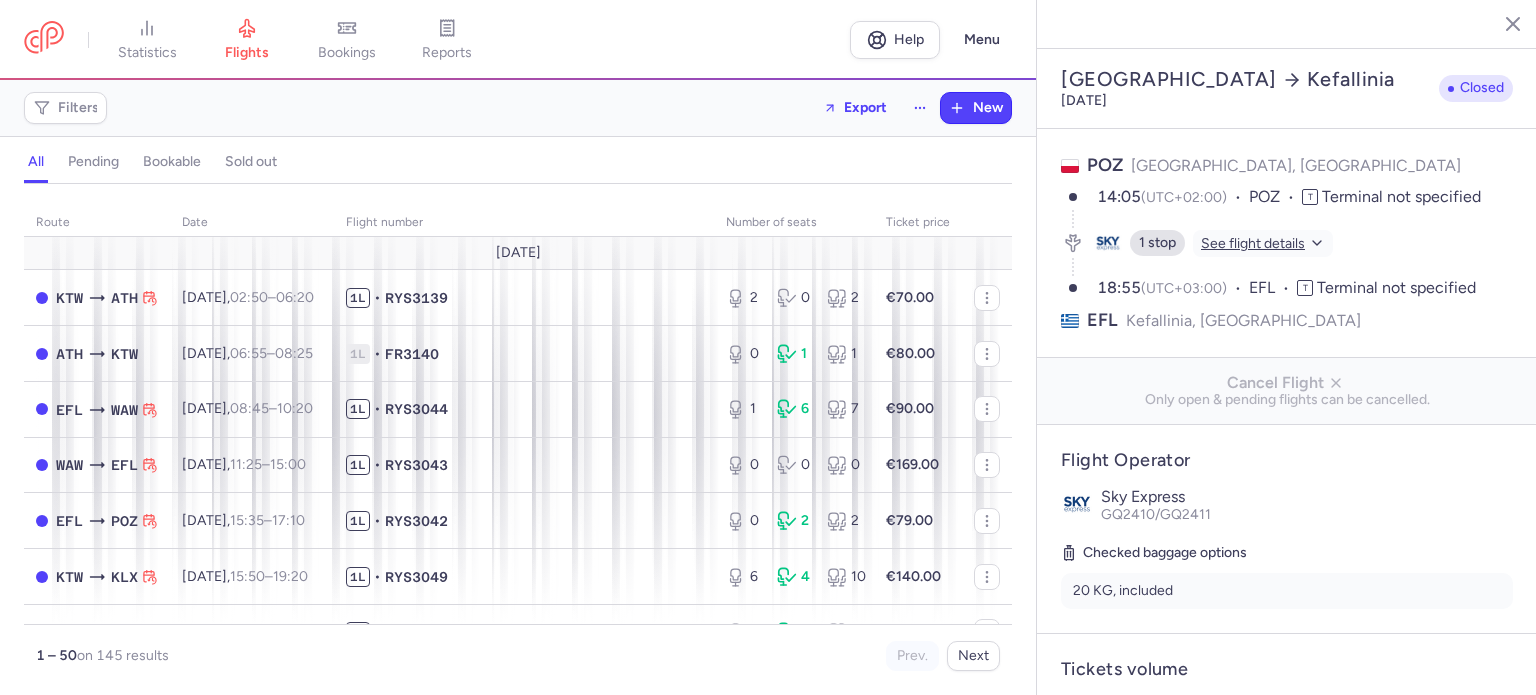 select on "days" 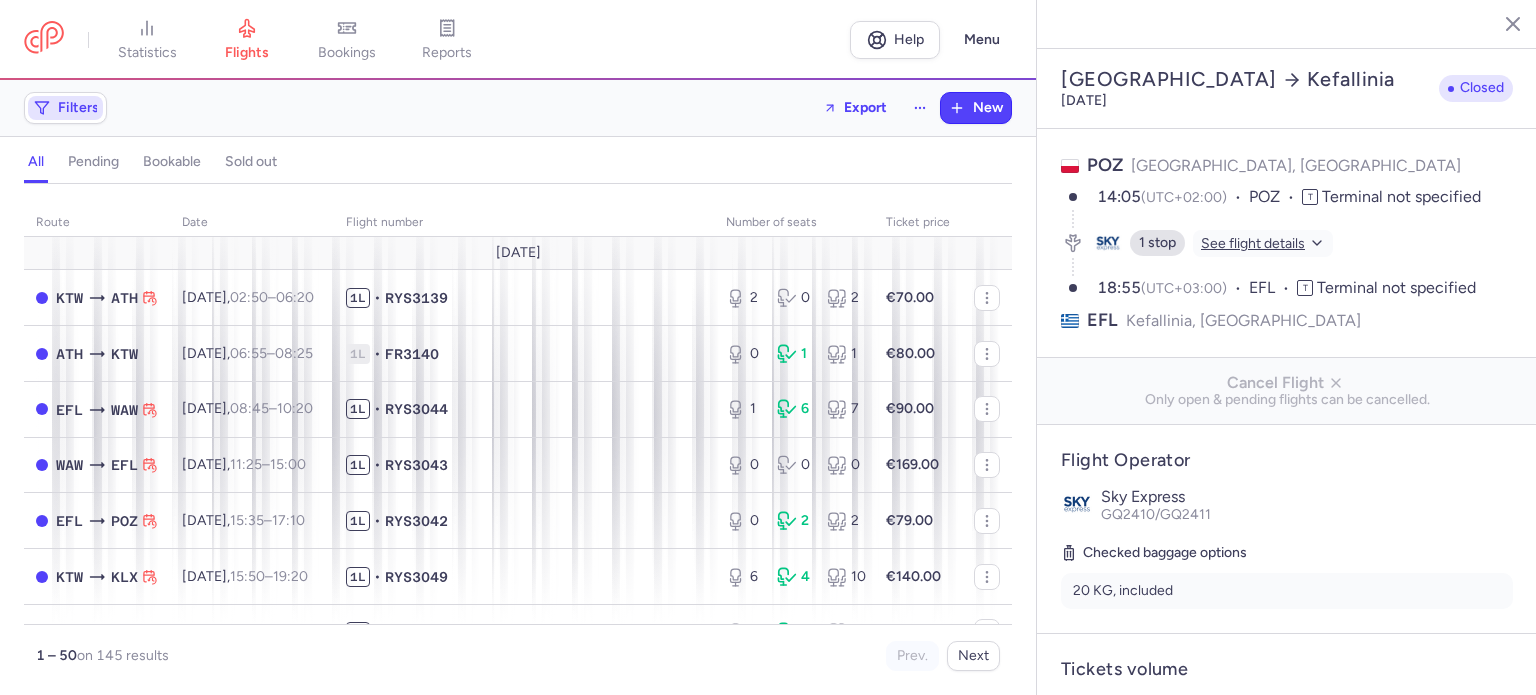 click on "Filters" at bounding box center (78, 108) 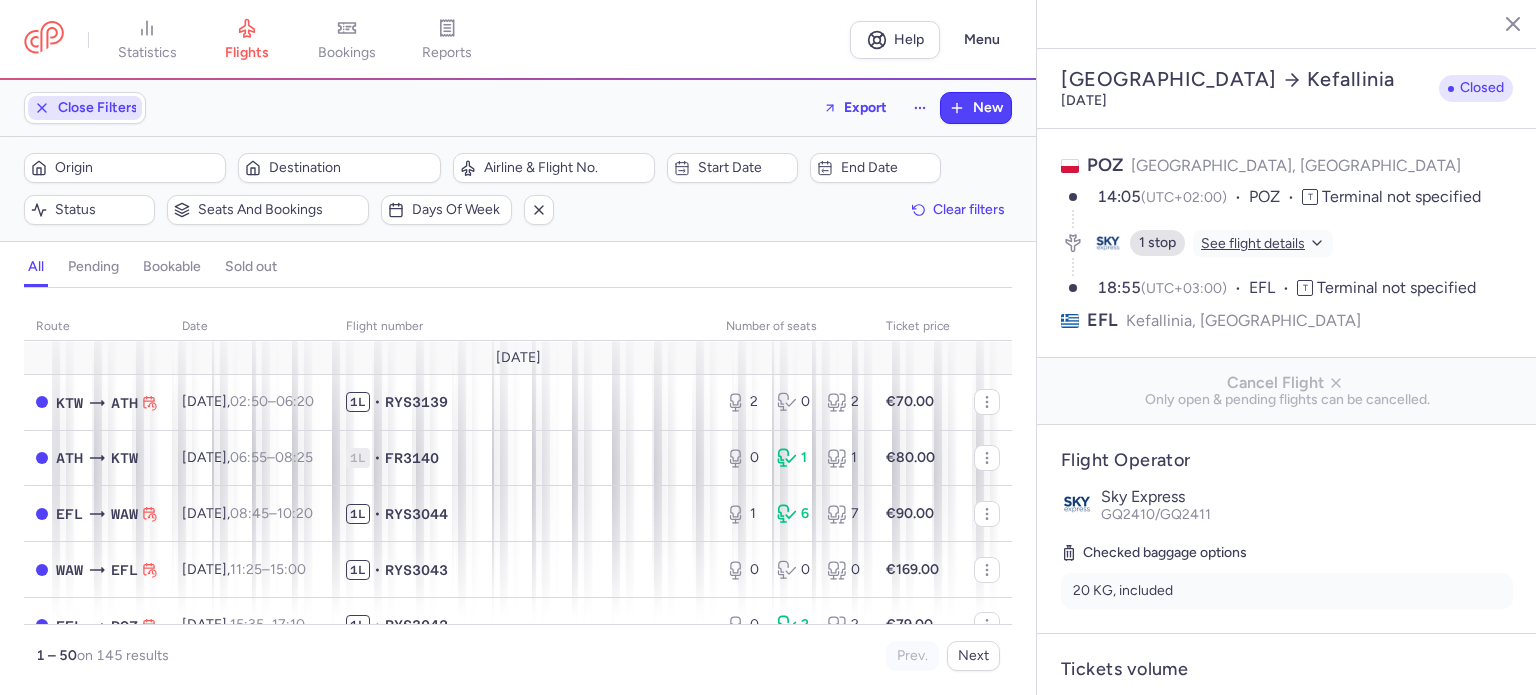 scroll, scrollTop: 0, scrollLeft: 0, axis: both 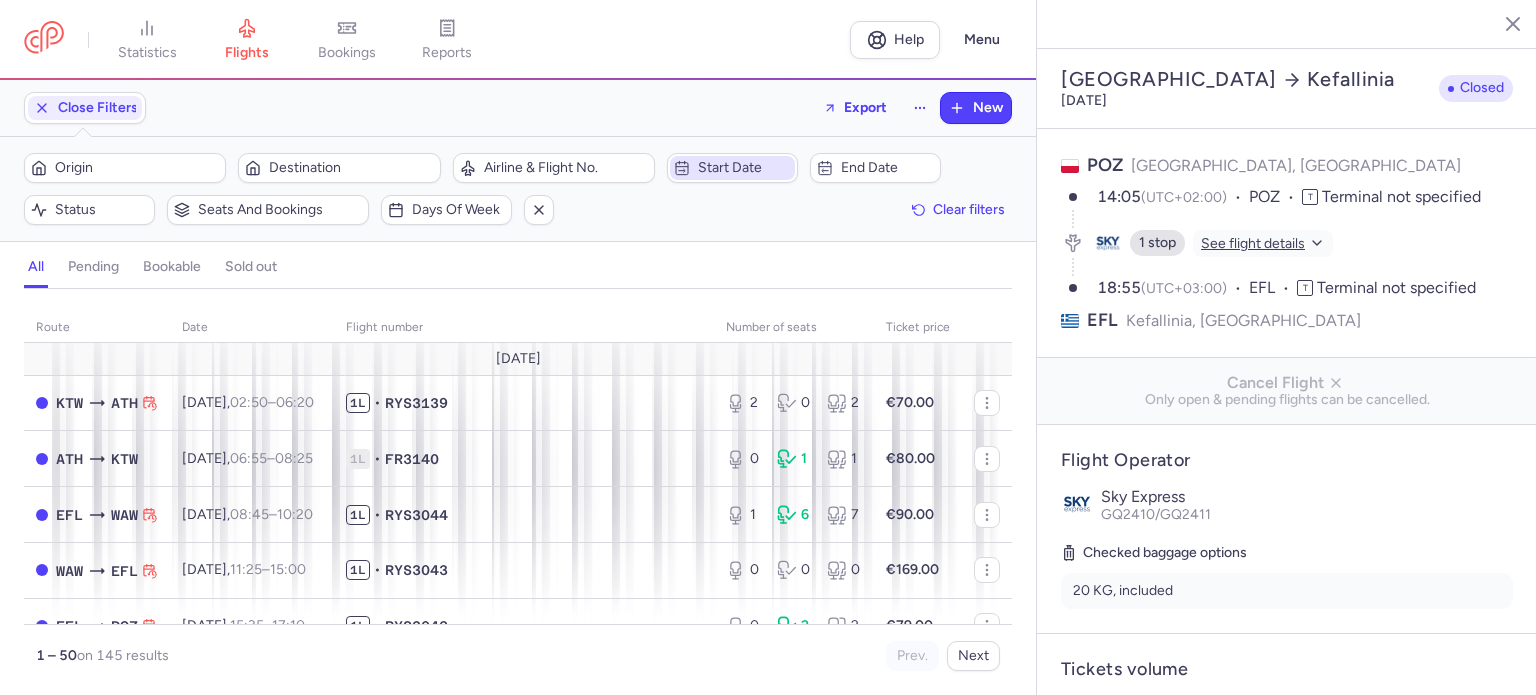 click on "Start date" at bounding box center [744, 168] 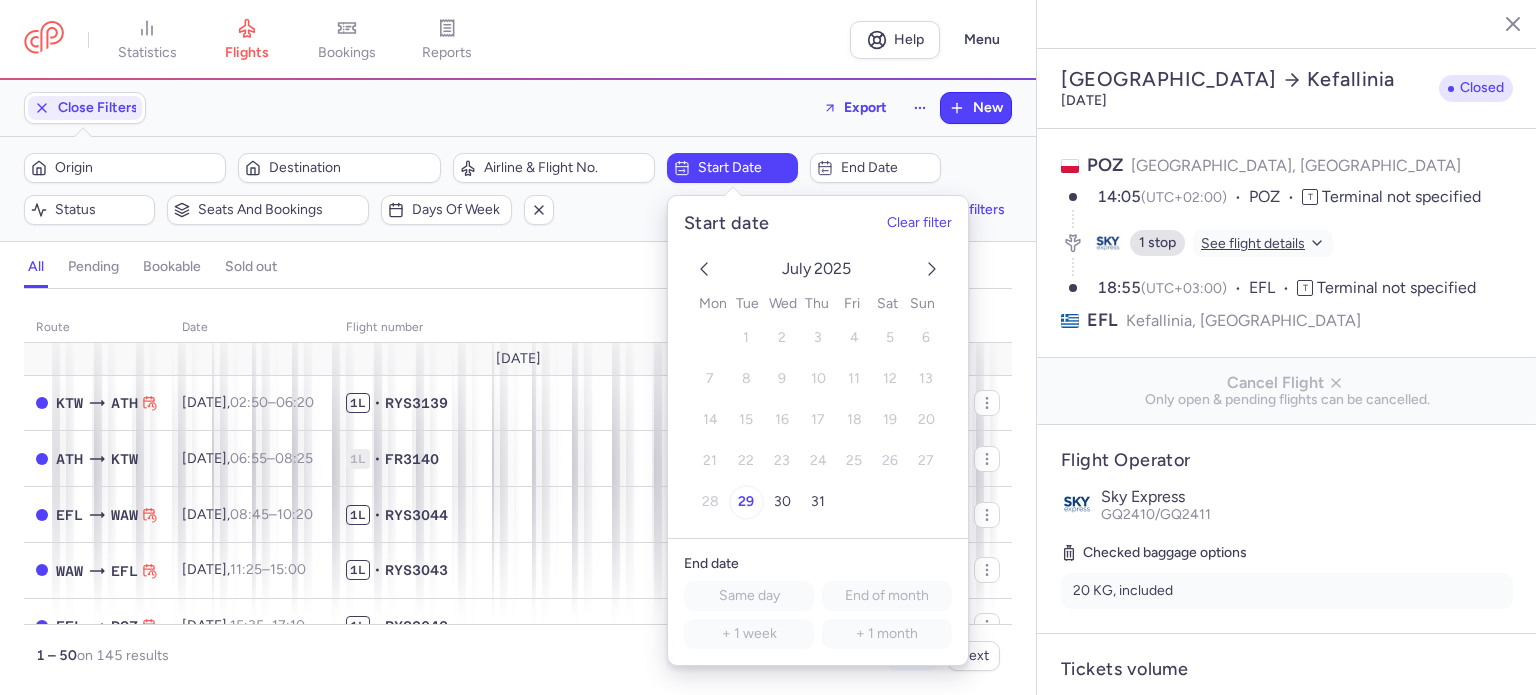 click on "29" at bounding box center [746, 501] 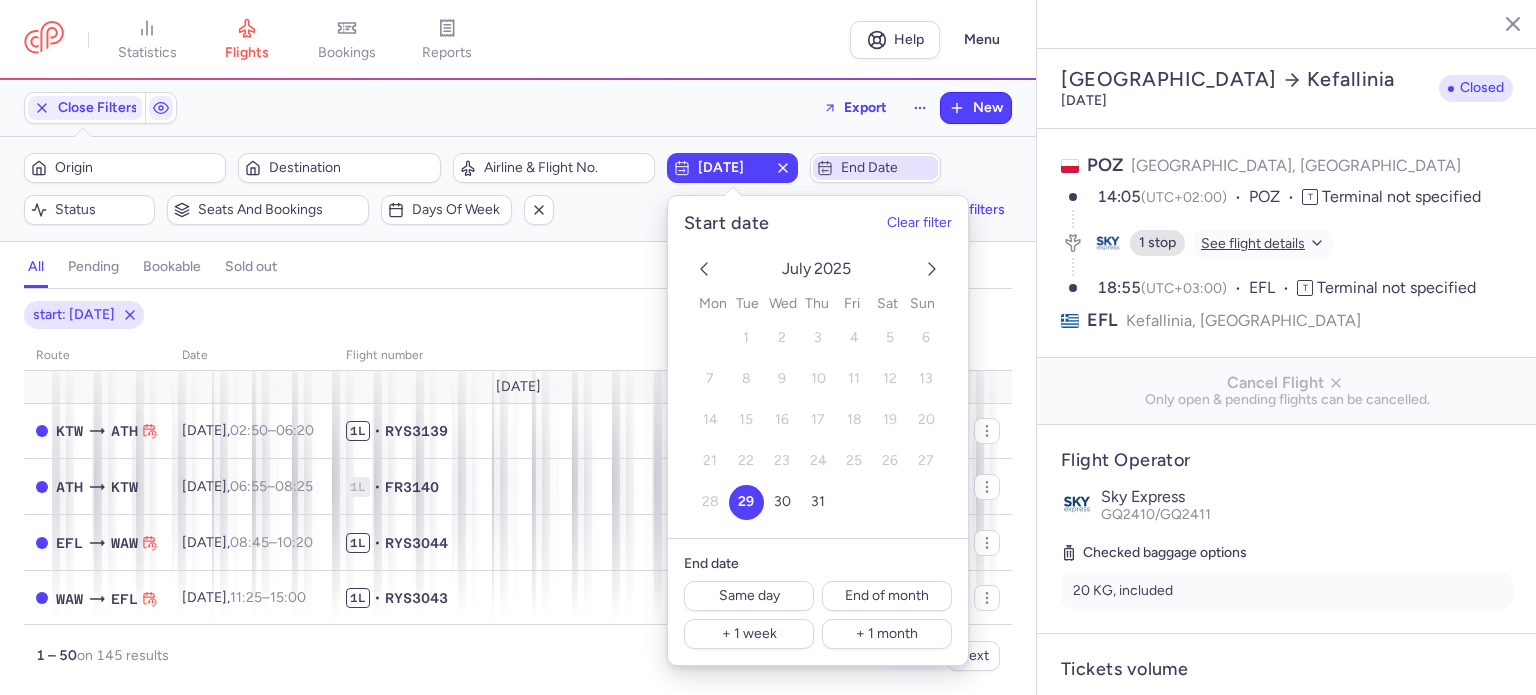 click on "End date" at bounding box center (887, 168) 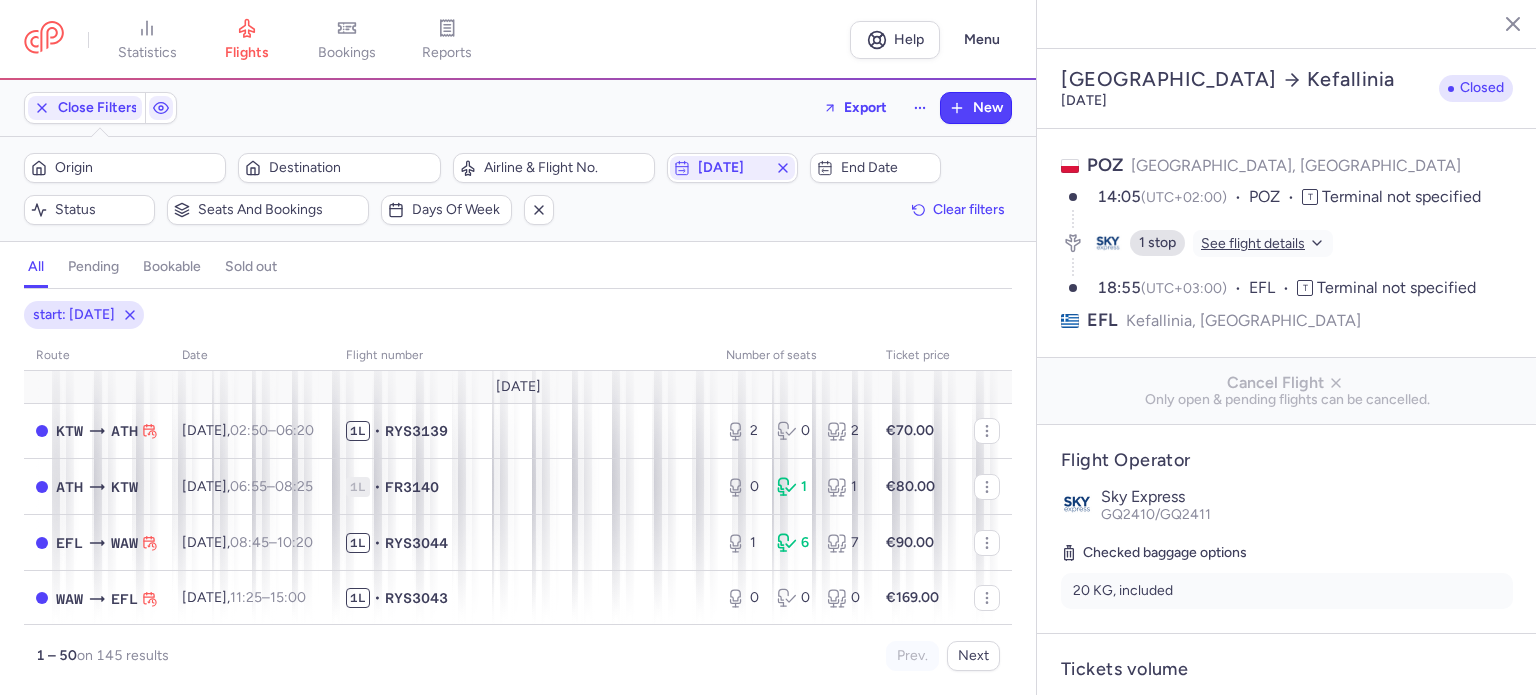 select on "days" 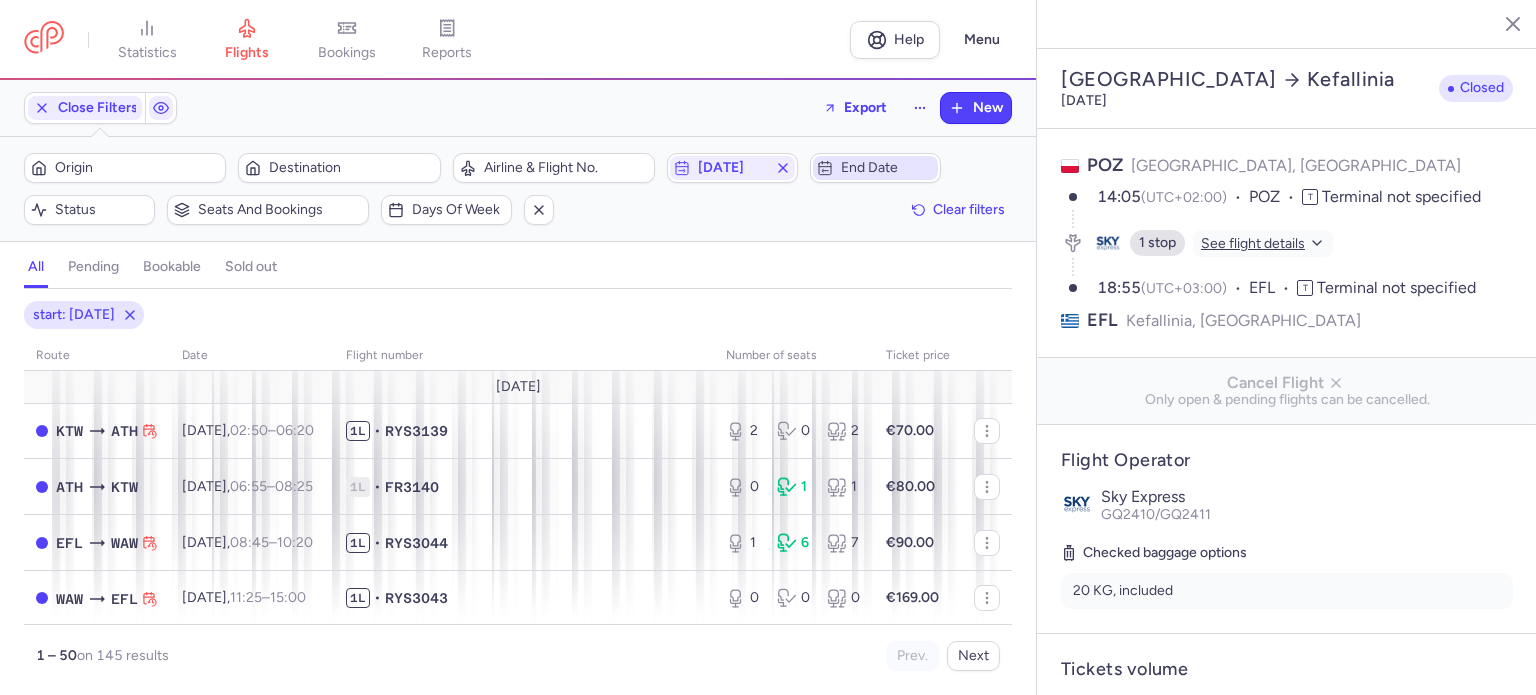 click on "End date" at bounding box center (887, 168) 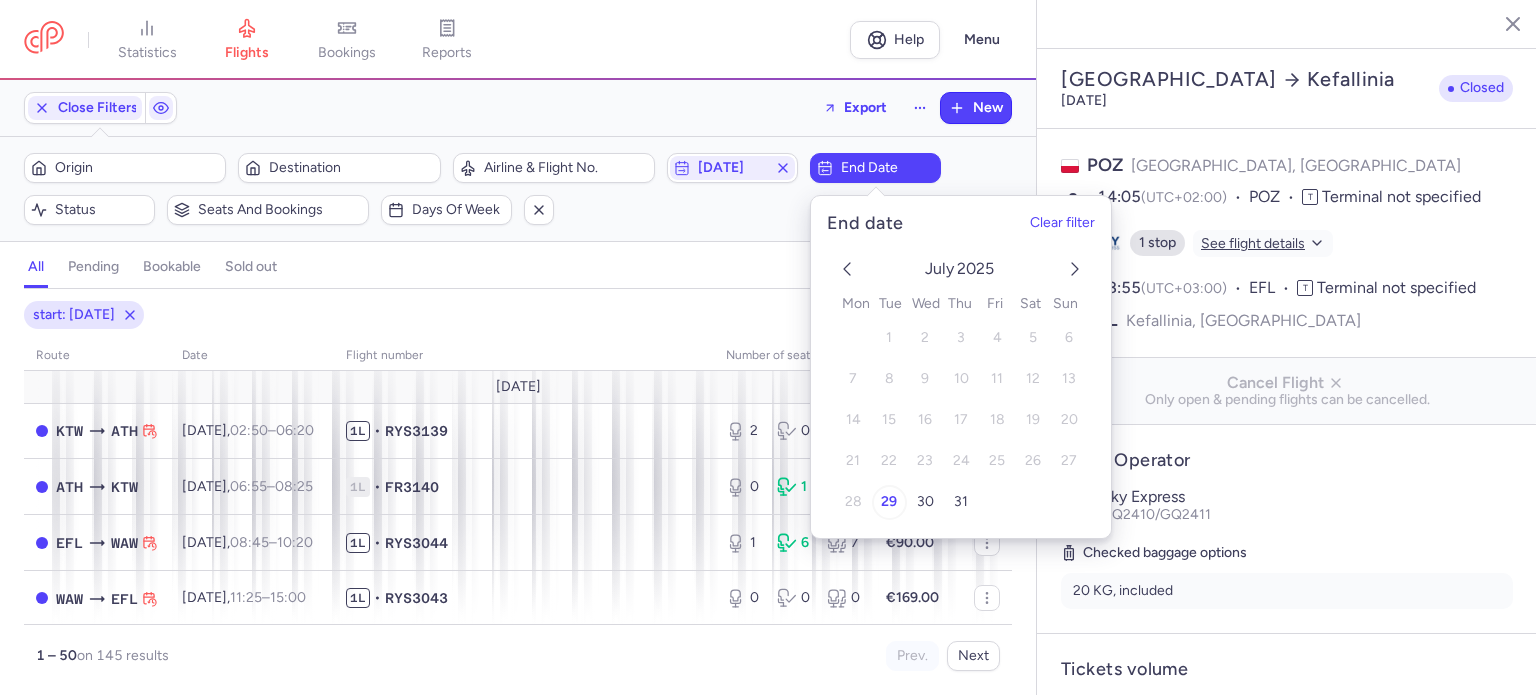 click on "29" at bounding box center [888, 502] 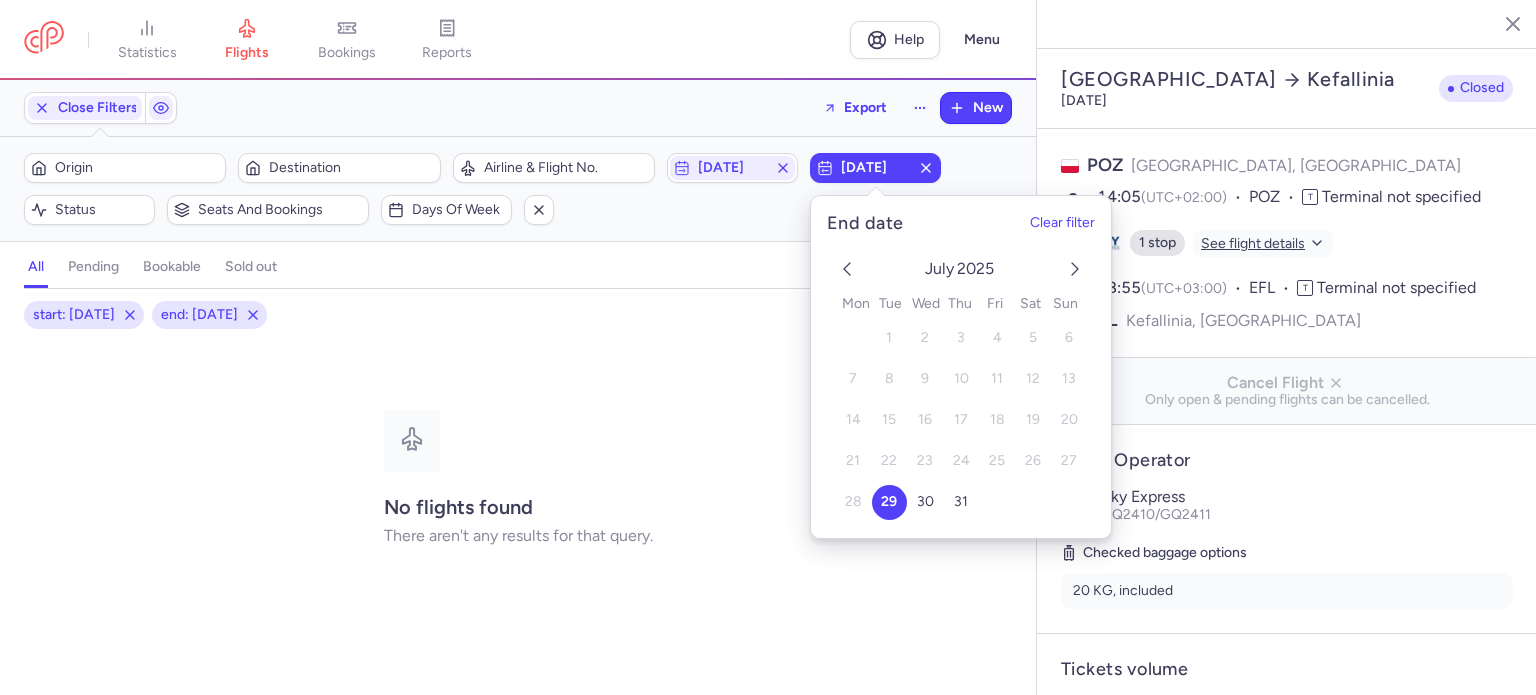 click on "Filters (2) – 0 result  Origin  Destination  Airline & Flight No.  [DATE]  [DATE]  Status  Seats and bookings  Days of week  Clear filters" at bounding box center (518, 189) 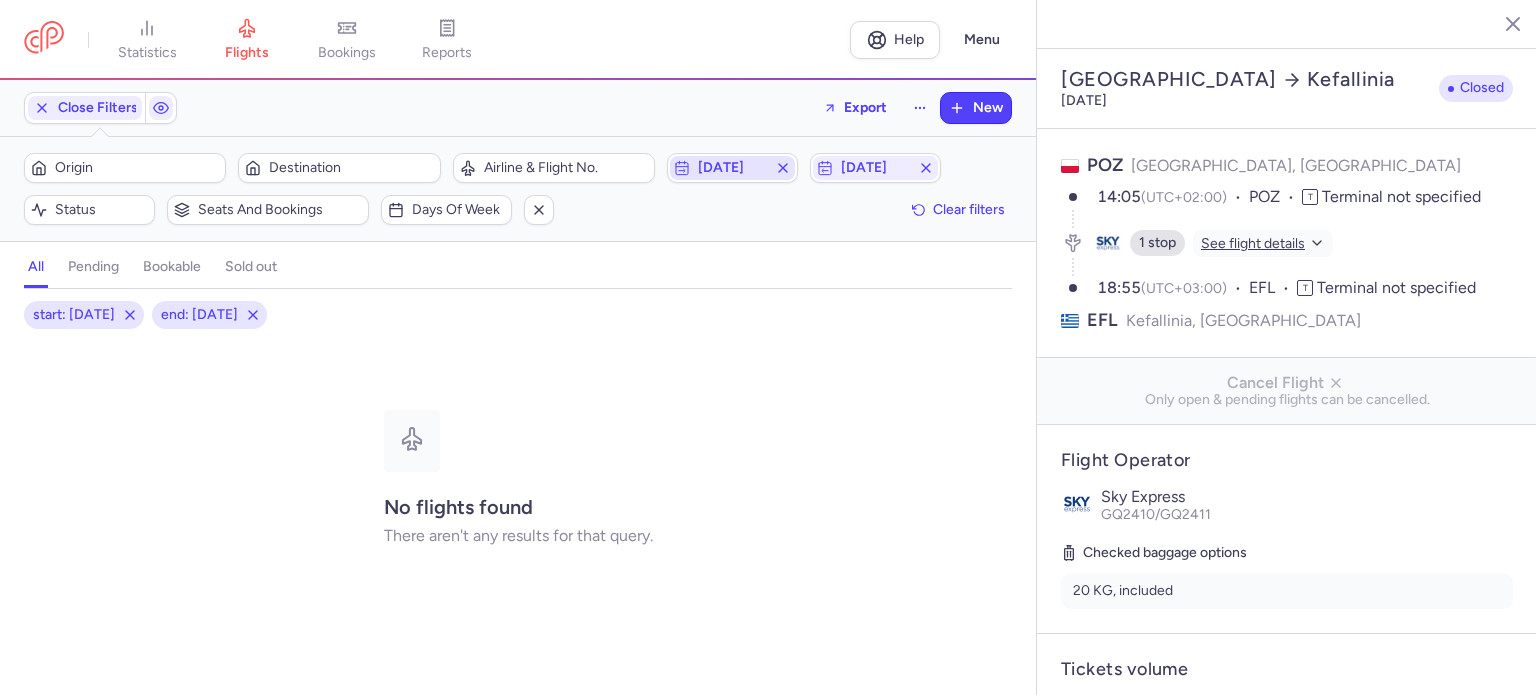 click on "[DATE]" at bounding box center [732, 168] 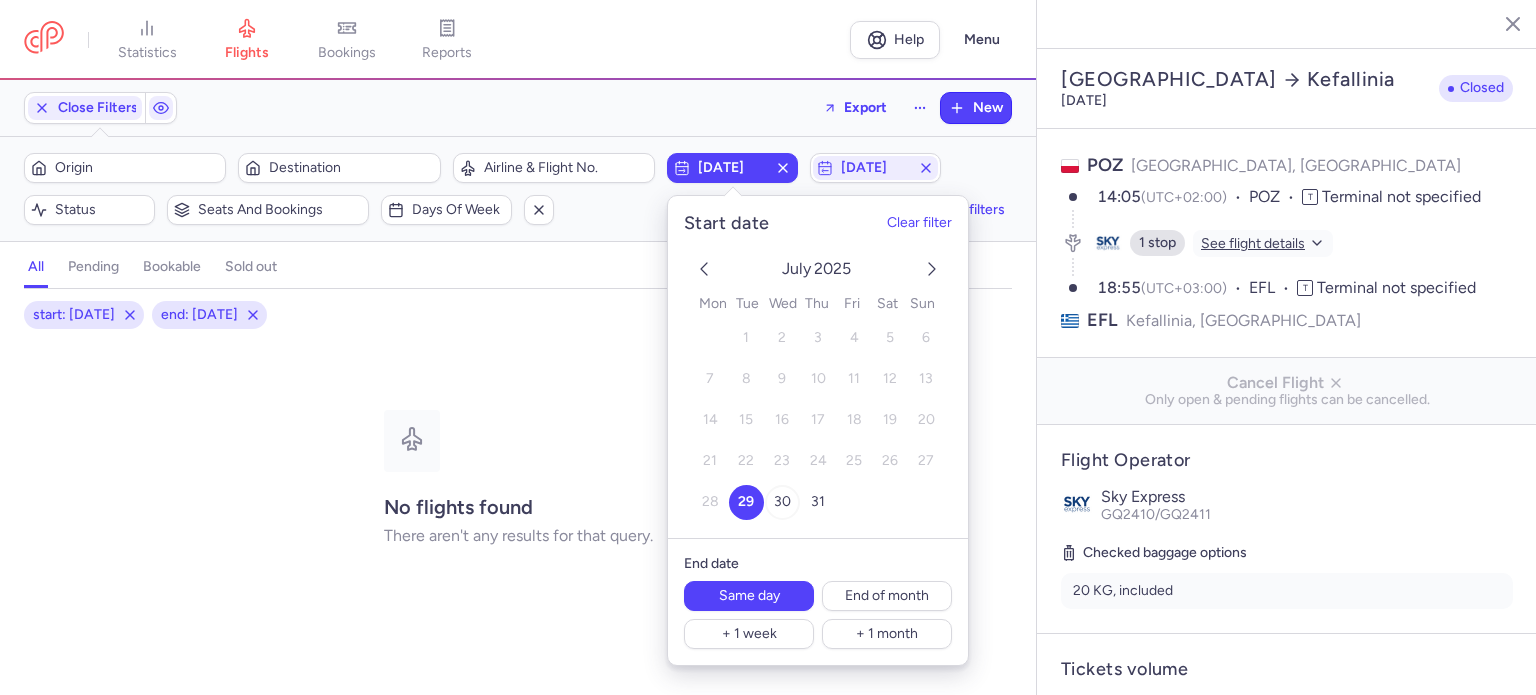 click on "30" at bounding box center [781, 502] 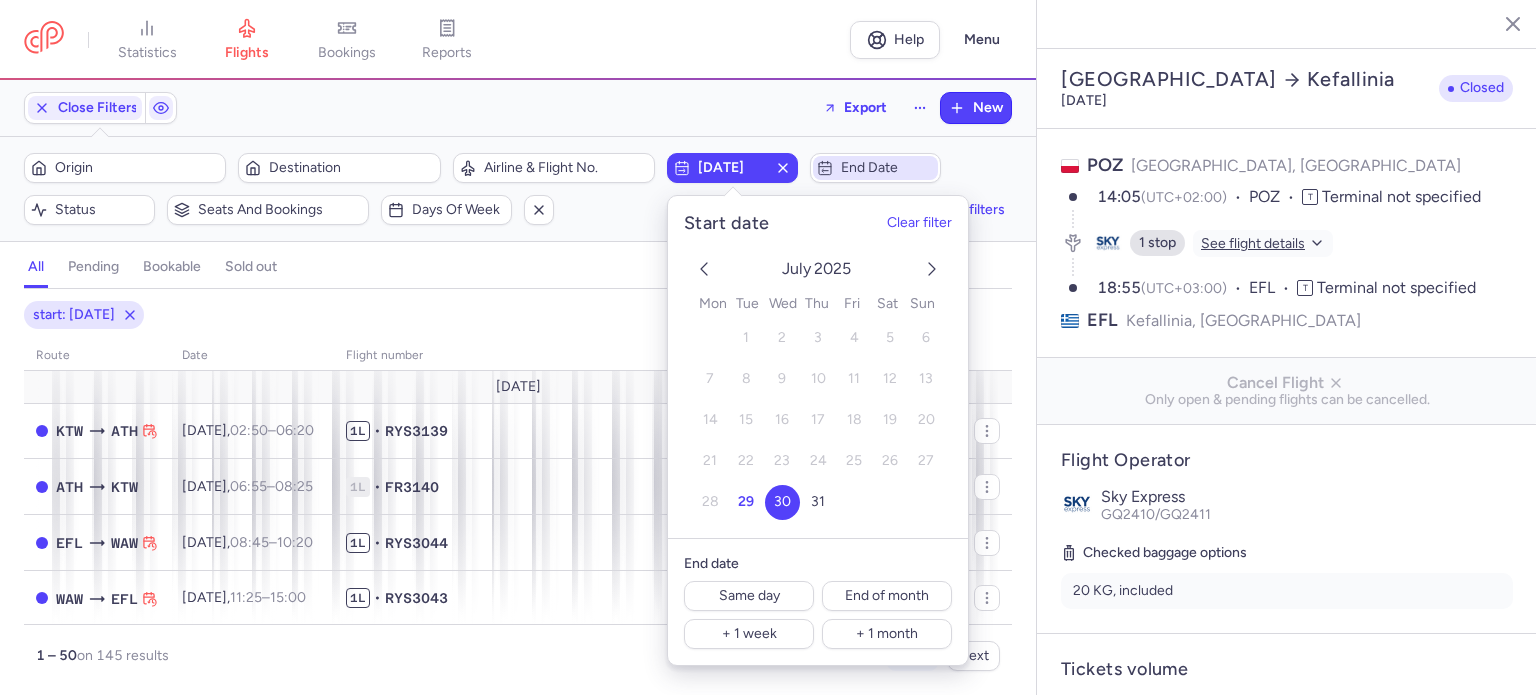 click on "End date" at bounding box center [875, 168] 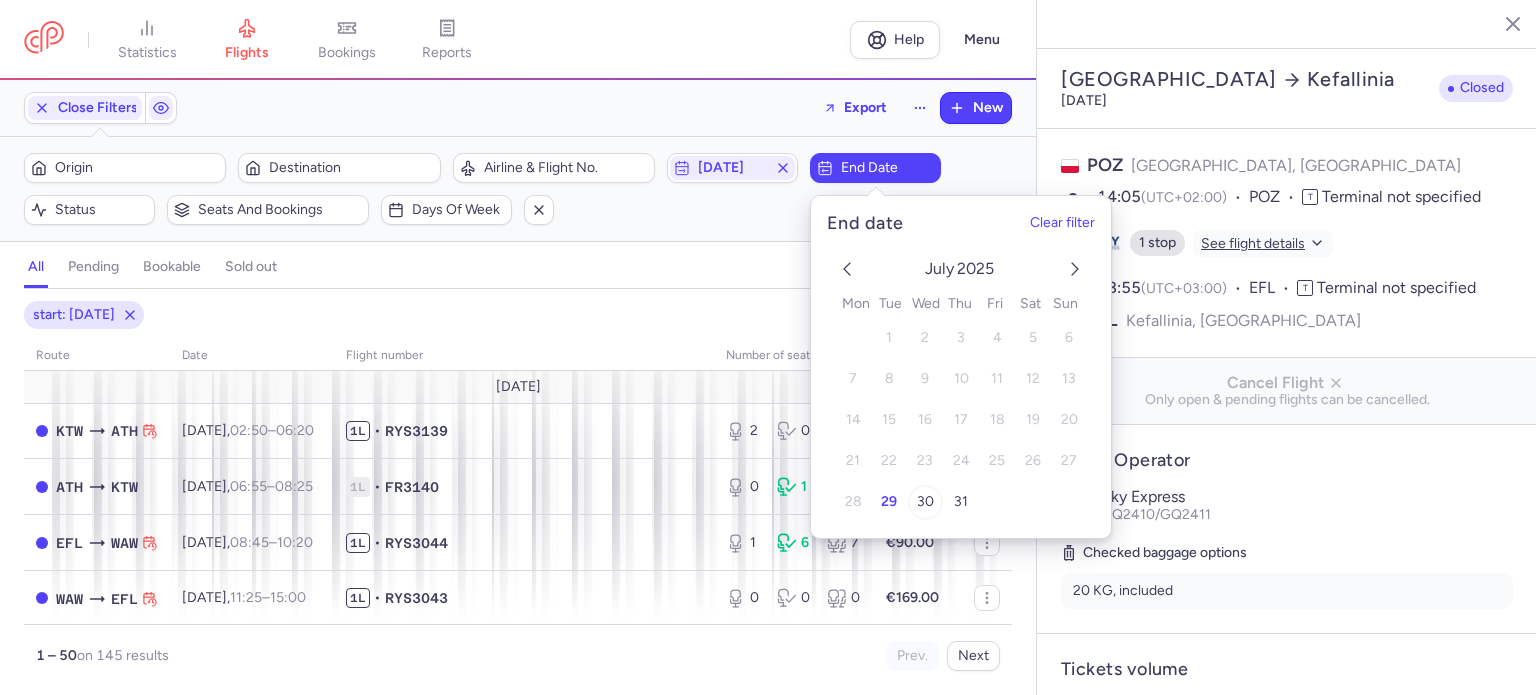 click on "30" at bounding box center (924, 502) 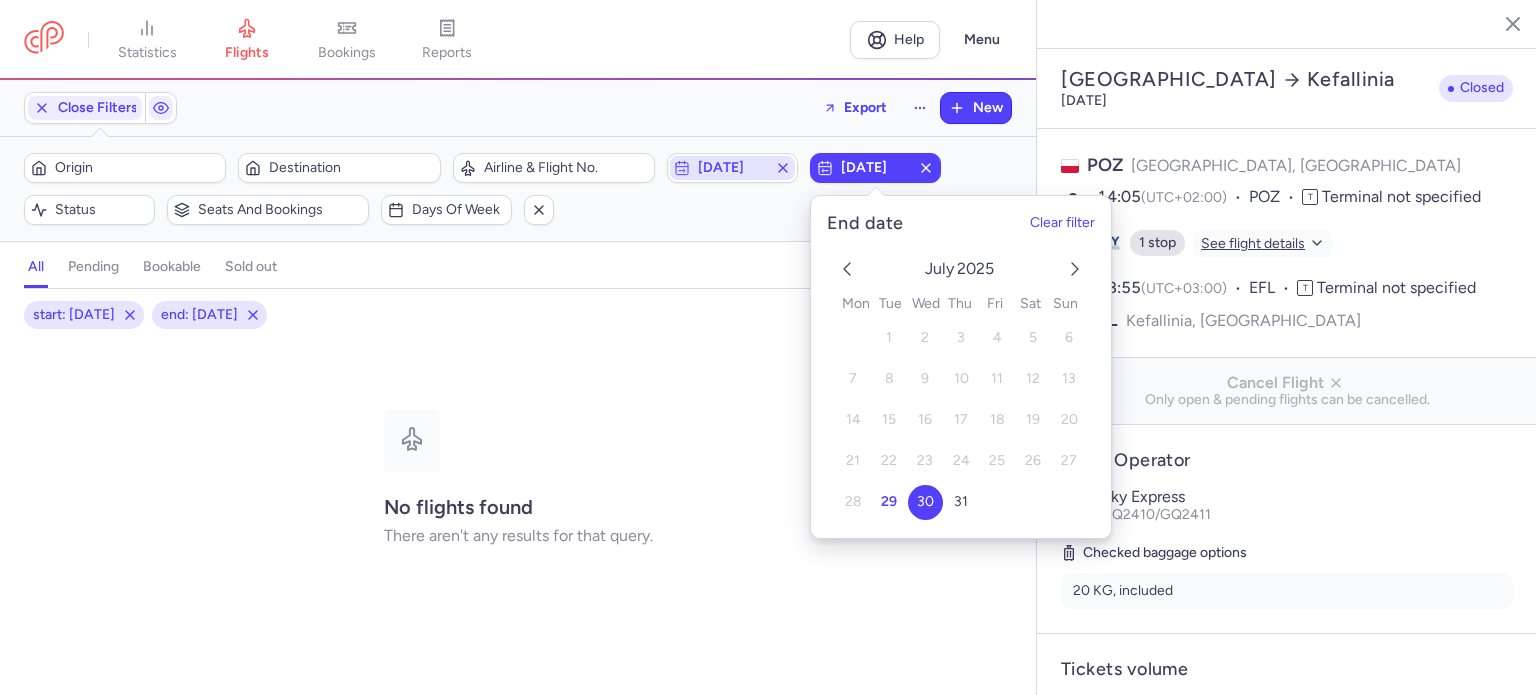 click on "[DATE]" at bounding box center [732, 168] 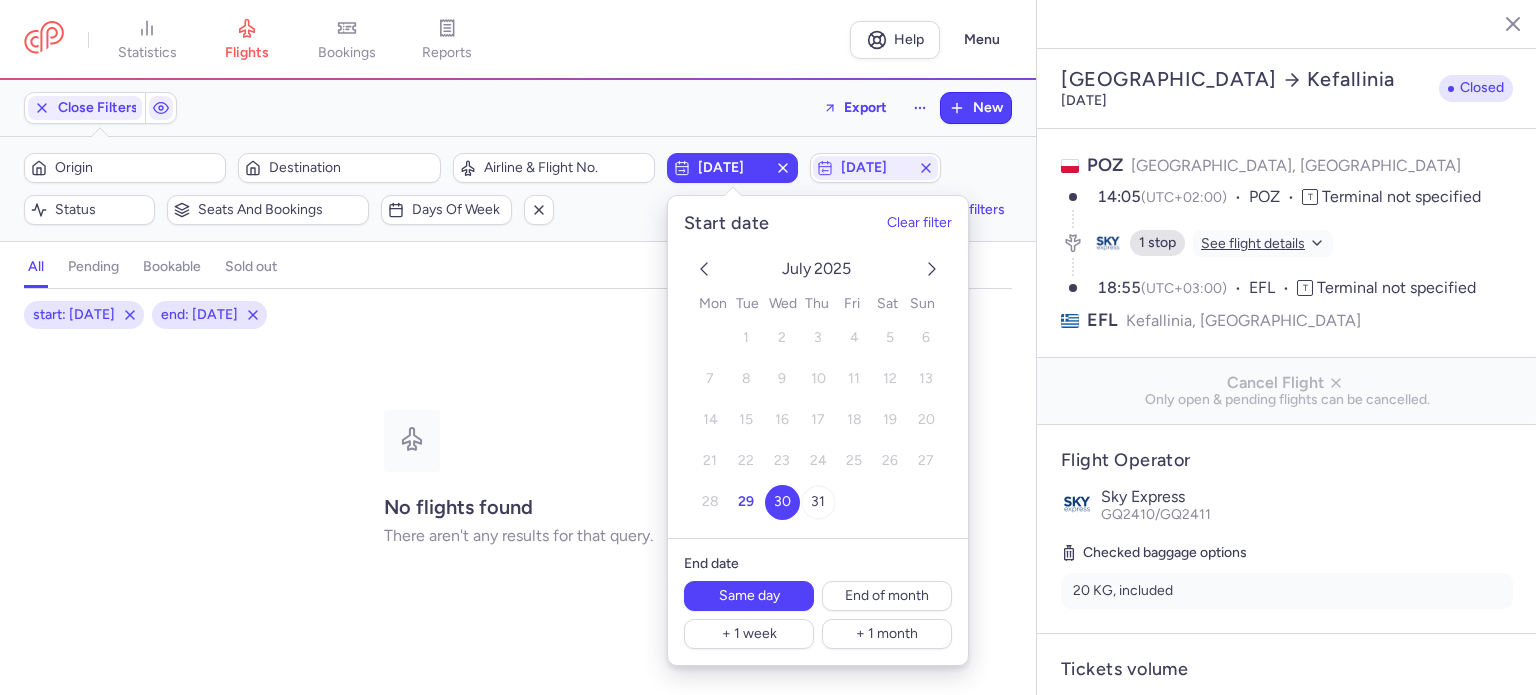 click on "31" at bounding box center (818, 501) 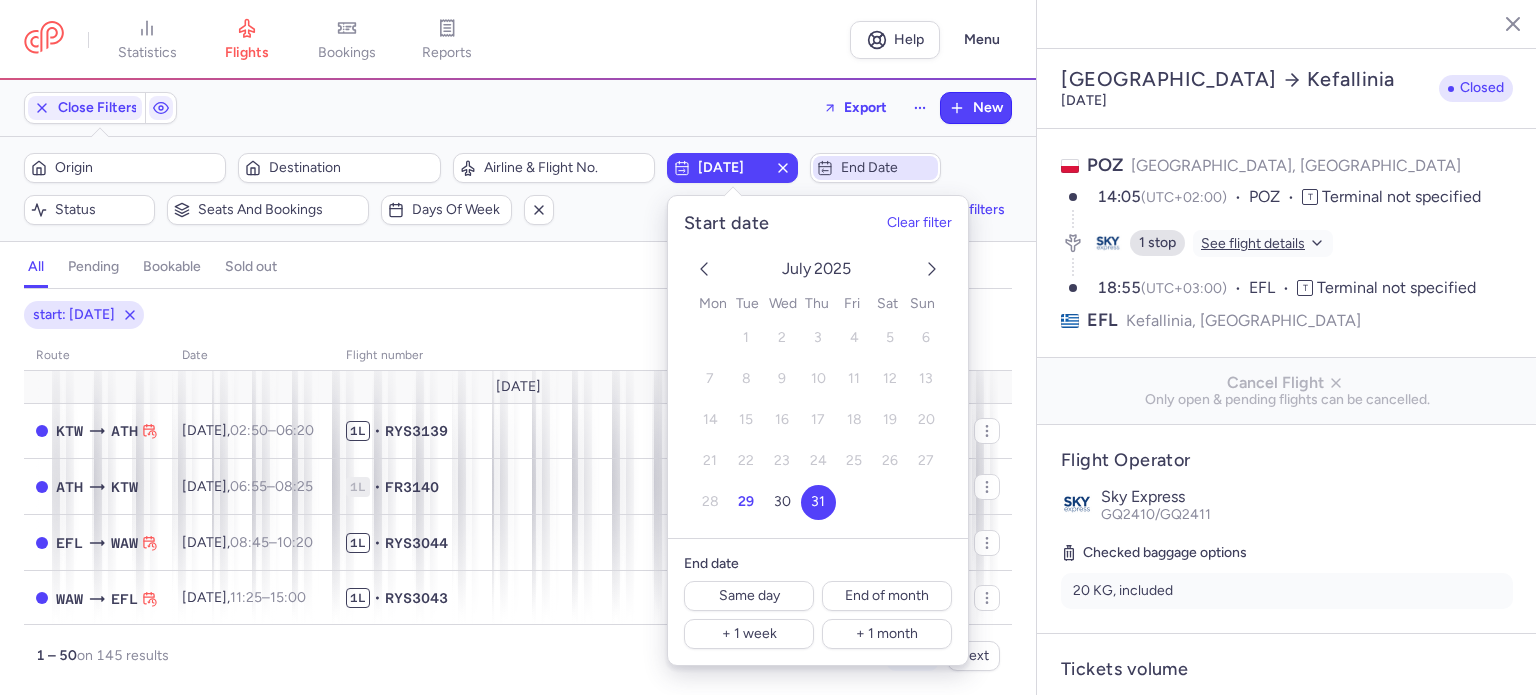 click on "End date" at bounding box center [887, 168] 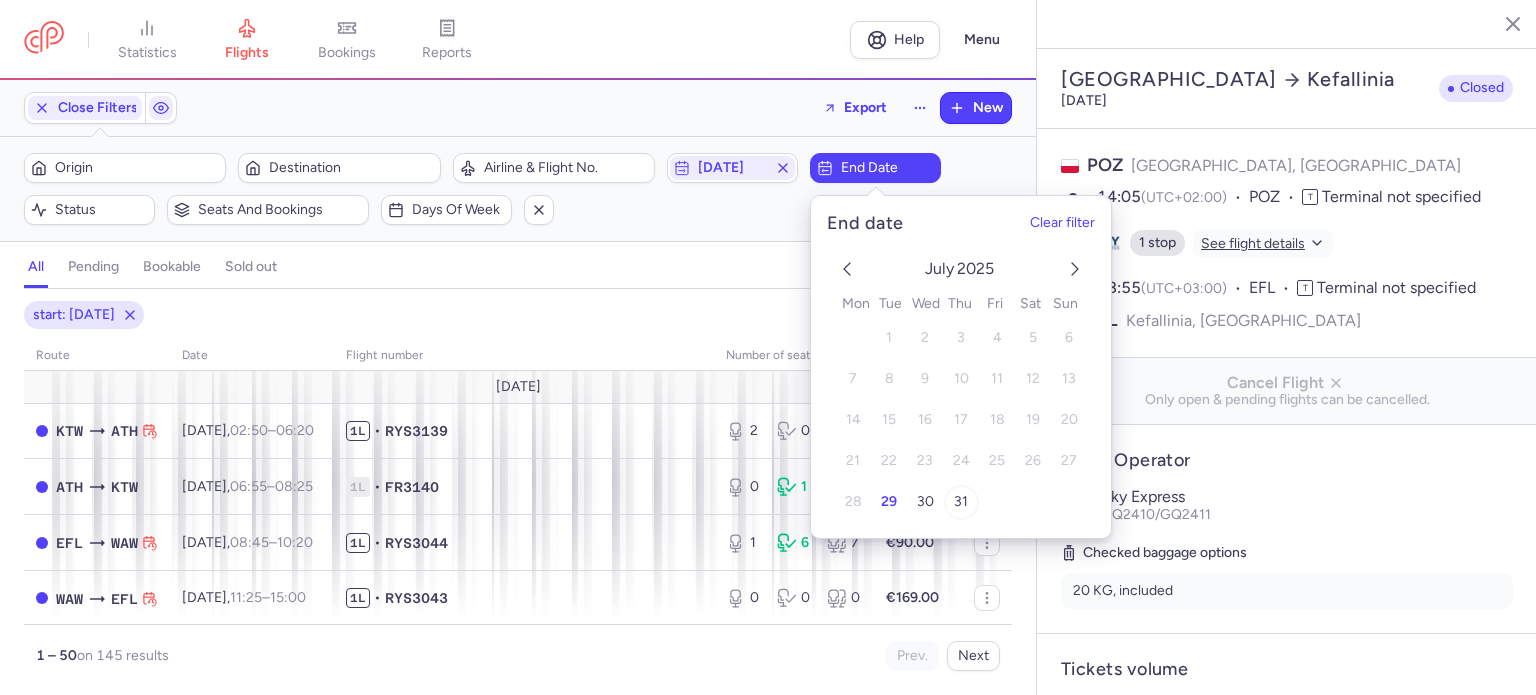 click on "31" at bounding box center [961, 501] 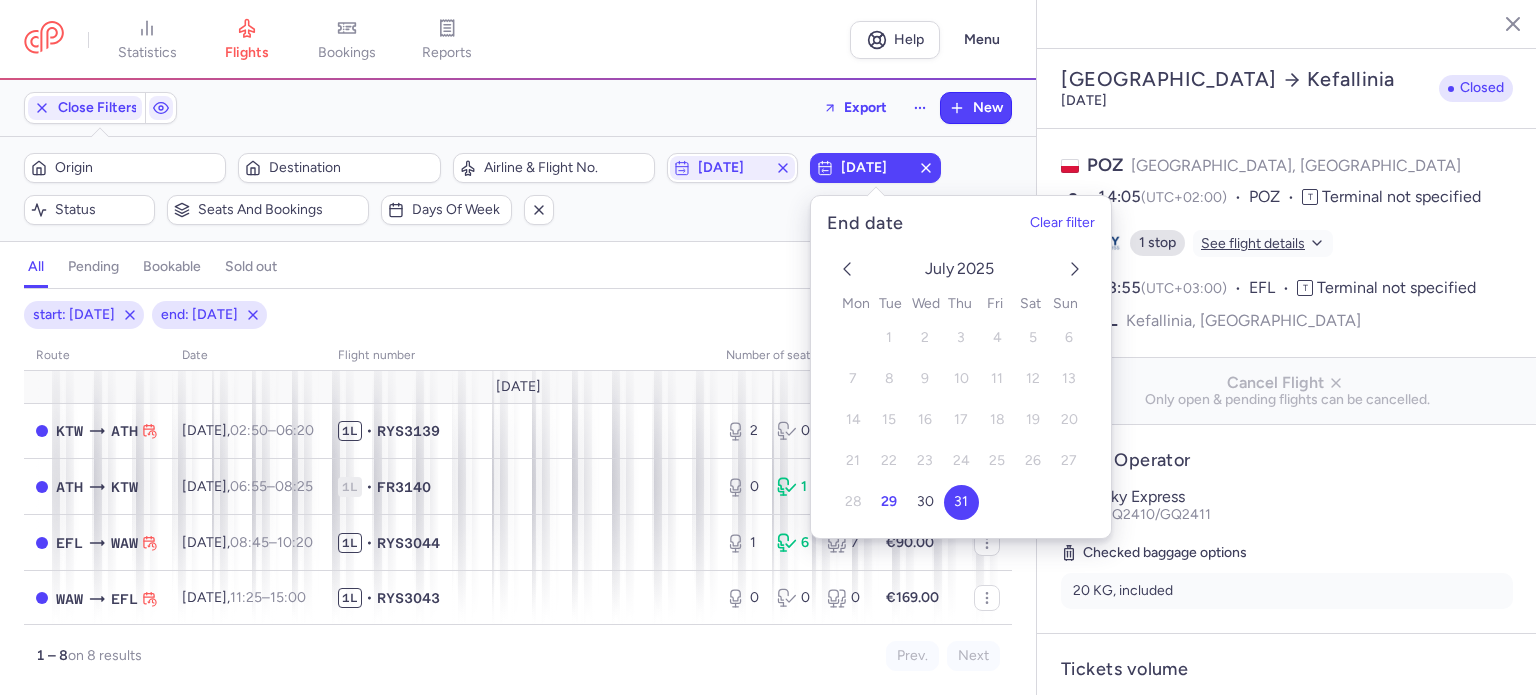 click on "Close Filters  Export  New Filters (2) – 8 results  Origin  Destination  Airline & Flight No.  [DATE]  [DATE]  Status  Seats and bookings  Days of week  Clear filters  all pending bookable sold out 2 start: [DATE] end: [DATE] route date Flight number number of seats Ticket price [DATE]  KTW  ATH [DATE]  02:50  –  06:20  +0 1L • RYS3139 2 0 2 €70.00  ATH  KTW [DATE]  06:55  –  08:25  +0 1L • FR3140 0 1 1 €80.00  EFL  WAW [DATE]  08:45  –  10:20  +0 1L • RYS3044 1 6 7 €90.00  WAW  EFL [DATE]  11:25  –  15:00  +0 1L • RYS3043 0 0 0 €169.00  EFL  POZ [DATE]  15:35  –  17:10  +0 1L • RYS3042 0 2 2 €79.00  KTW  KLX [DATE]  15:50  –  19:20  +0 1L • RYS3049 6 4 10 €140.00  POZ  EFL [DATE]  17:50  –  21:25  +0 1L • RYS3041 0 2 2 €169.00  KLX  KTW [DATE]  19:55  –  21:25  +0 1L • RYS3050 0 2 2 €120.00 1 – 8  on 8 results Prev. Next Copy flight ID Export flight" at bounding box center [518, 387] 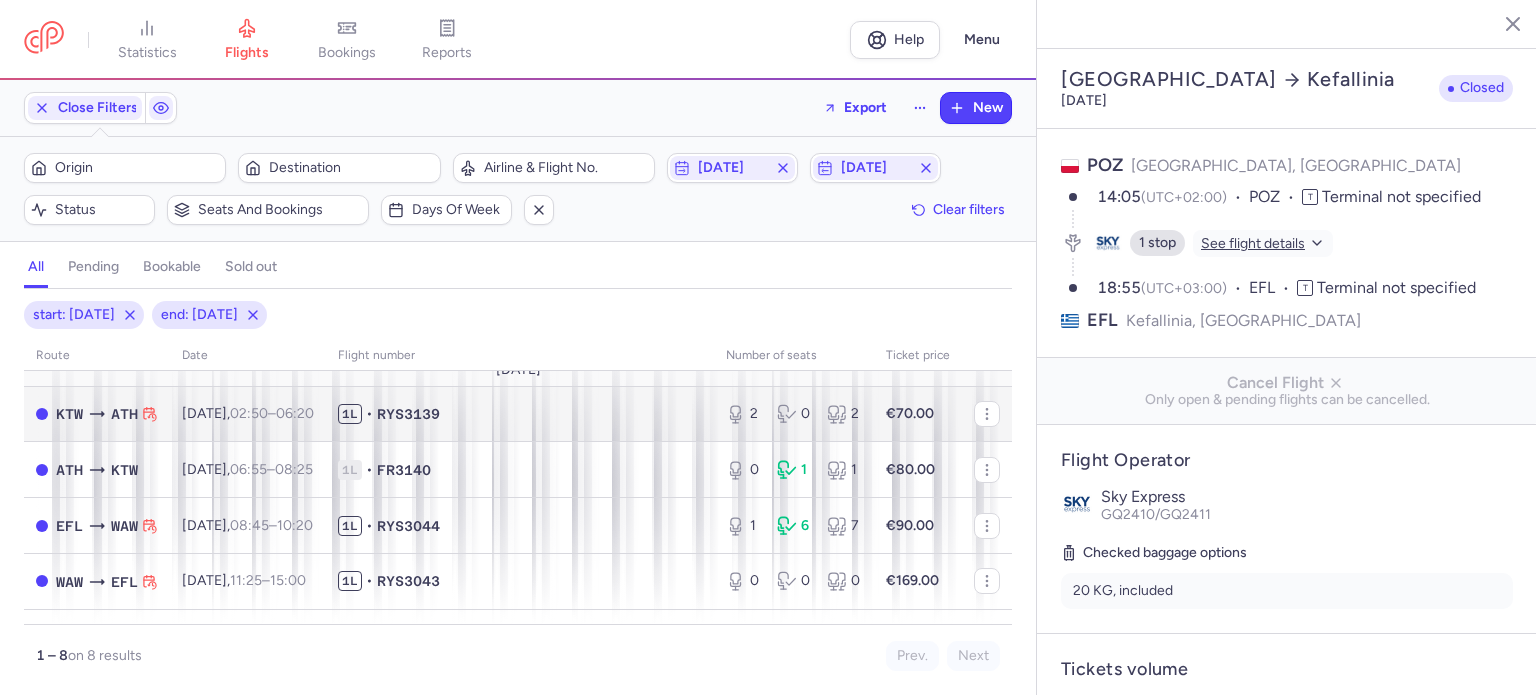 scroll, scrollTop: 0, scrollLeft: 0, axis: both 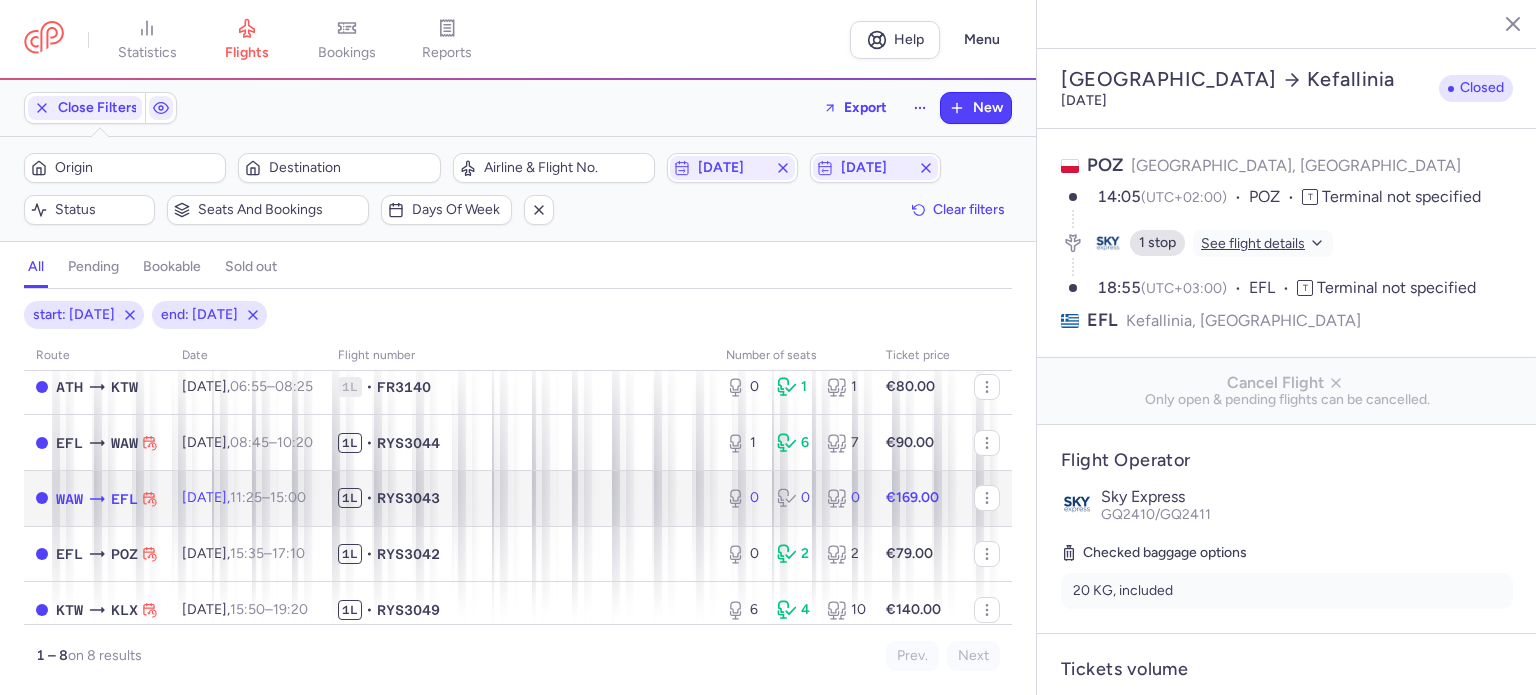 click on "[DATE]  11:25  –  15:00  +0" 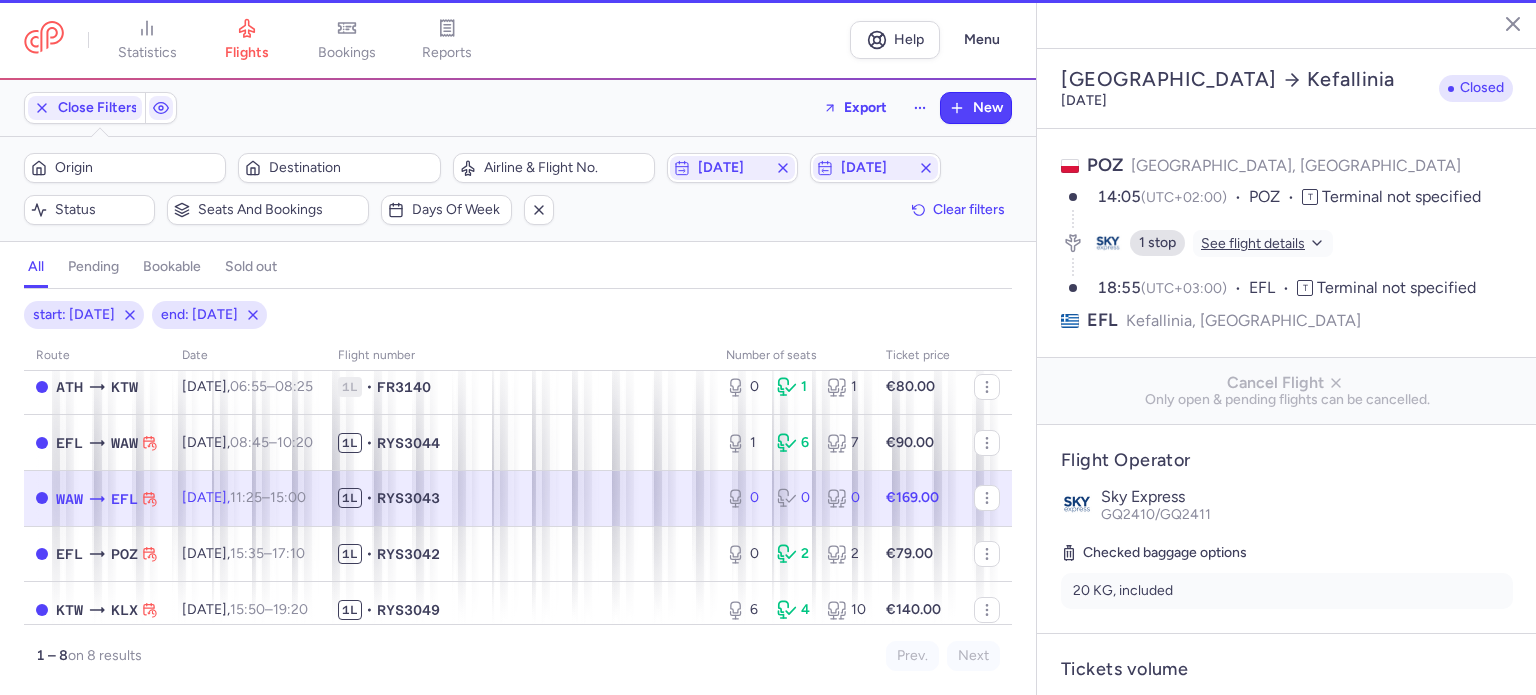 type on "0" 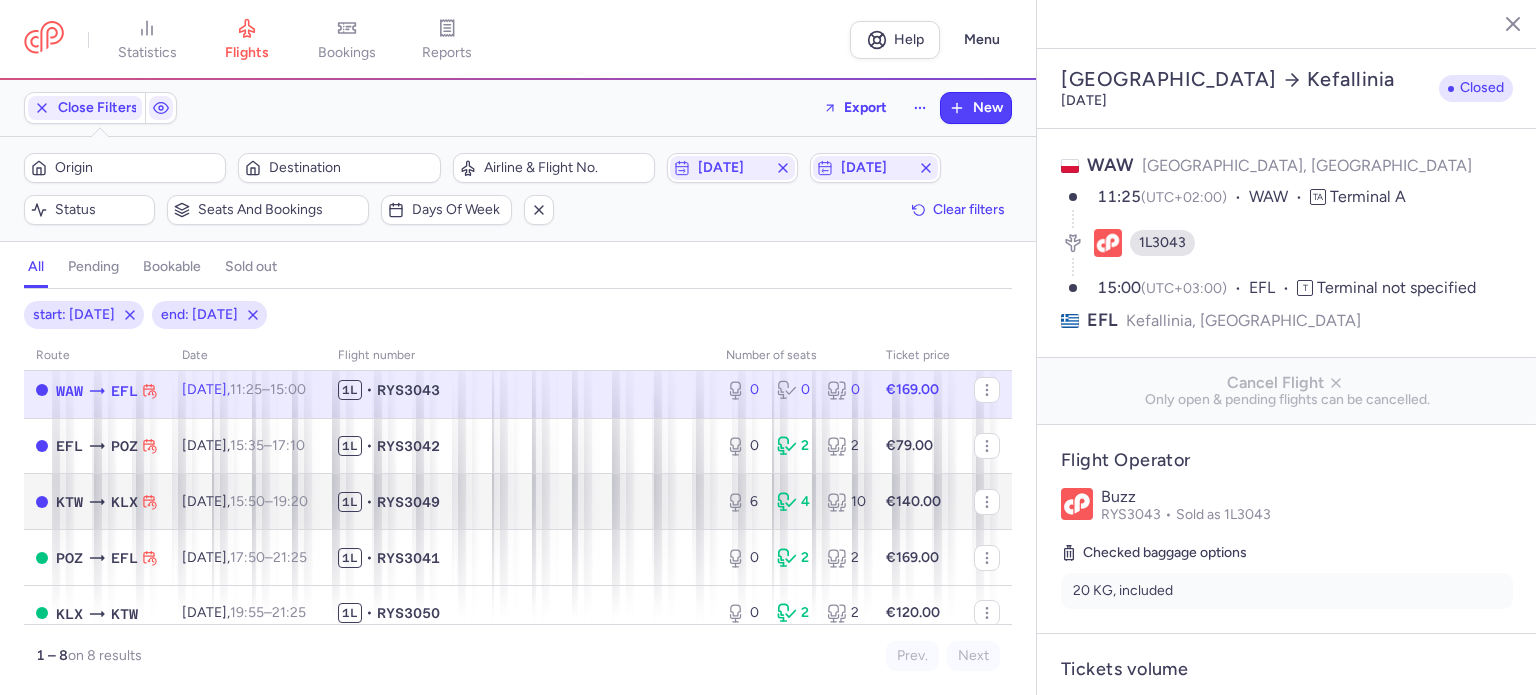 scroll, scrollTop: 232, scrollLeft: 0, axis: vertical 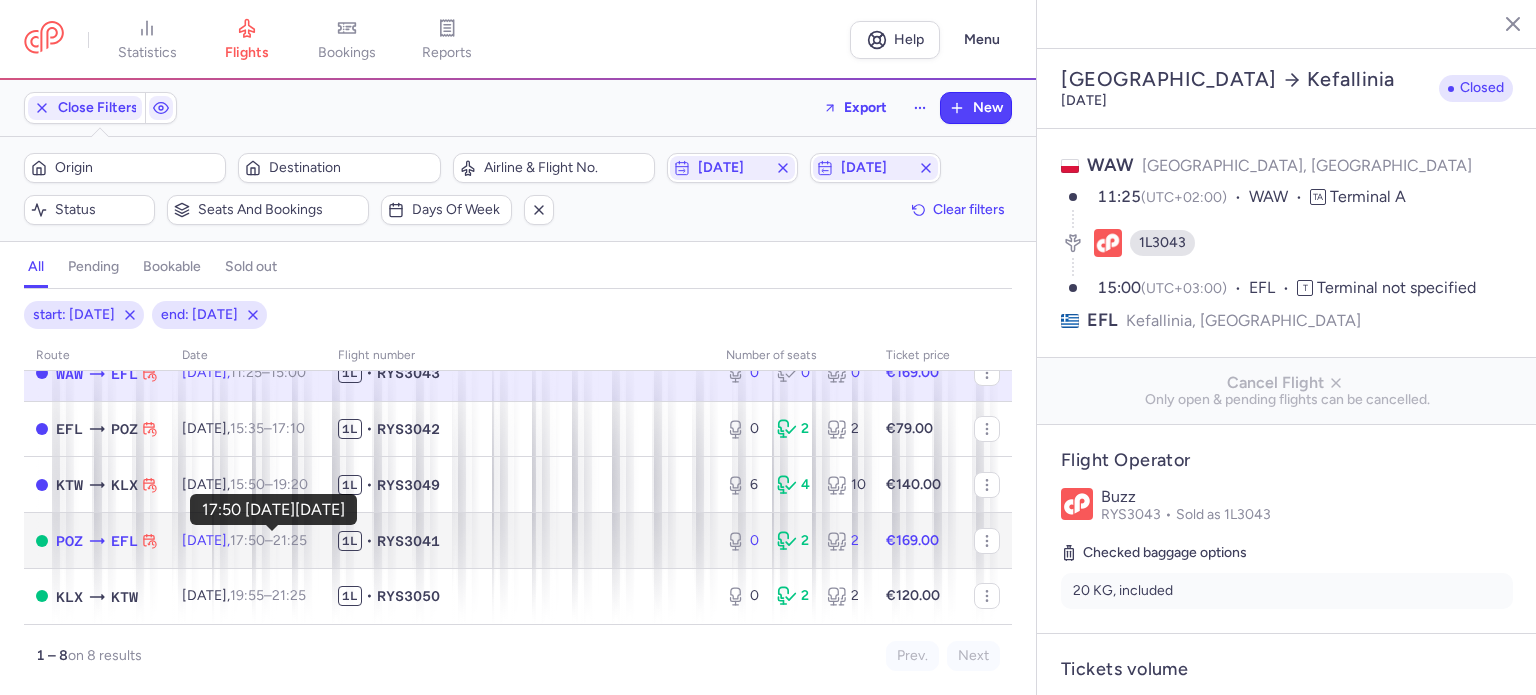 click on "17:50" at bounding box center [247, 540] 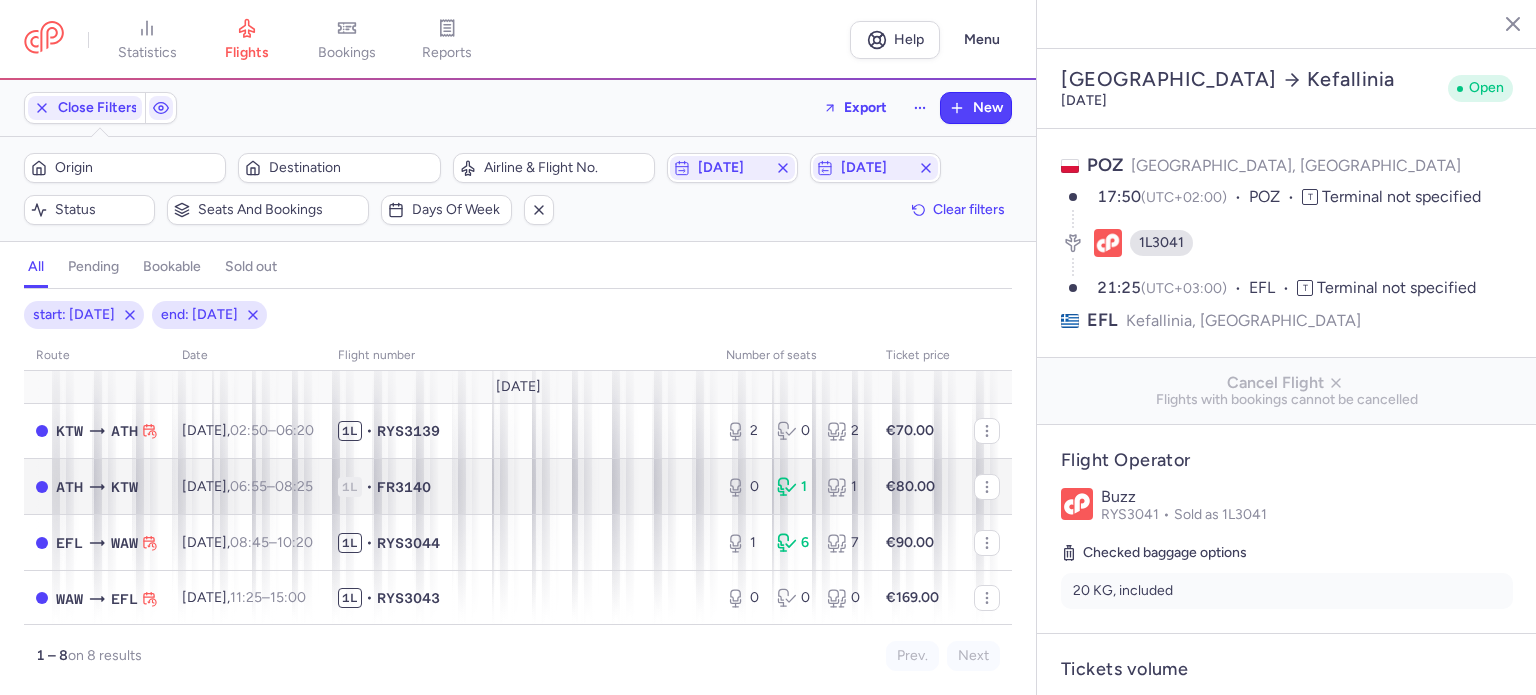 scroll, scrollTop: 100, scrollLeft: 0, axis: vertical 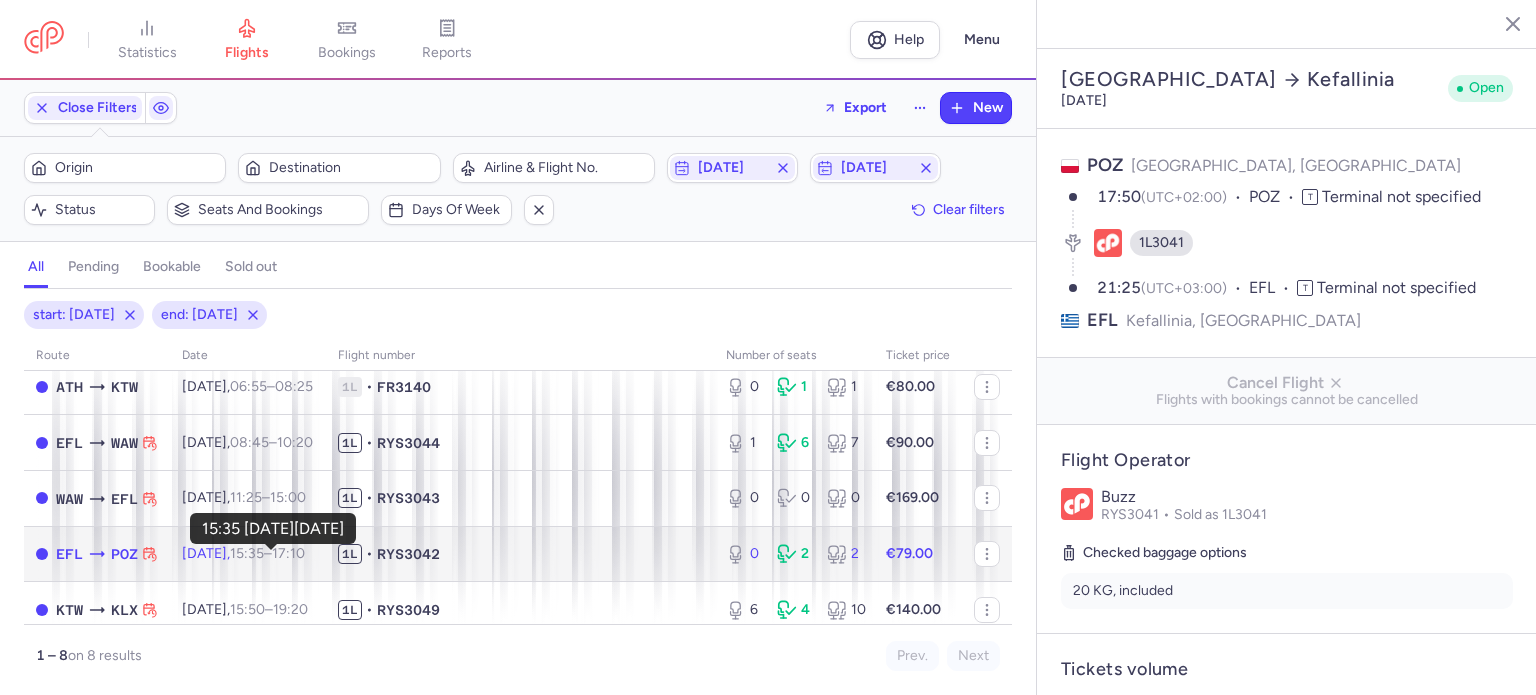 click on "15:35" at bounding box center [247, 553] 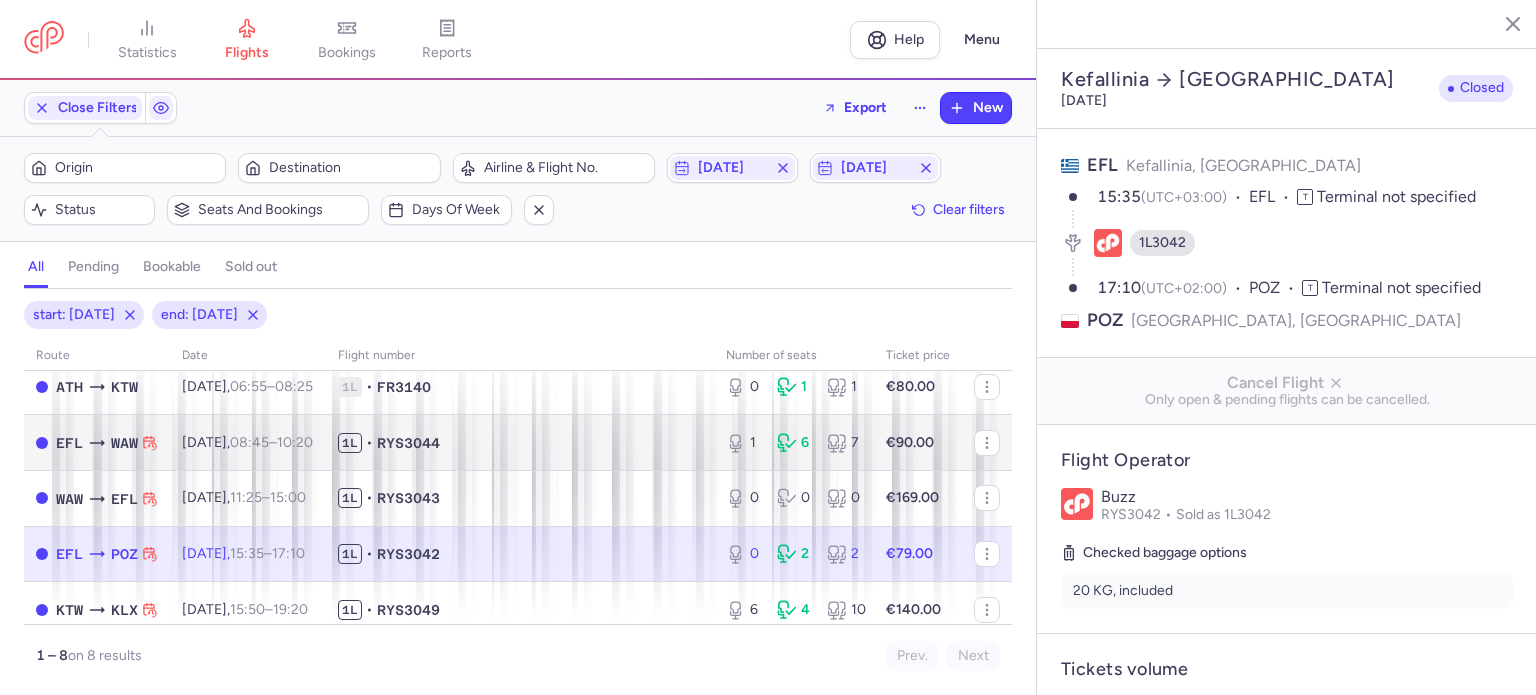 scroll, scrollTop: 200, scrollLeft: 0, axis: vertical 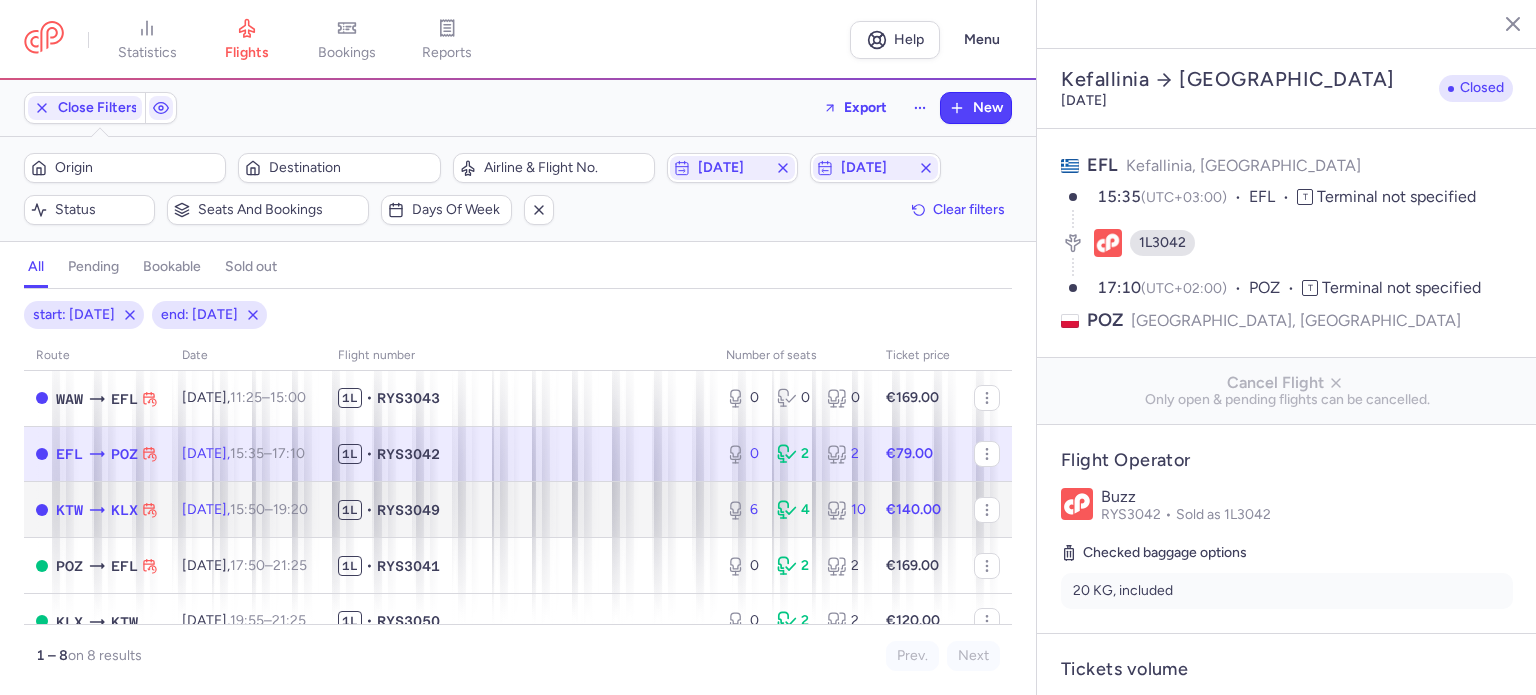 click on "15:50  –  19:20  +0" at bounding box center [269, 509] 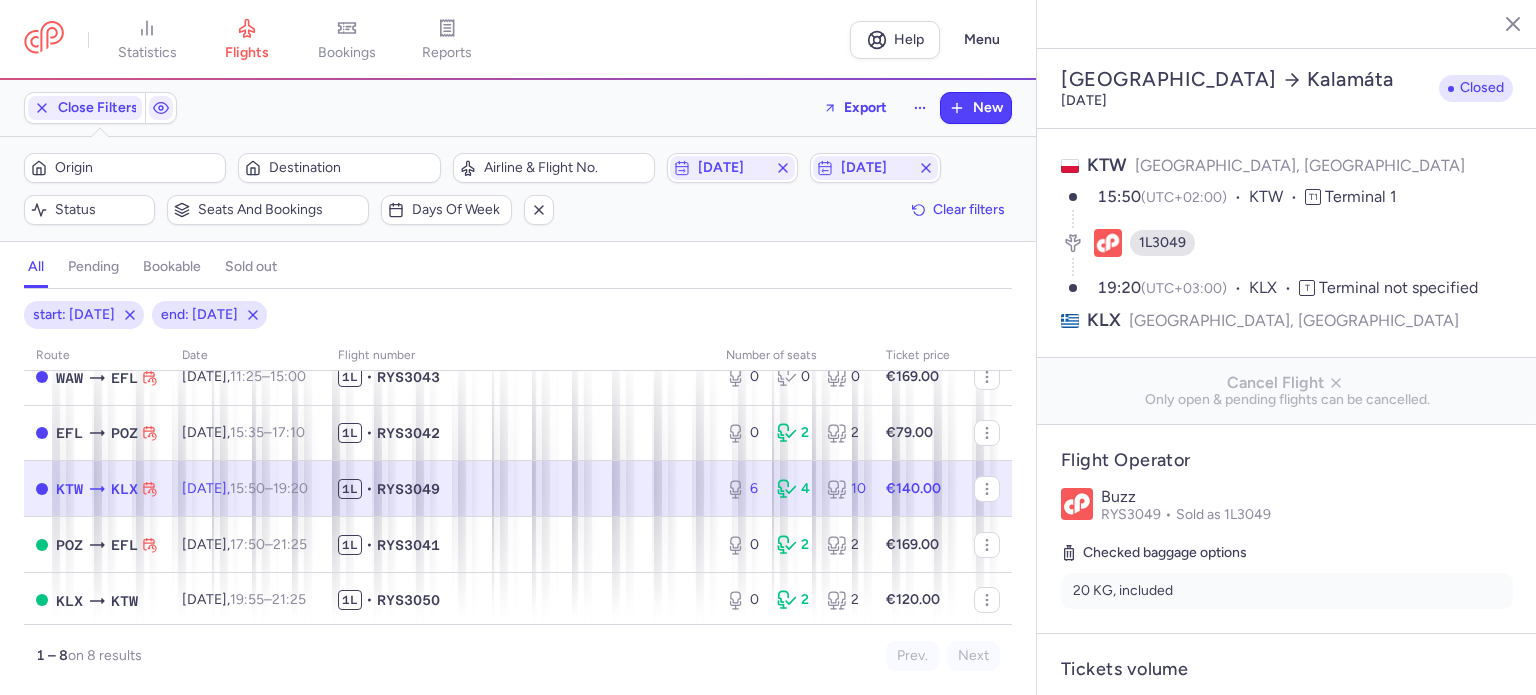 scroll, scrollTop: 232, scrollLeft: 0, axis: vertical 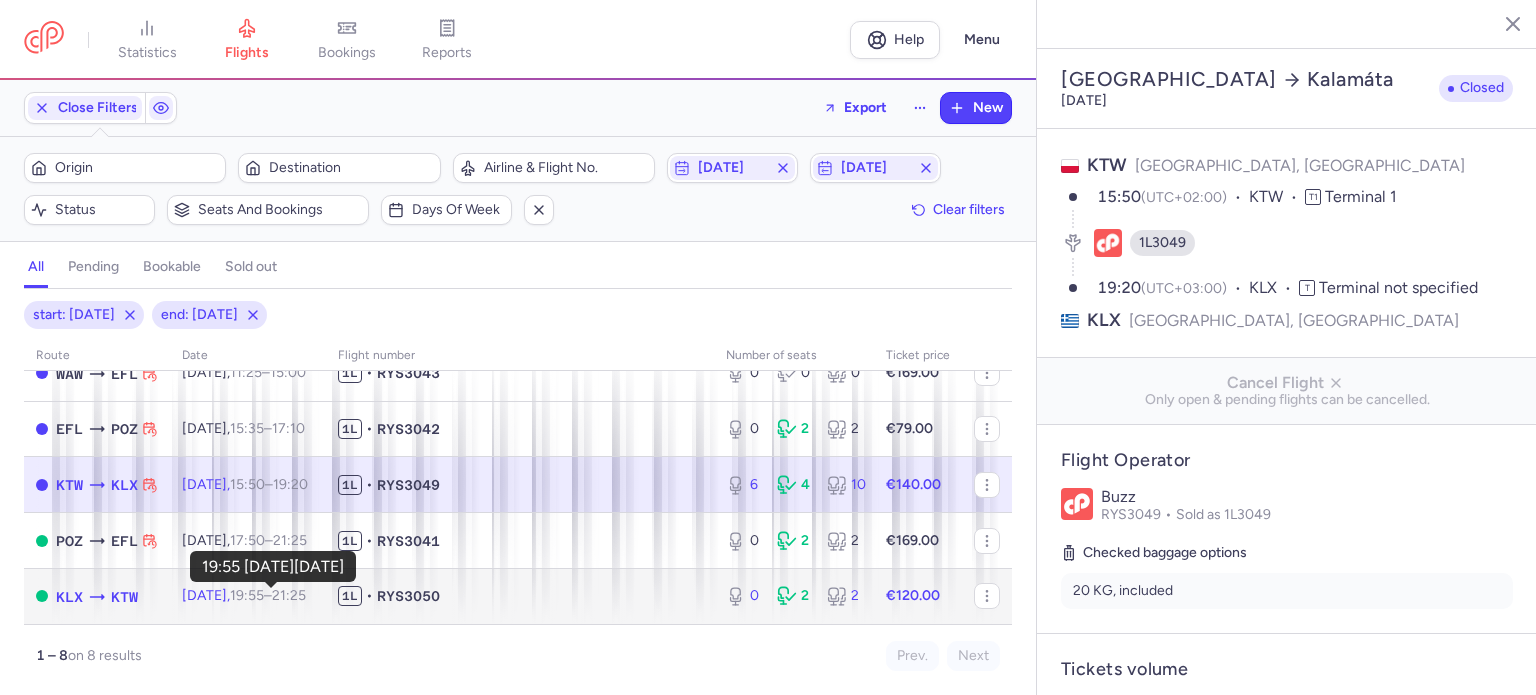 click on "19:55" at bounding box center (247, 595) 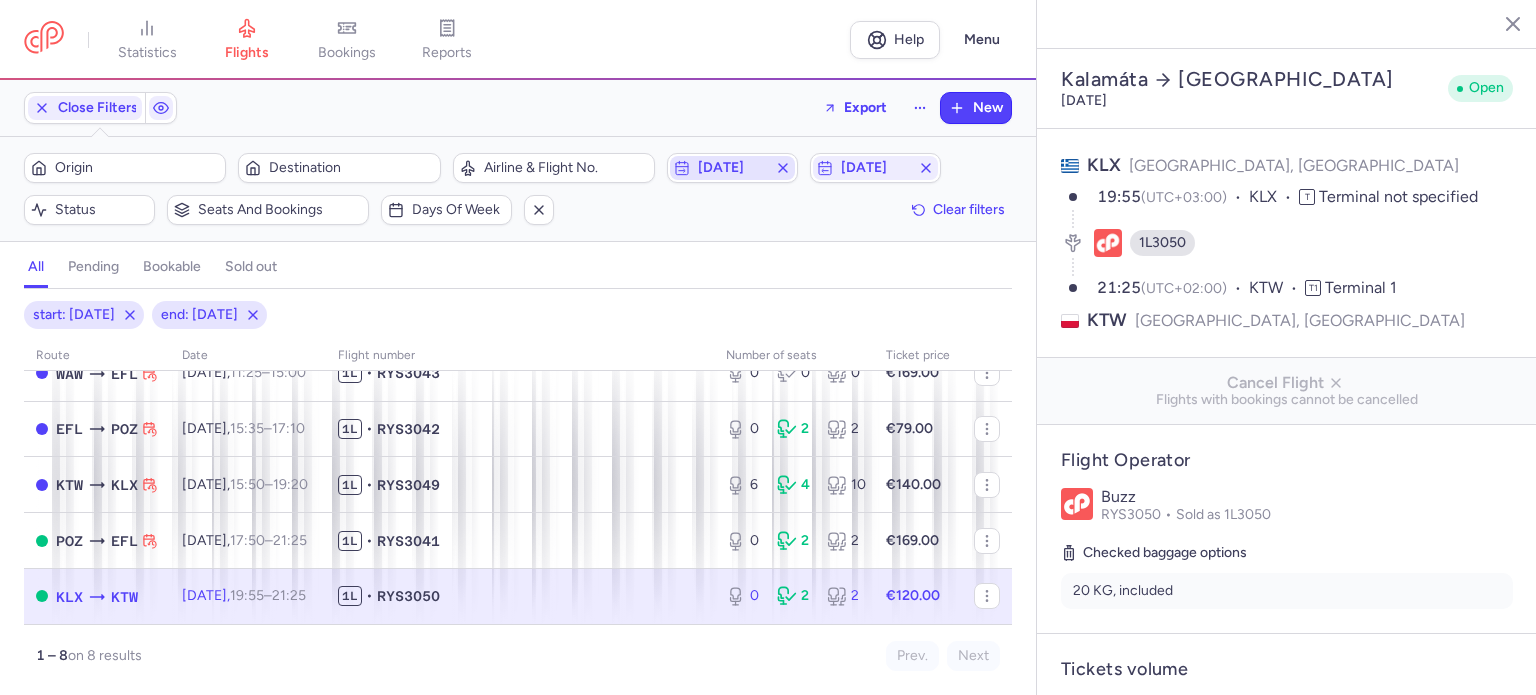 click on "[DATE]" at bounding box center [732, 168] 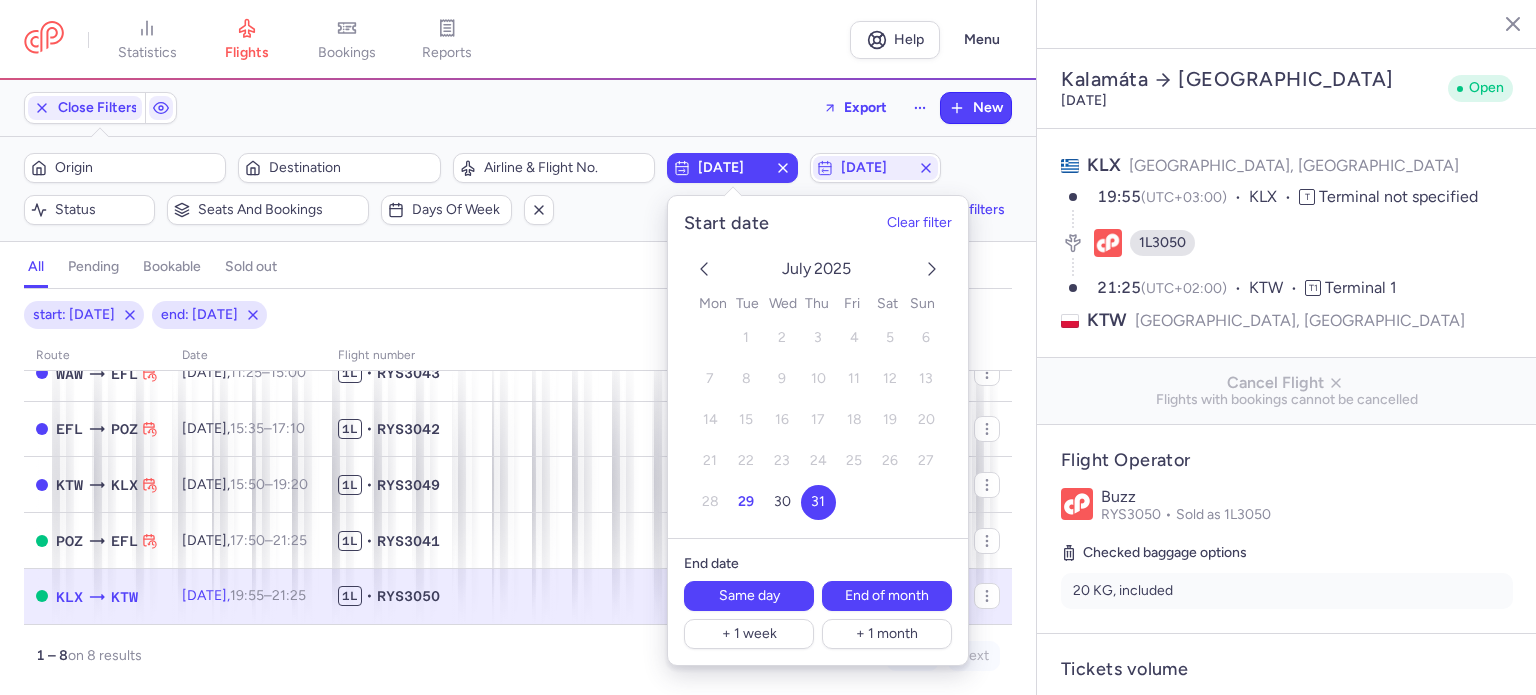 drag, startPoint x: 939, startPoint y: 268, endPoint x: 924, endPoint y: 293, distance: 29.15476 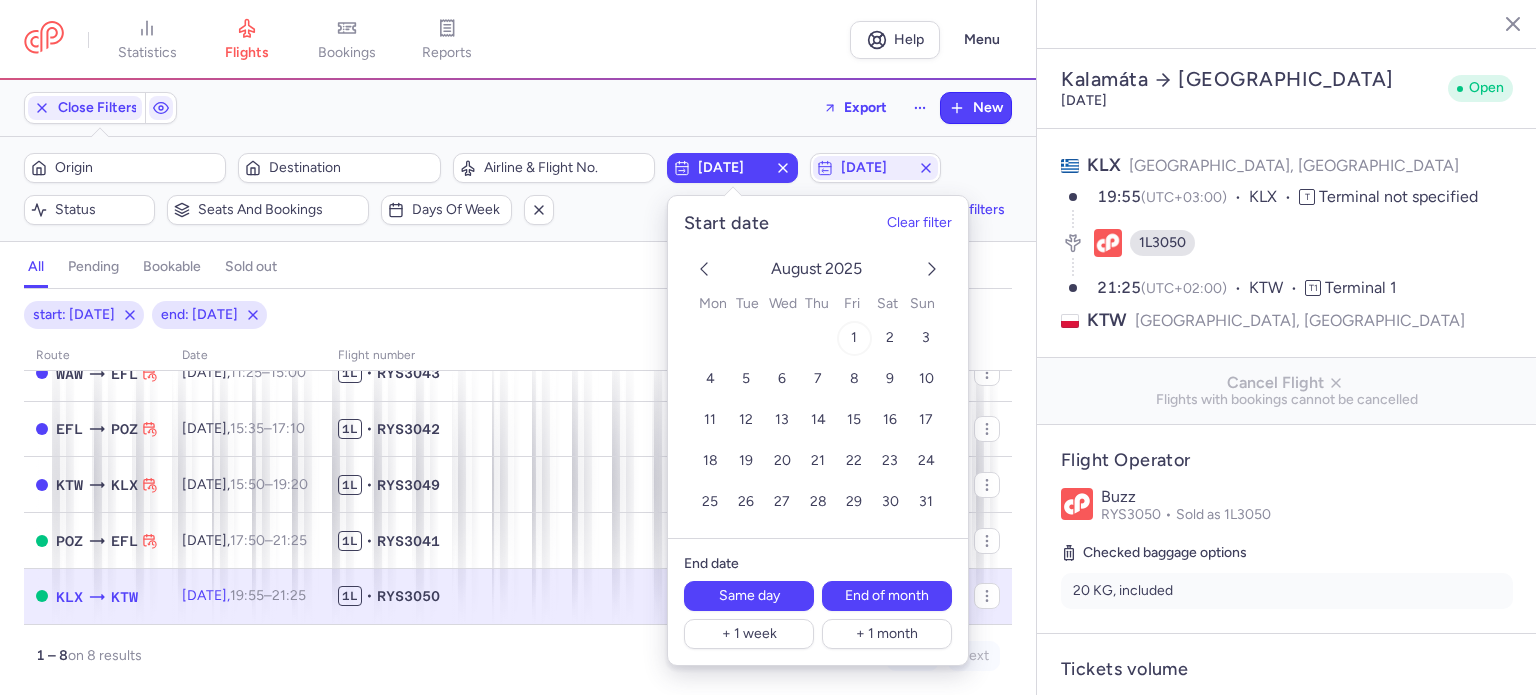 click on "1" at bounding box center (853, 338) 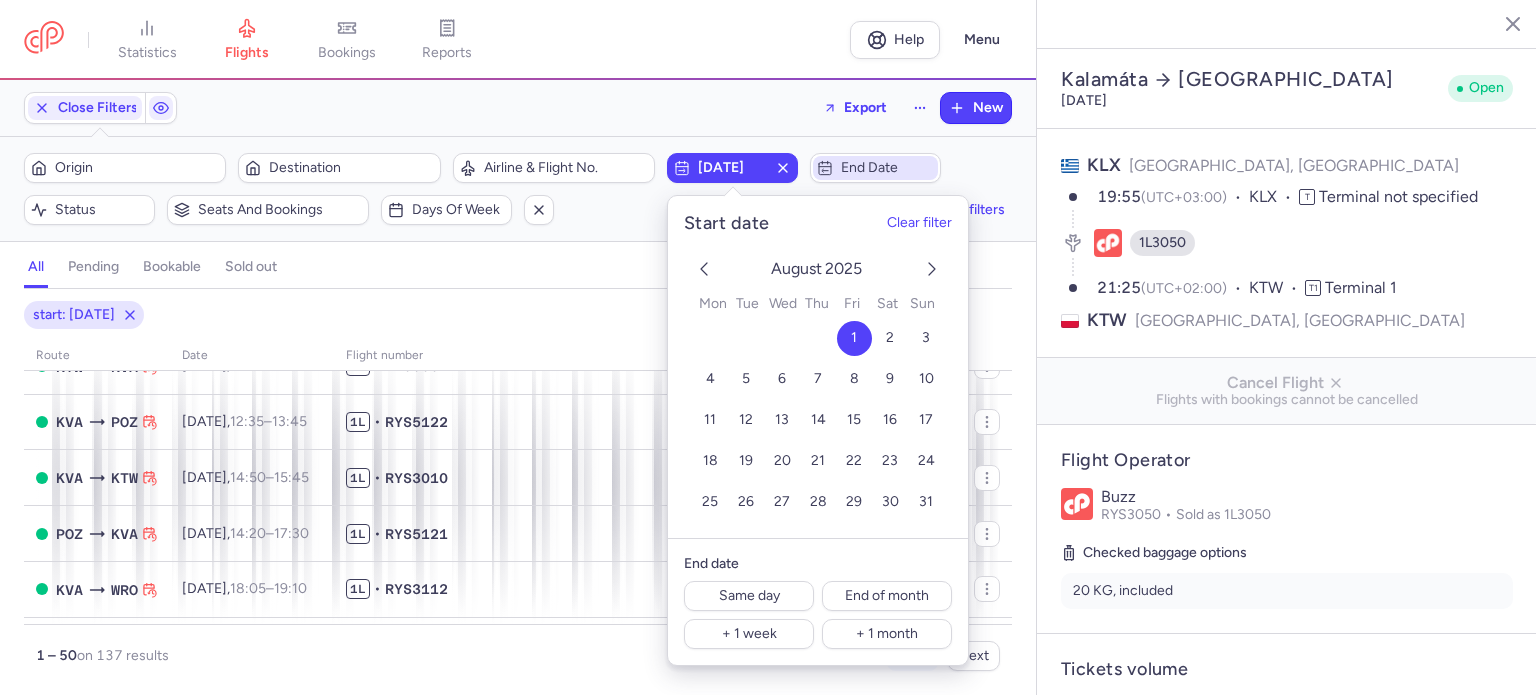 click on "End date" at bounding box center [887, 168] 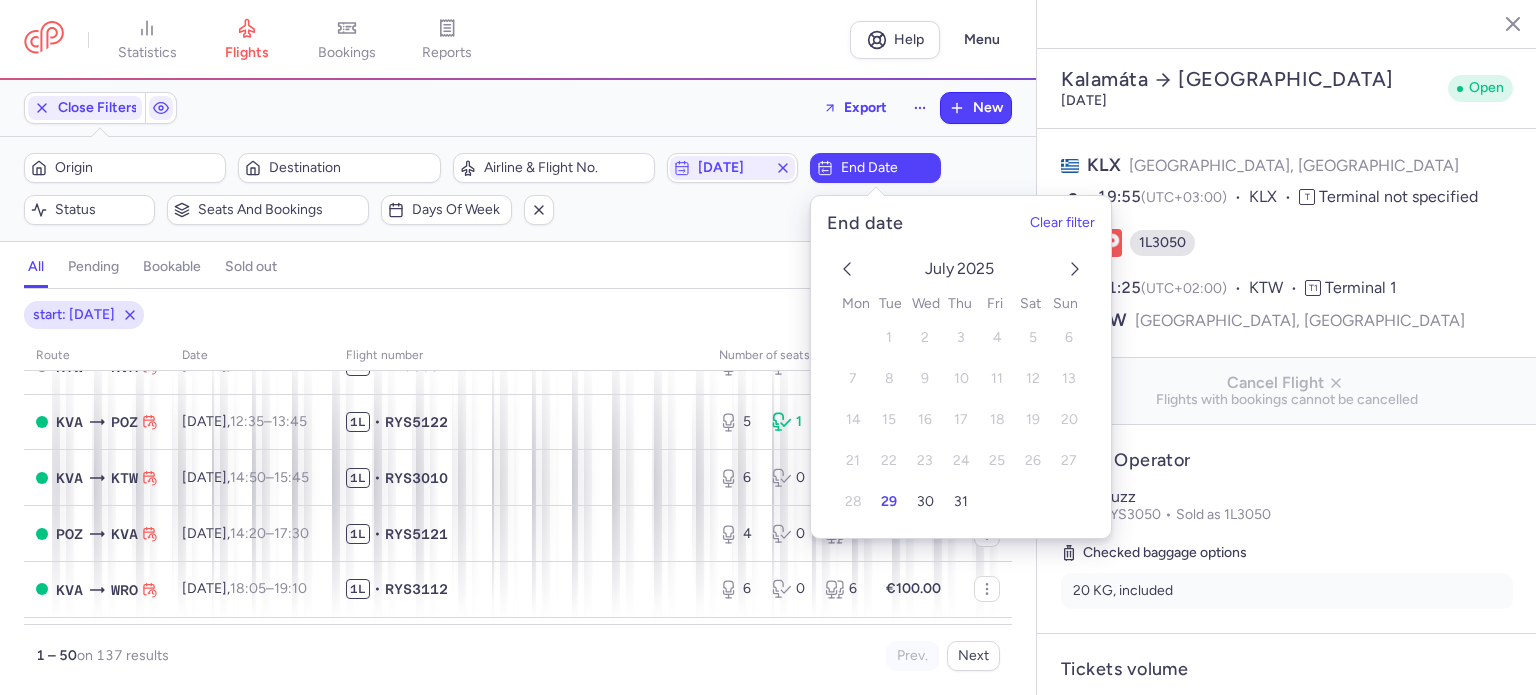 click 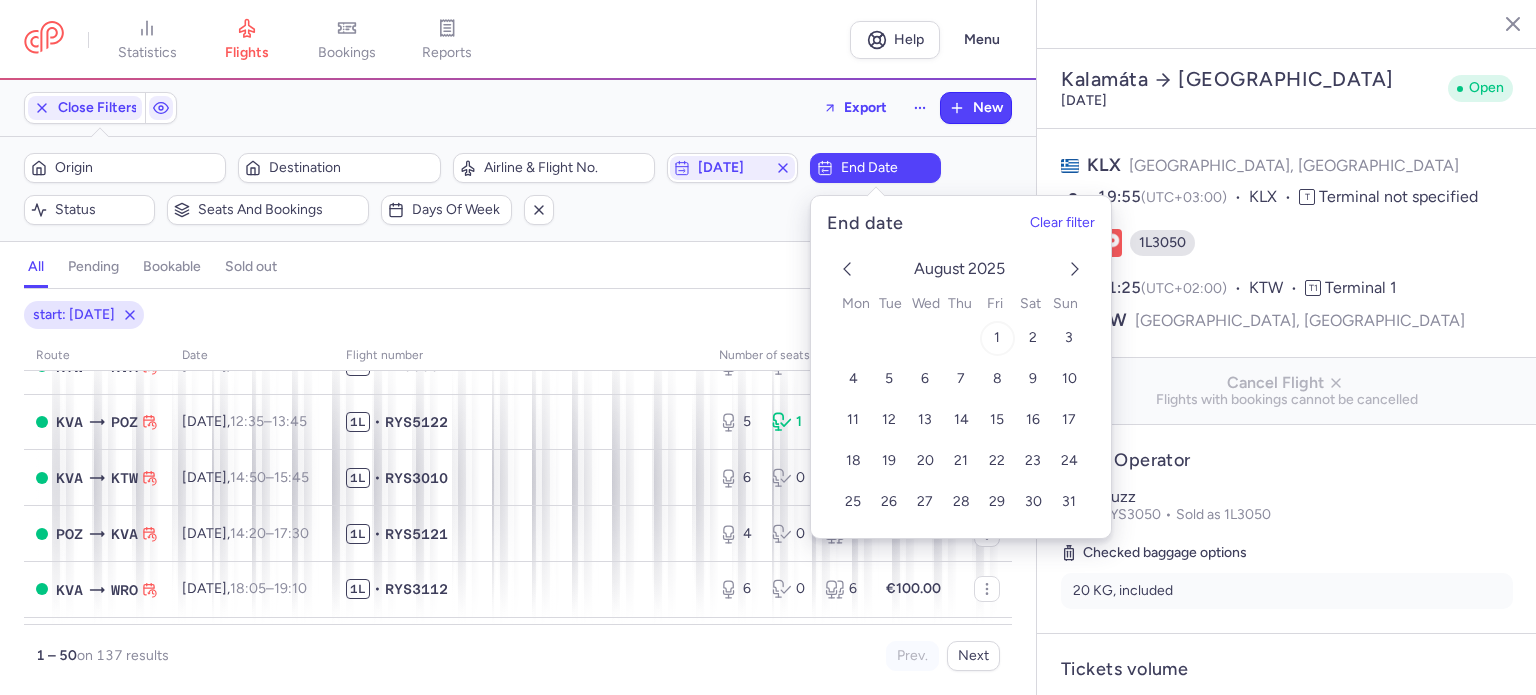 click on "1" at bounding box center [996, 338] 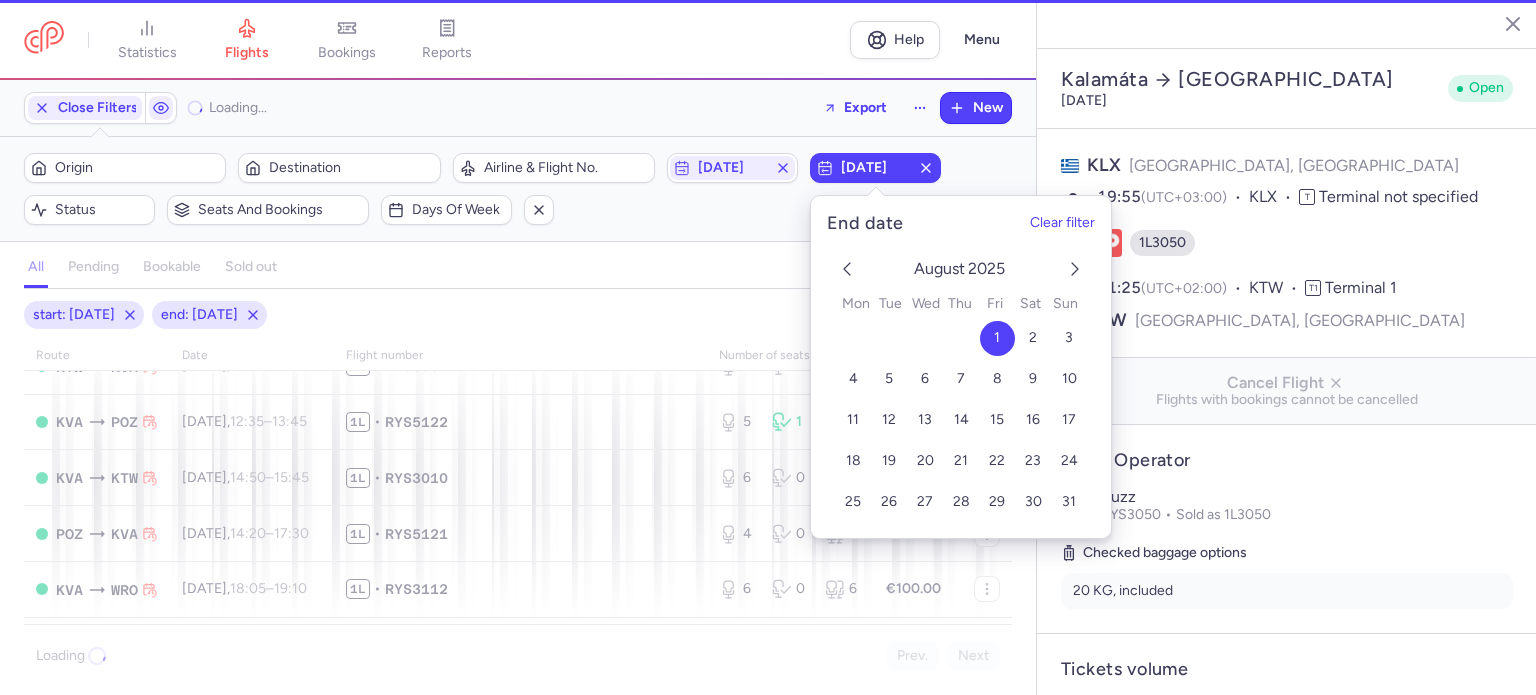scroll, scrollTop: 0, scrollLeft: 0, axis: both 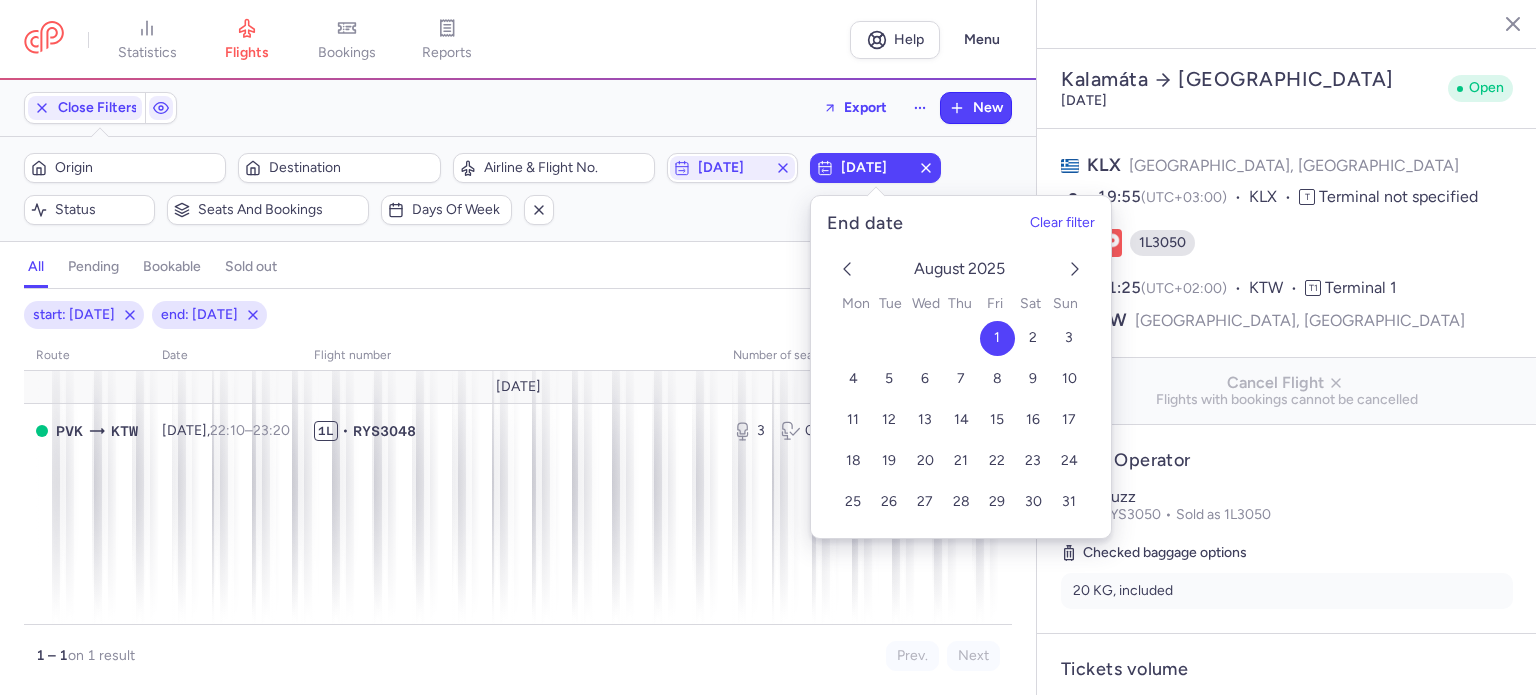 click on "Filters (2) – 1 result  Origin  Destination  Airline & Flight No.  [DATE]  [DATE]  Status  Seats and bookings  Days of week  Clear filters" at bounding box center [518, 189] 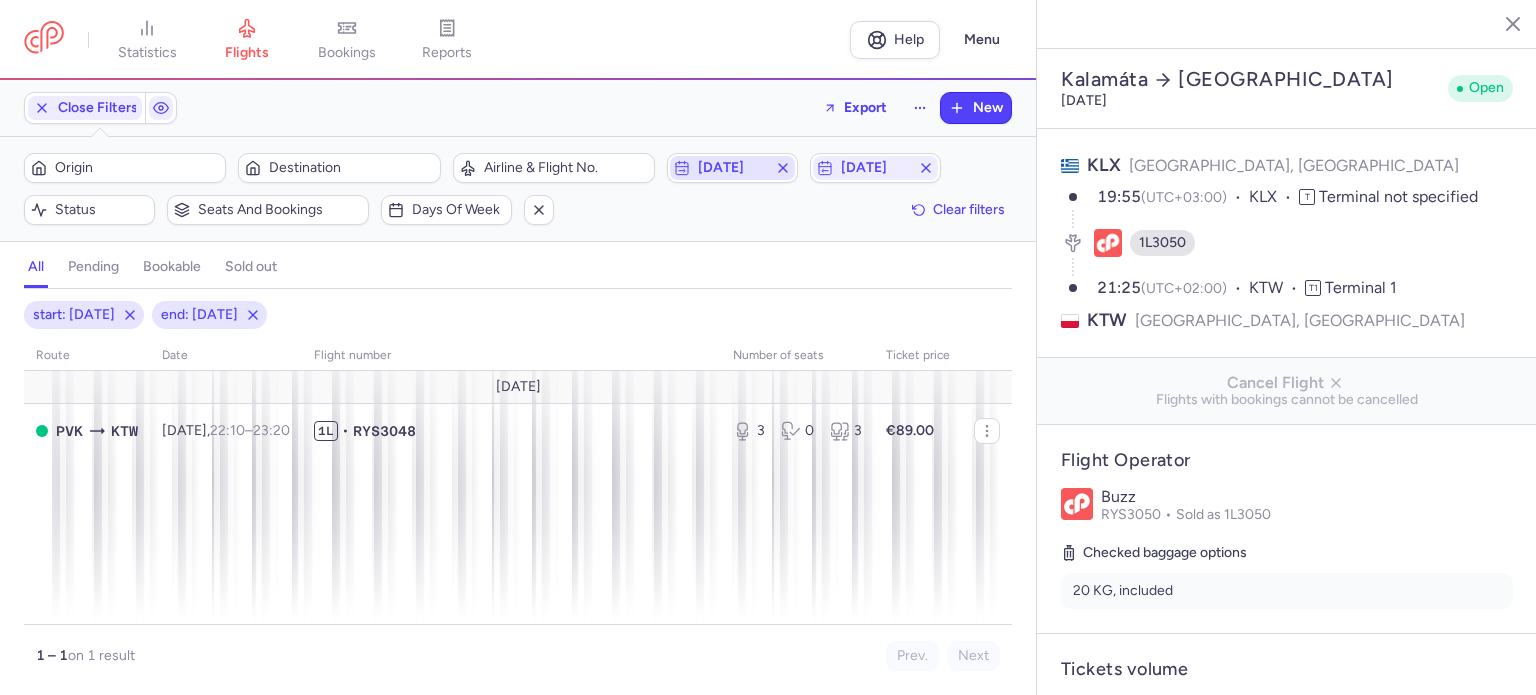 click on "[DATE]" at bounding box center (732, 168) 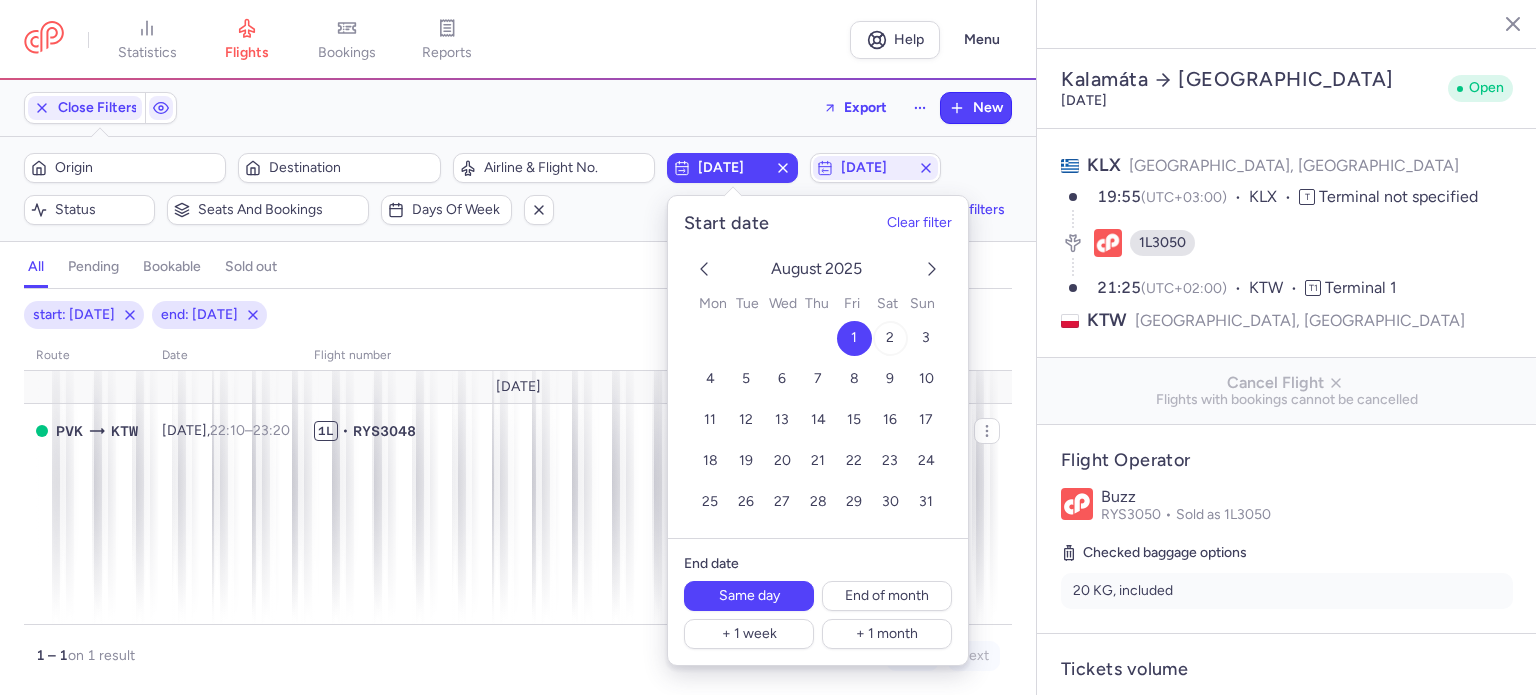 click on "2" at bounding box center [889, 338] 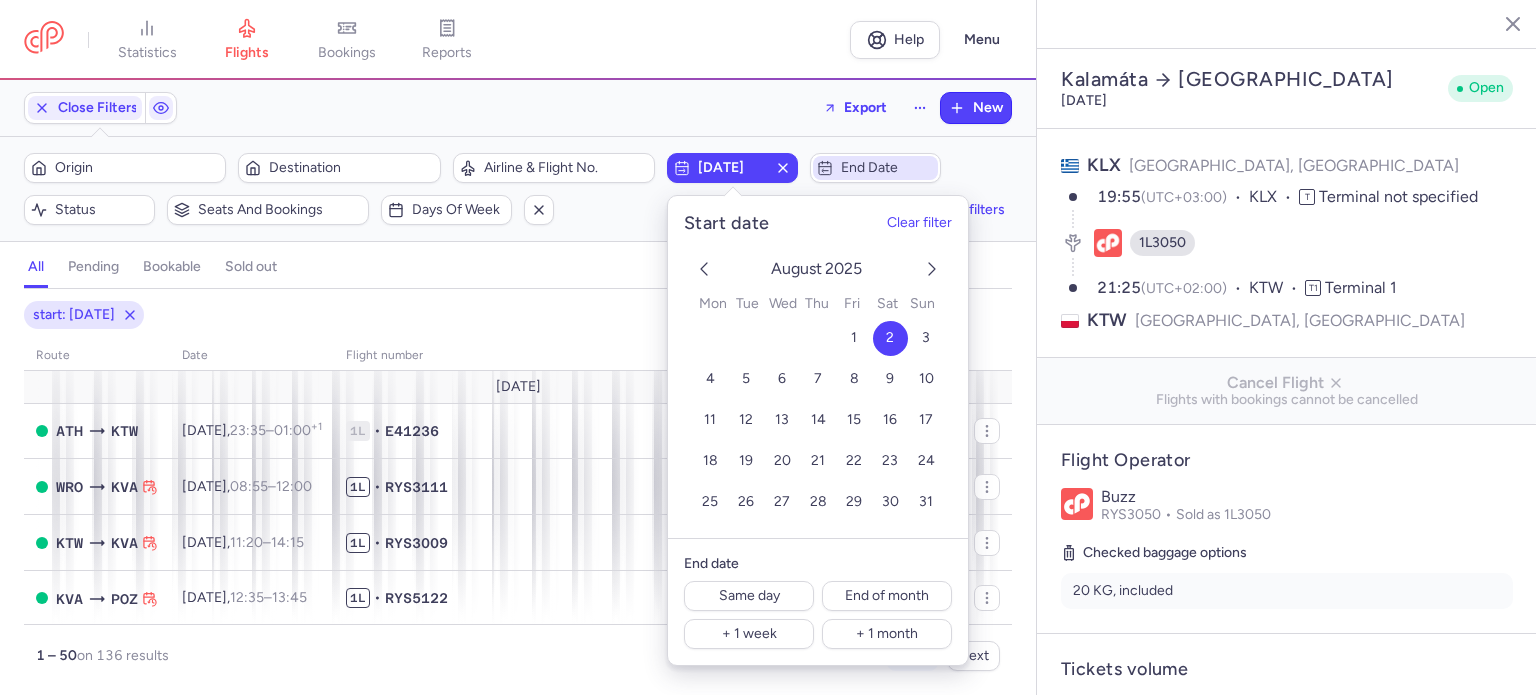 click on "End date" at bounding box center [887, 168] 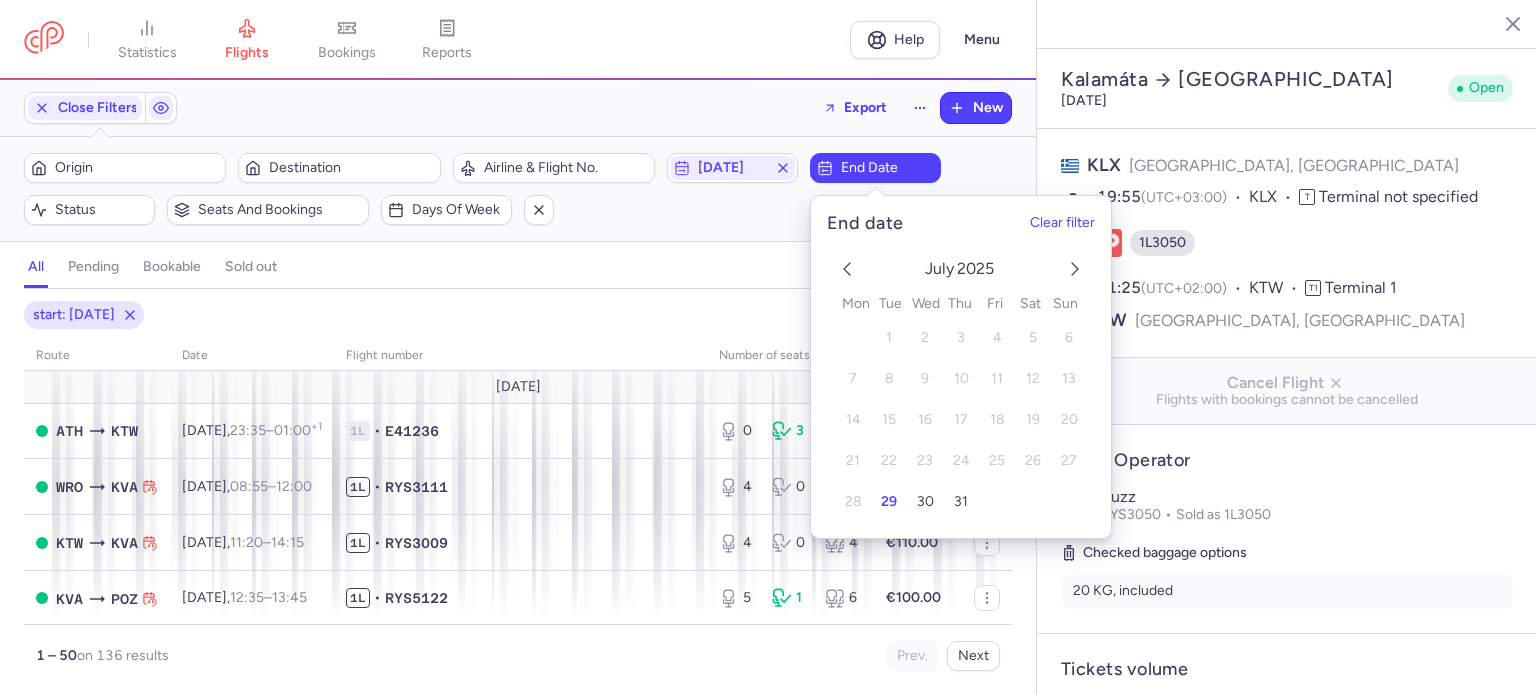 click 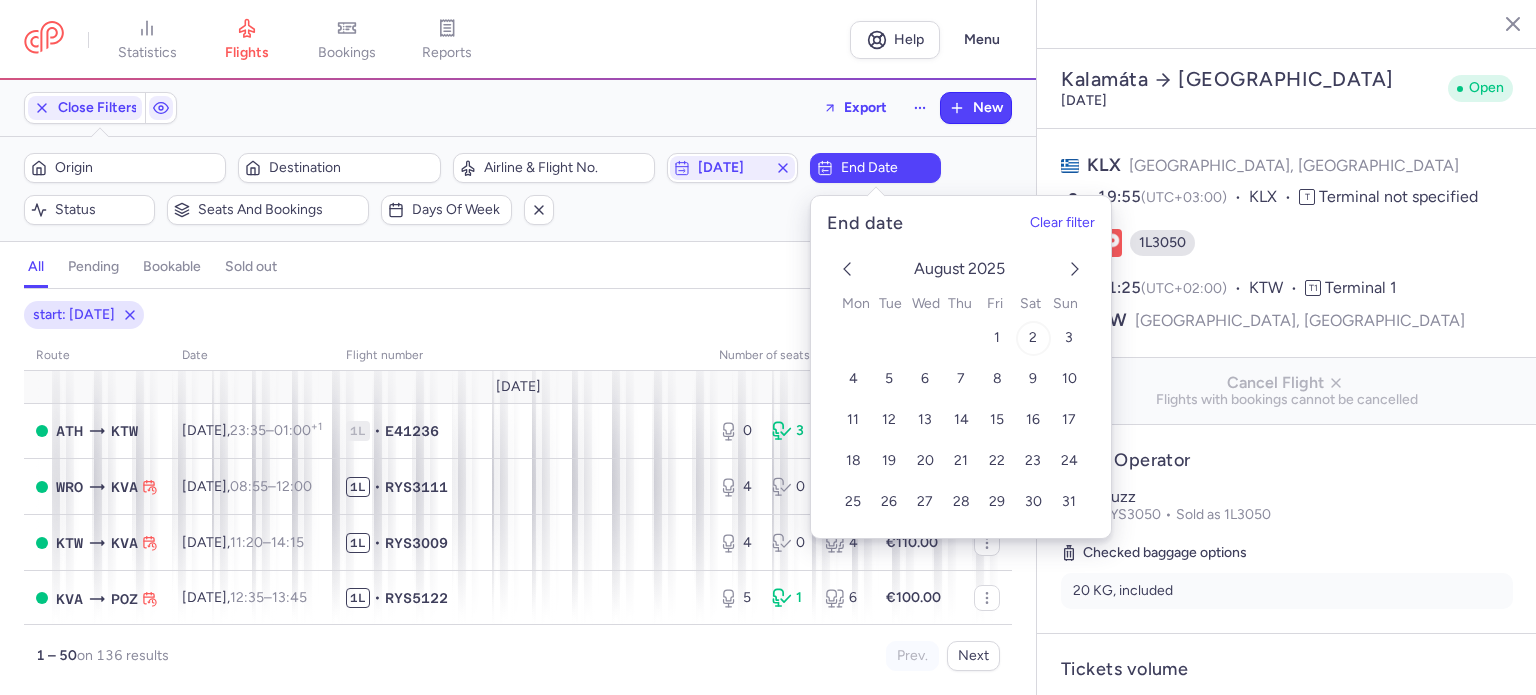 click on "2" at bounding box center (1032, 338) 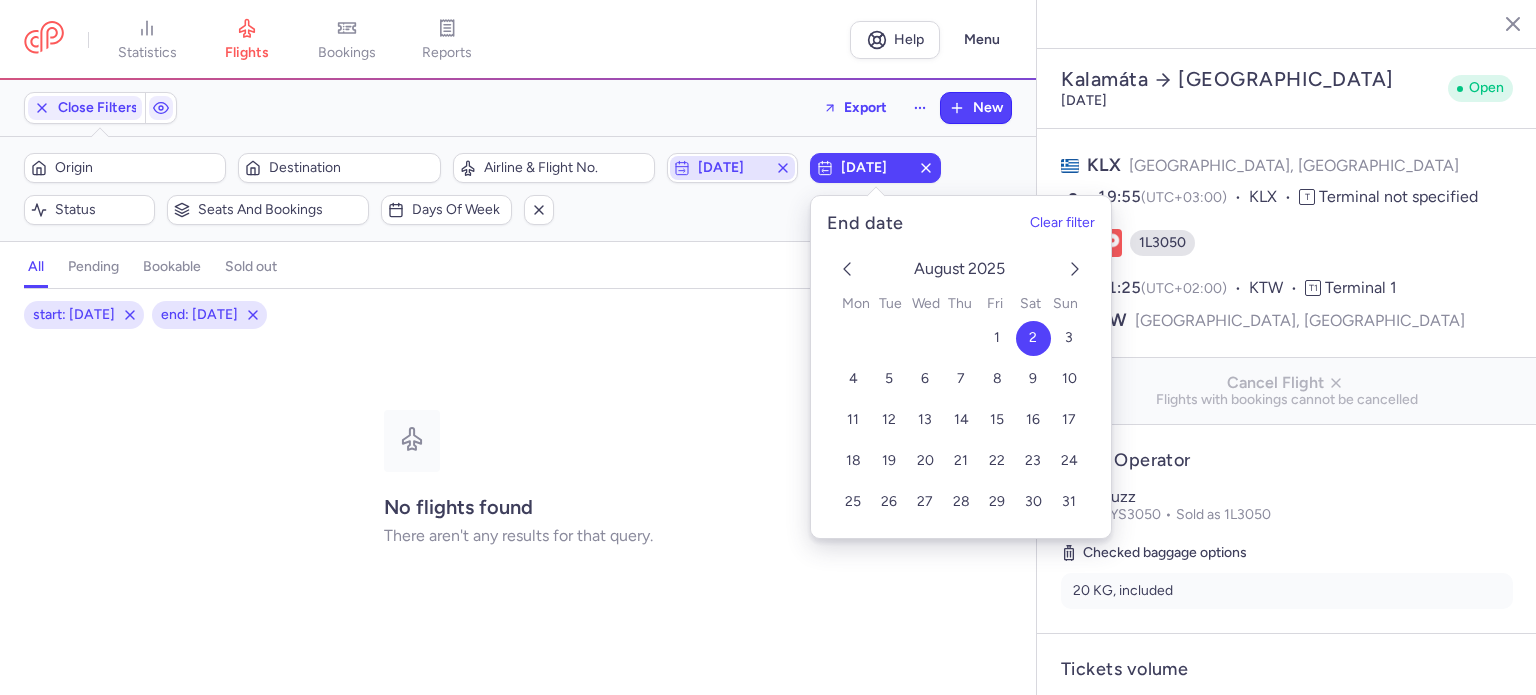 click on "[DATE]" at bounding box center [732, 168] 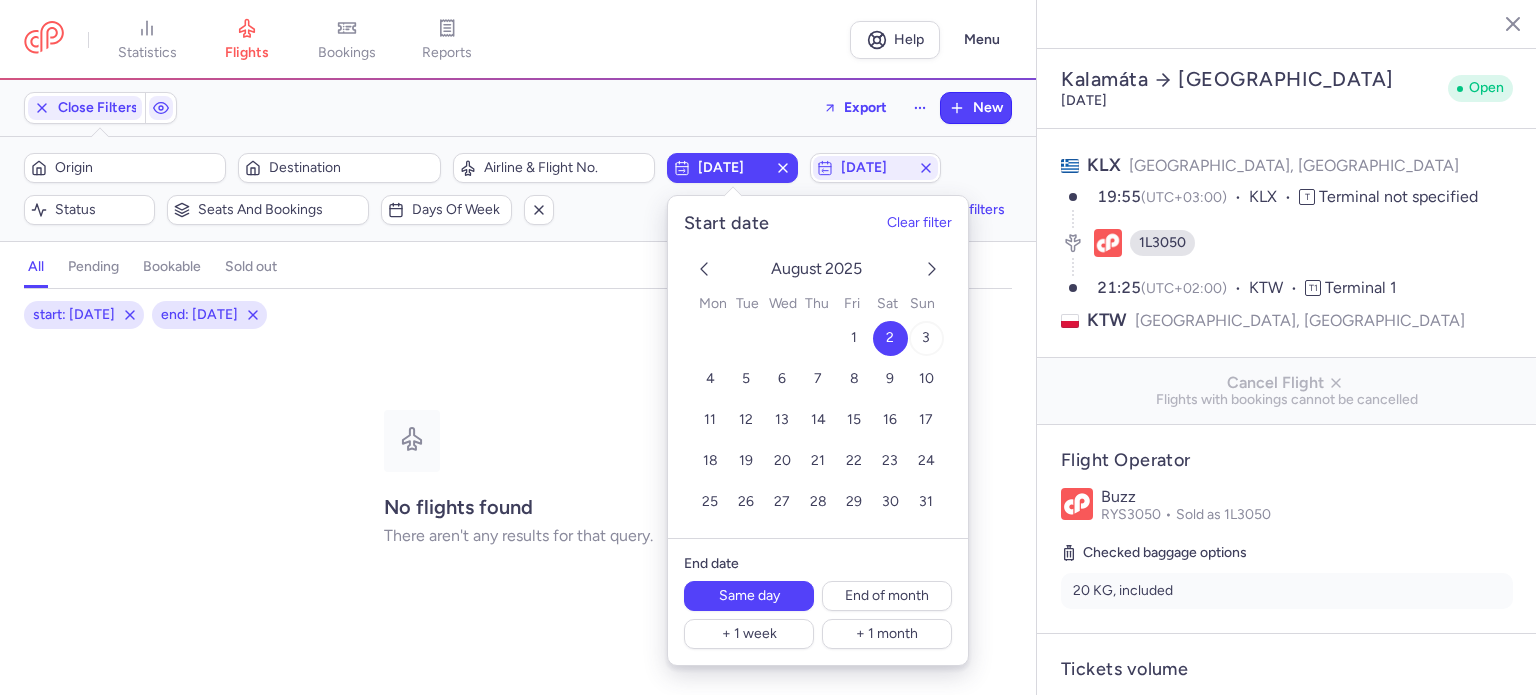 click on "3" at bounding box center [926, 337] 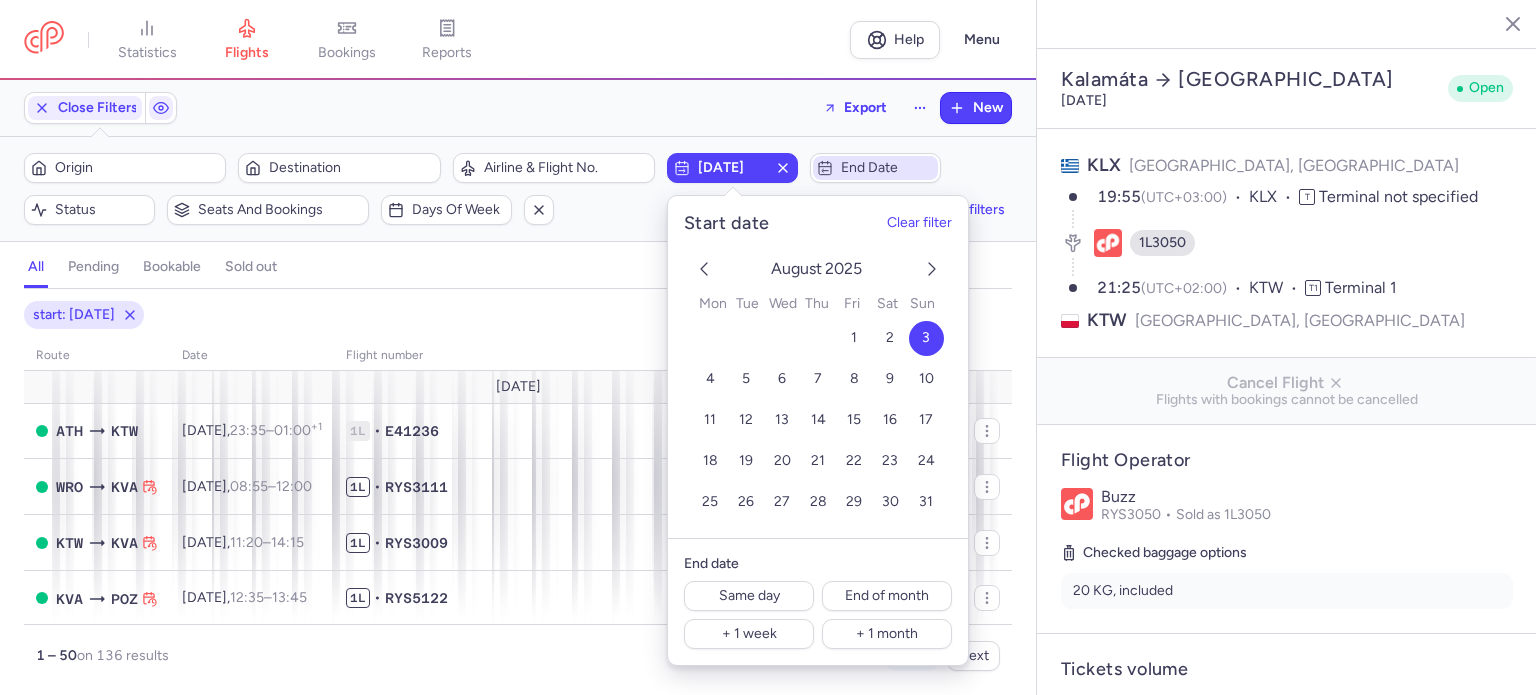 click on "End date" at bounding box center [887, 168] 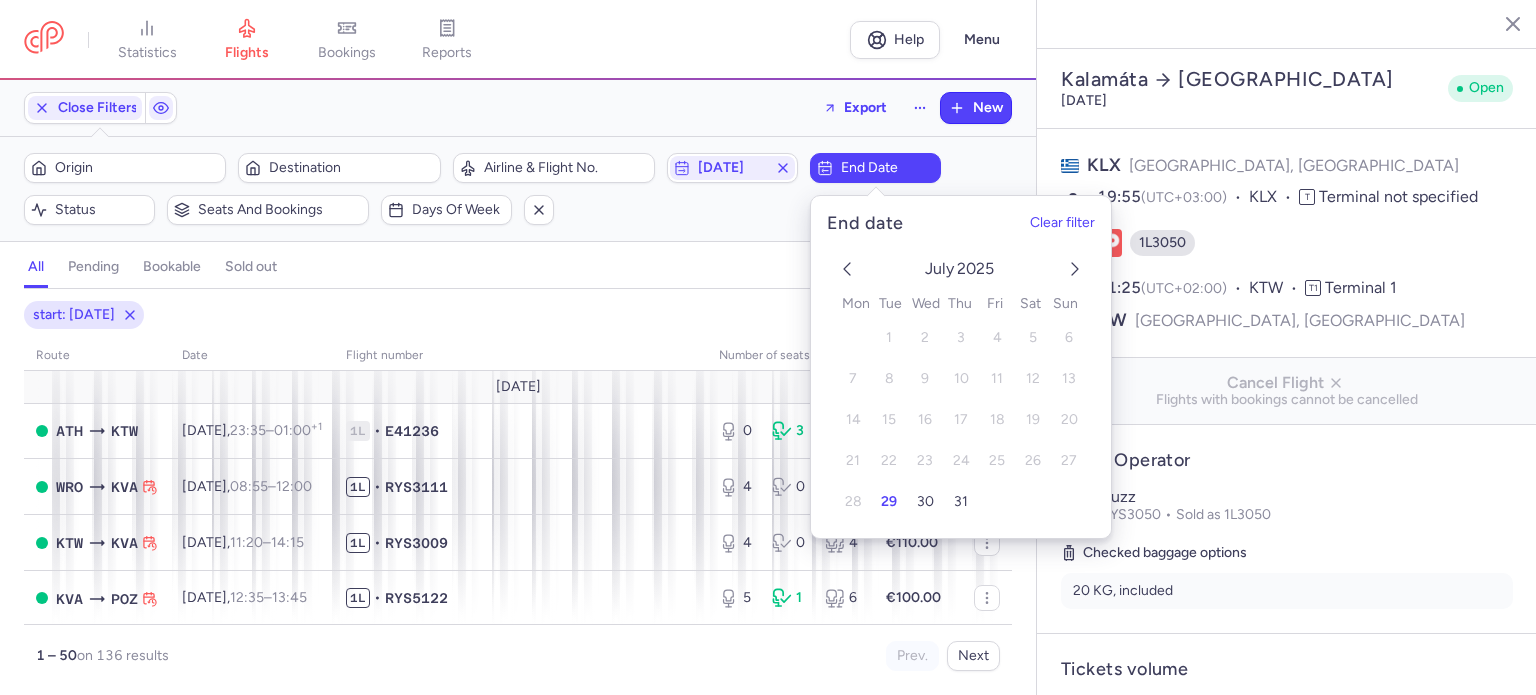 click 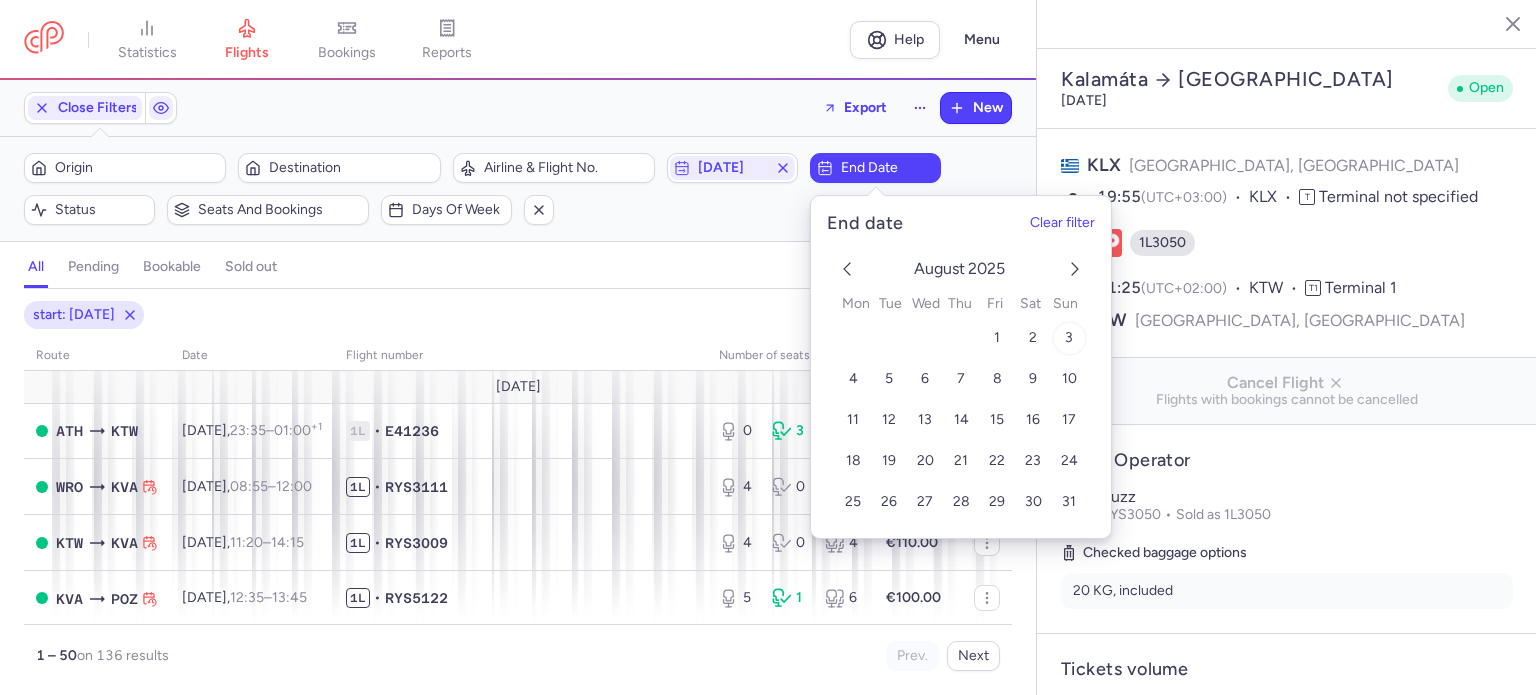 click on "3" at bounding box center [1069, 337] 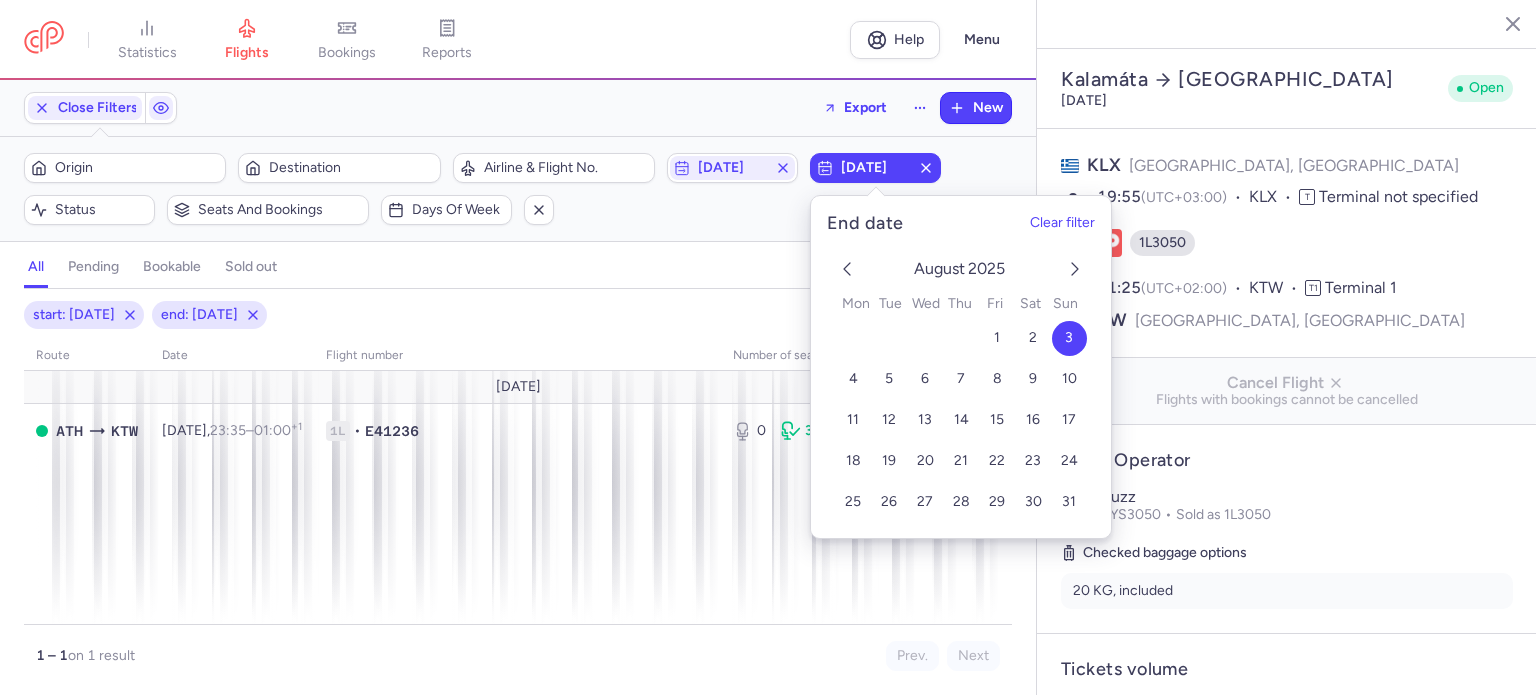 click on "Filters (2) – 1 result  Origin  Destination  Airline & Flight No.  [DATE]  [DATE]  Status  Seats and bookings  Days of week  Clear filters" at bounding box center (518, 189) 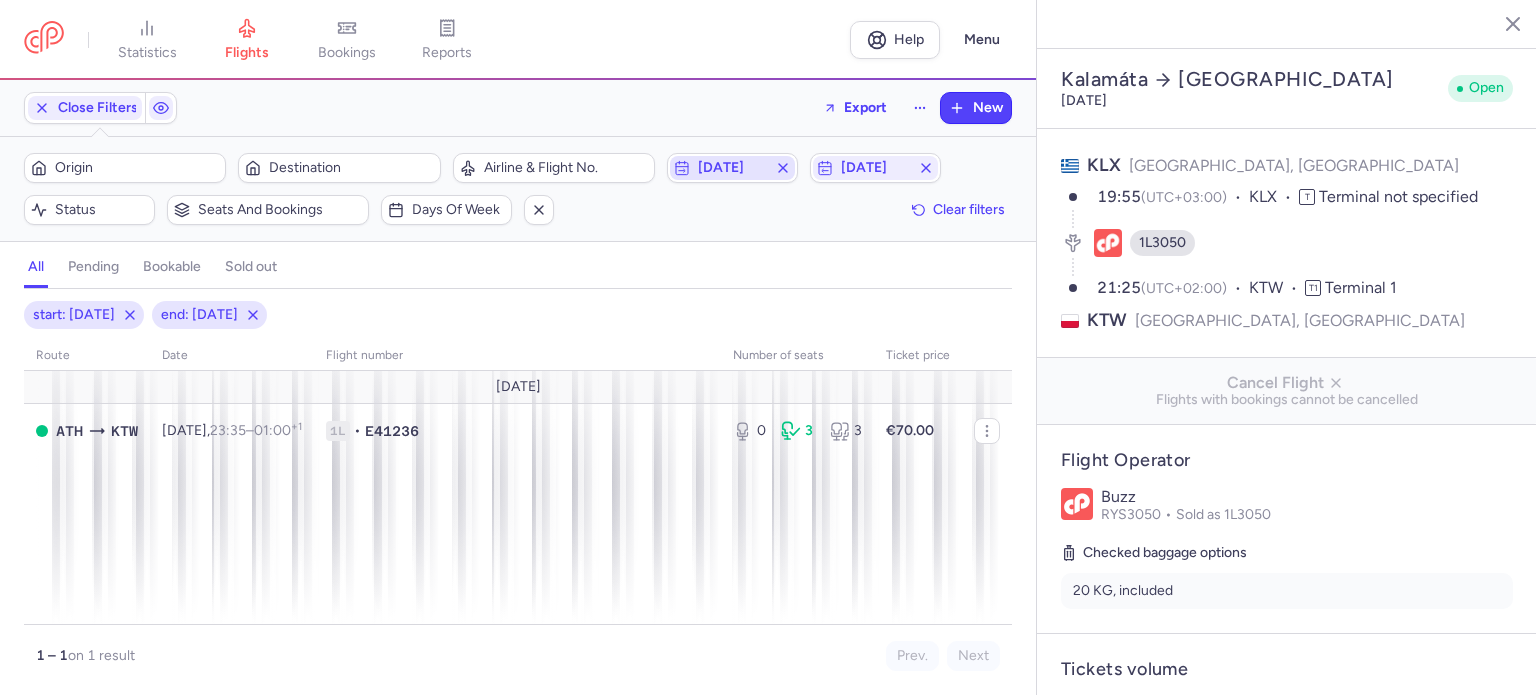 click on "[DATE]" at bounding box center (732, 168) 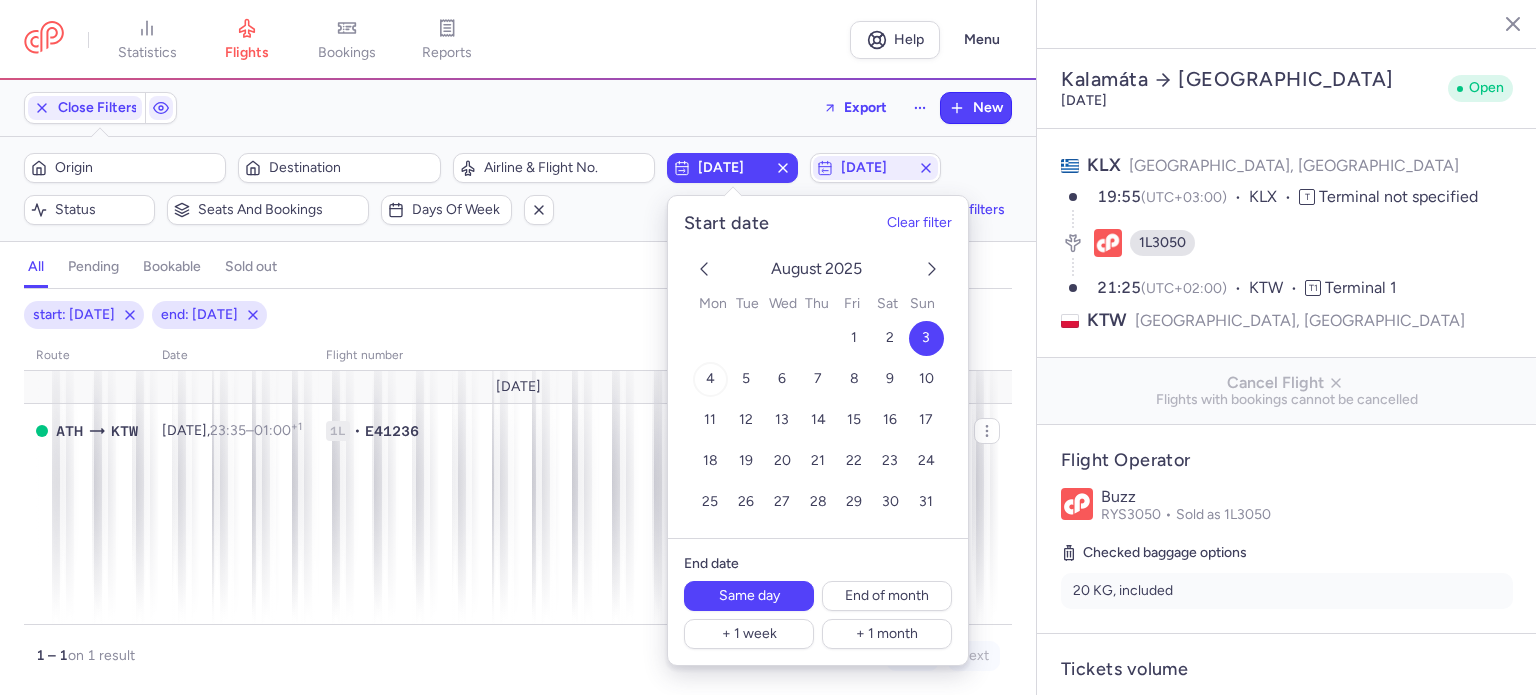 click on "4" at bounding box center (709, 378) 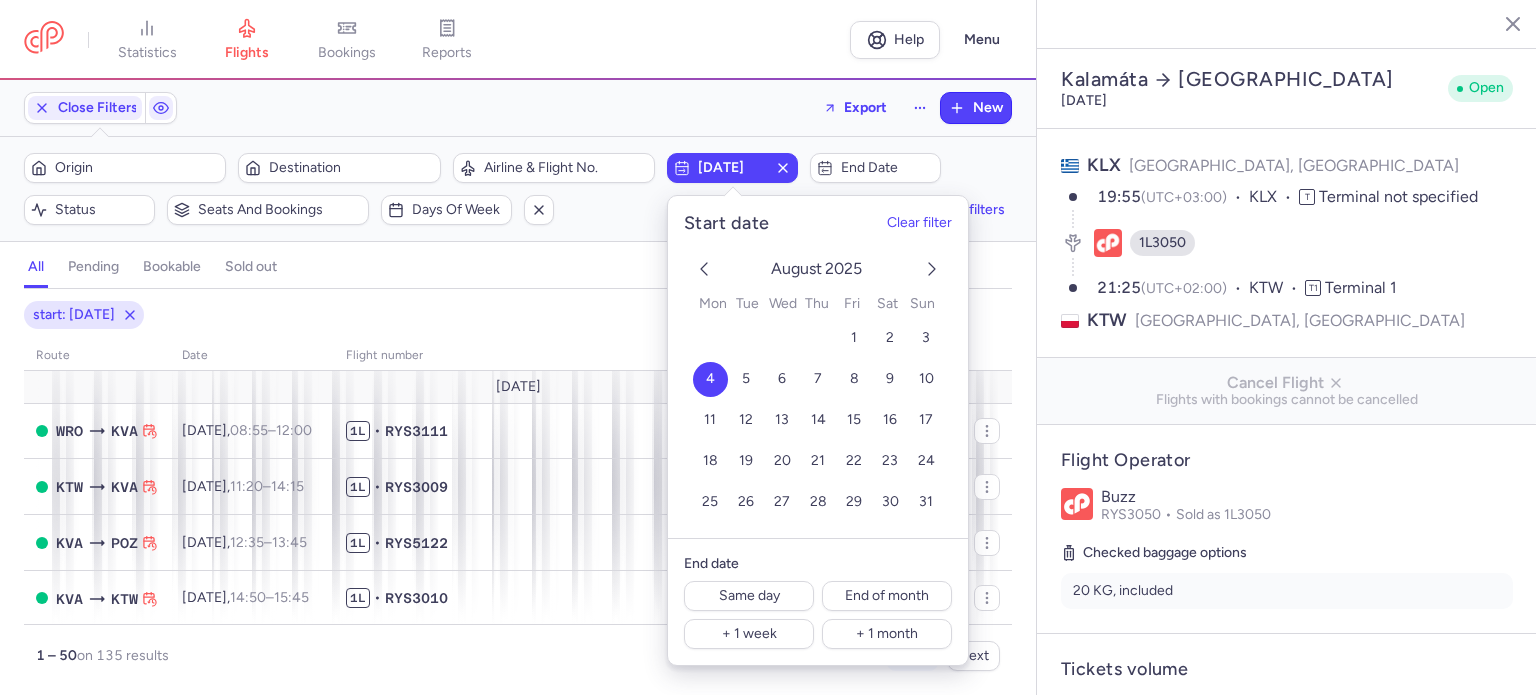 click on "Close Filters  Export  New" at bounding box center [518, 108] 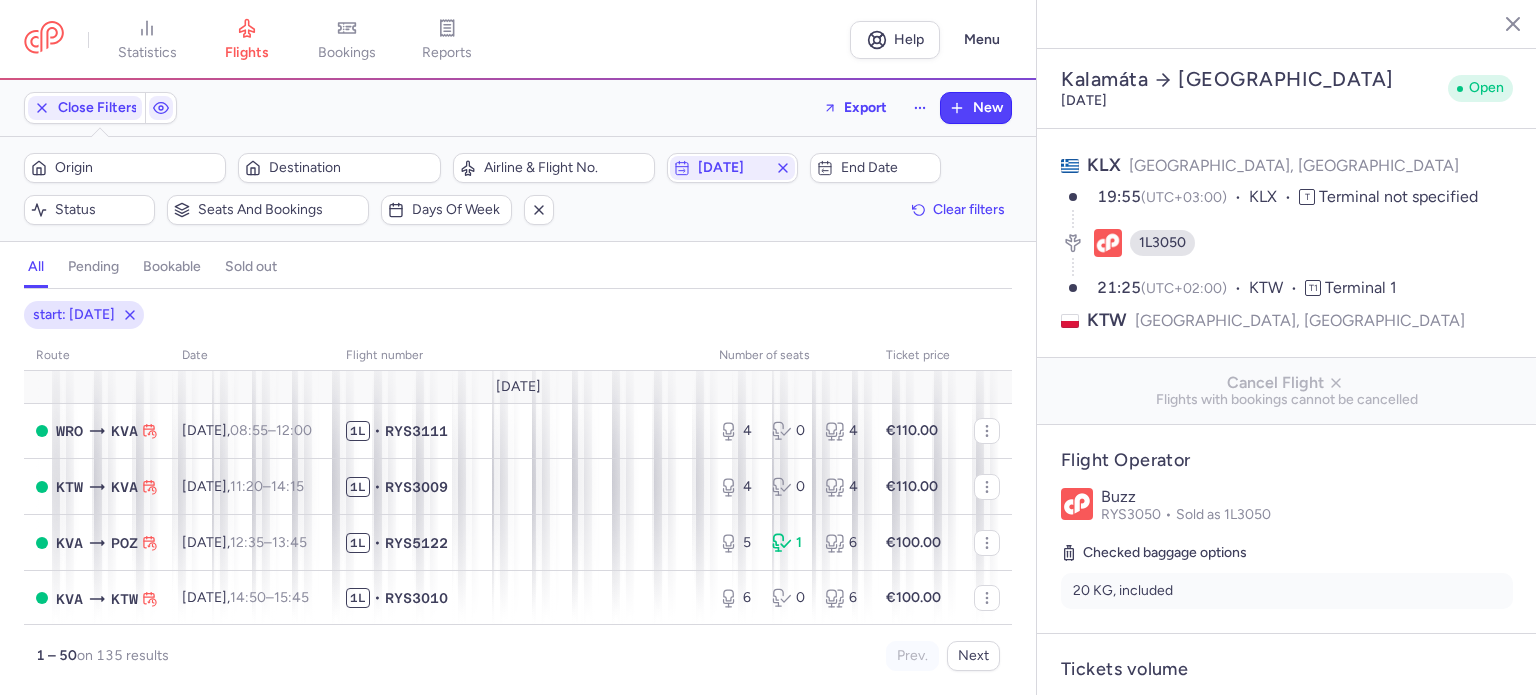 drag, startPoint x: 854, startPoint y: 176, endPoint x: 871, endPoint y: 184, distance: 18.788294 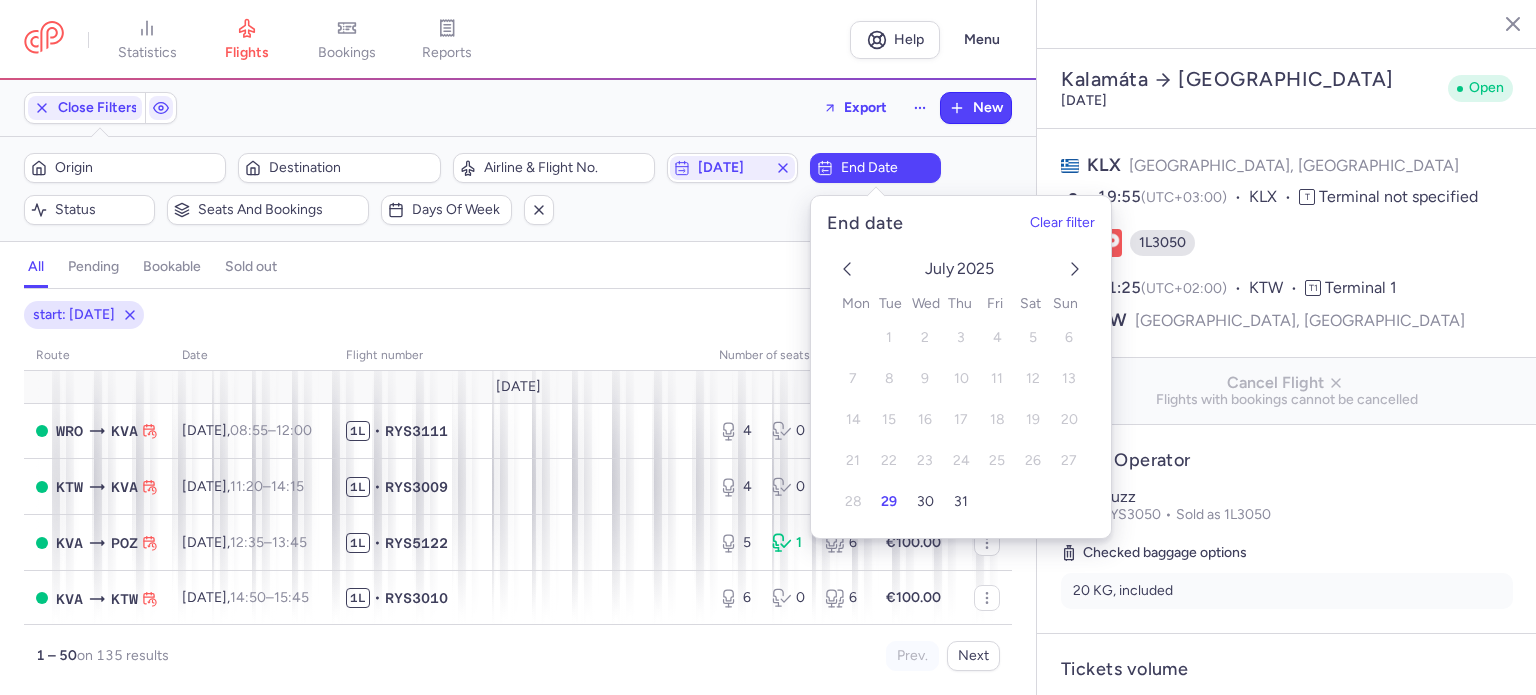 click 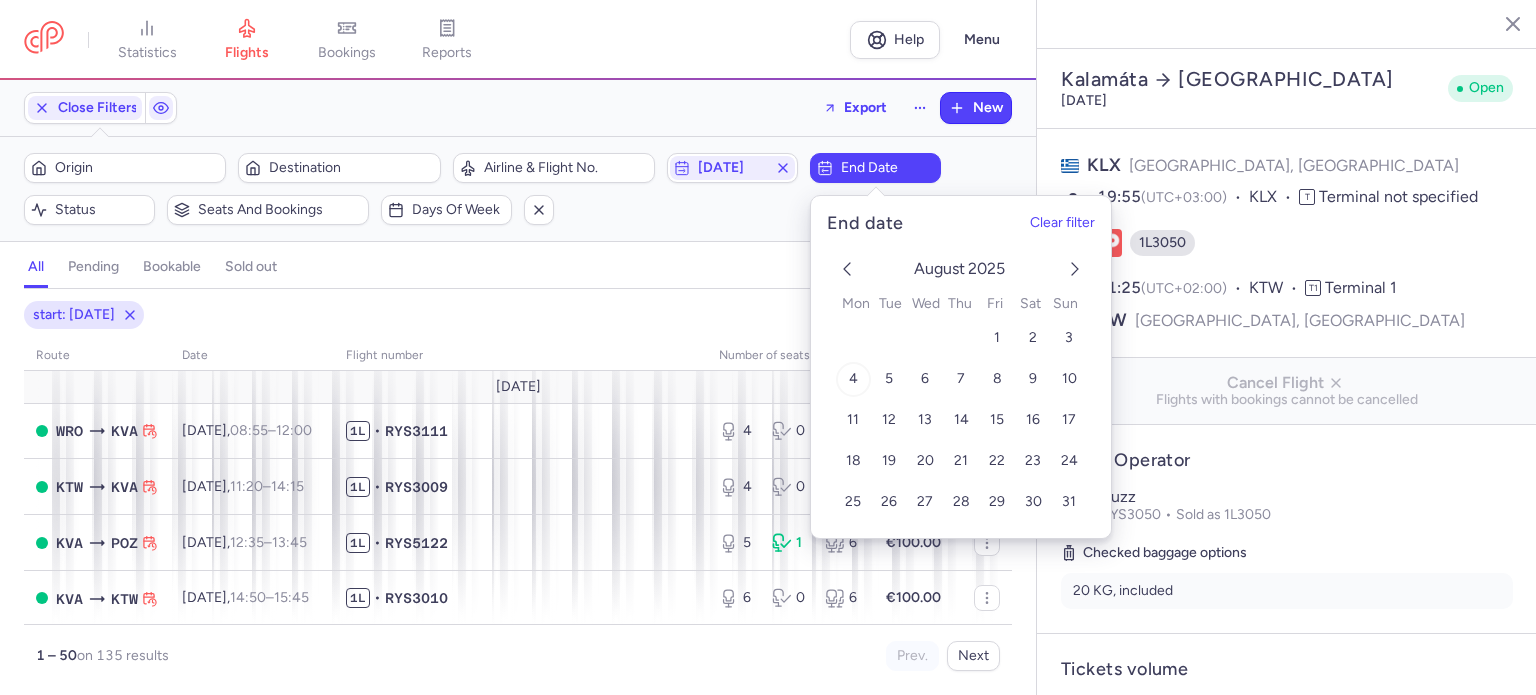 click on "4" at bounding box center [852, 378] 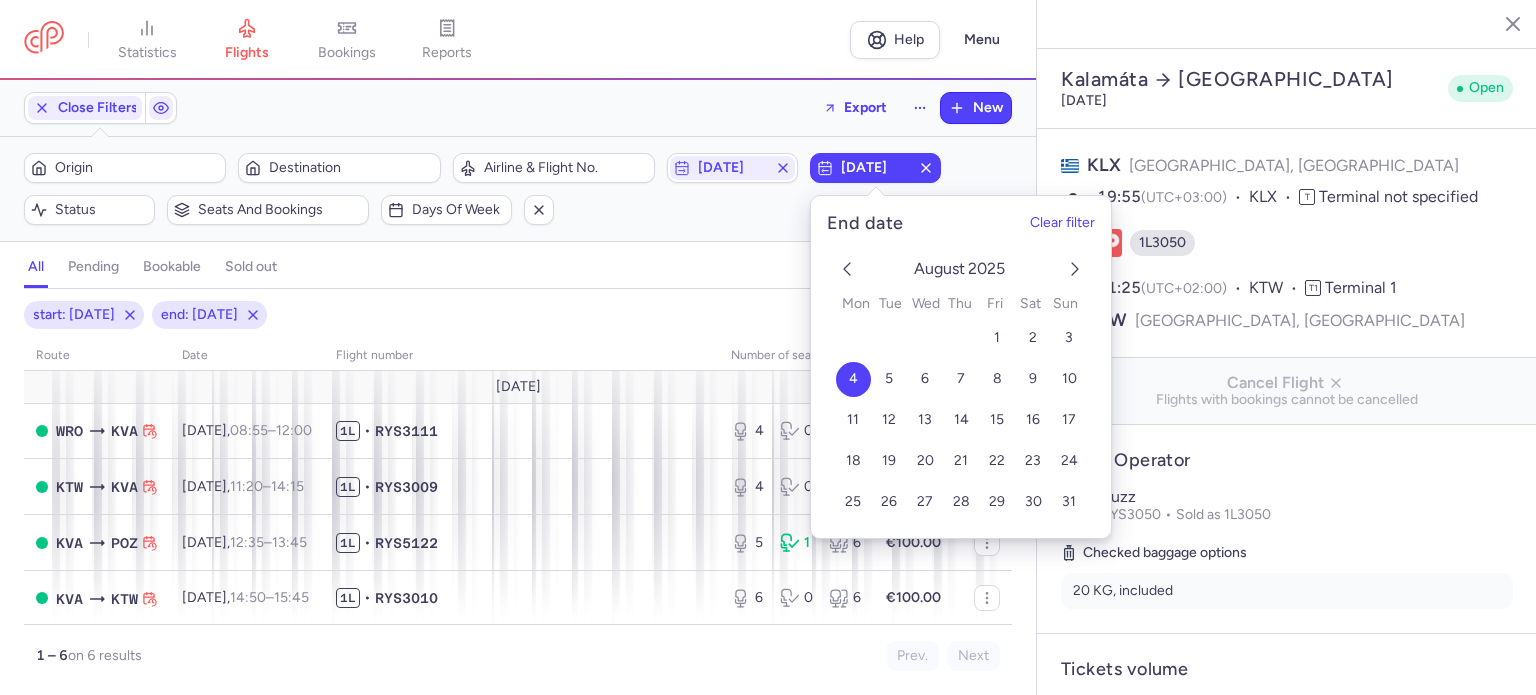 click on "all pending bookable sold out" at bounding box center [518, 271] 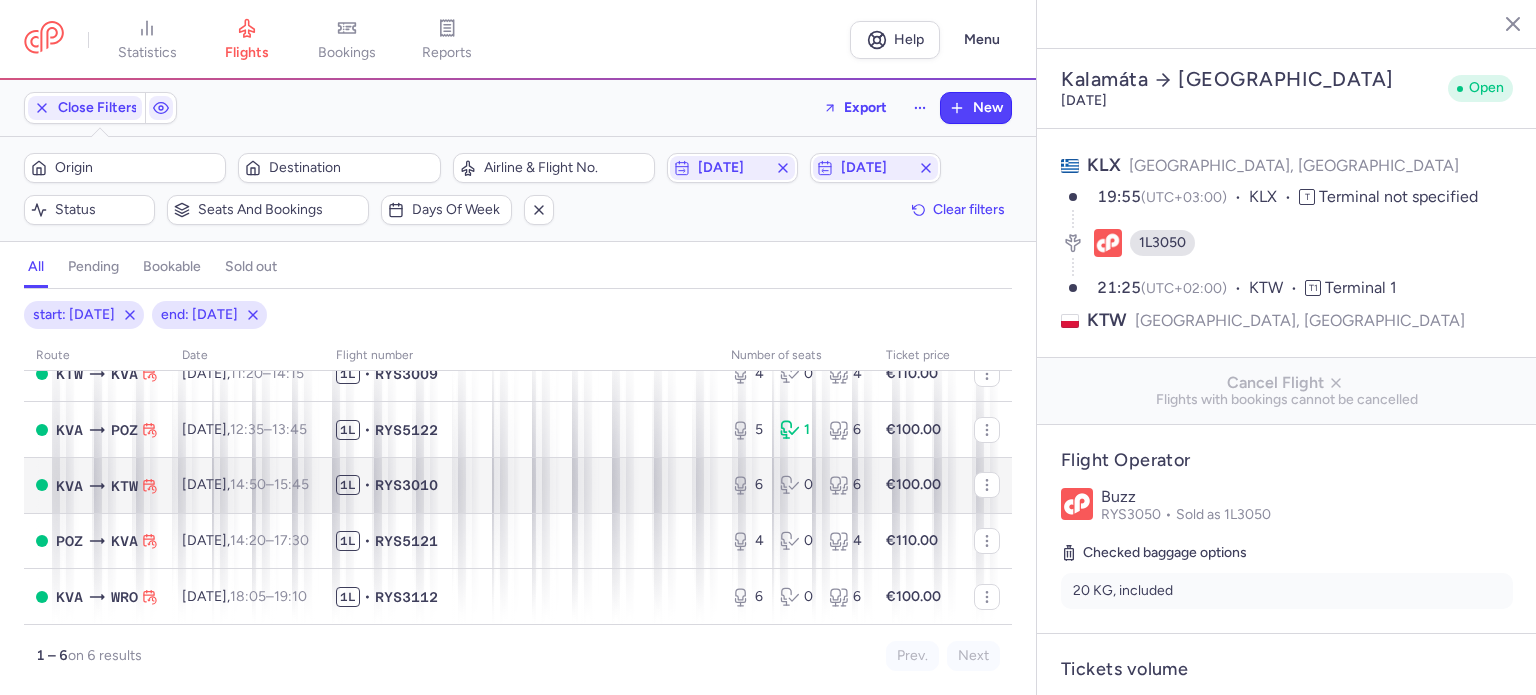 scroll, scrollTop: 0, scrollLeft: 0, axis: both 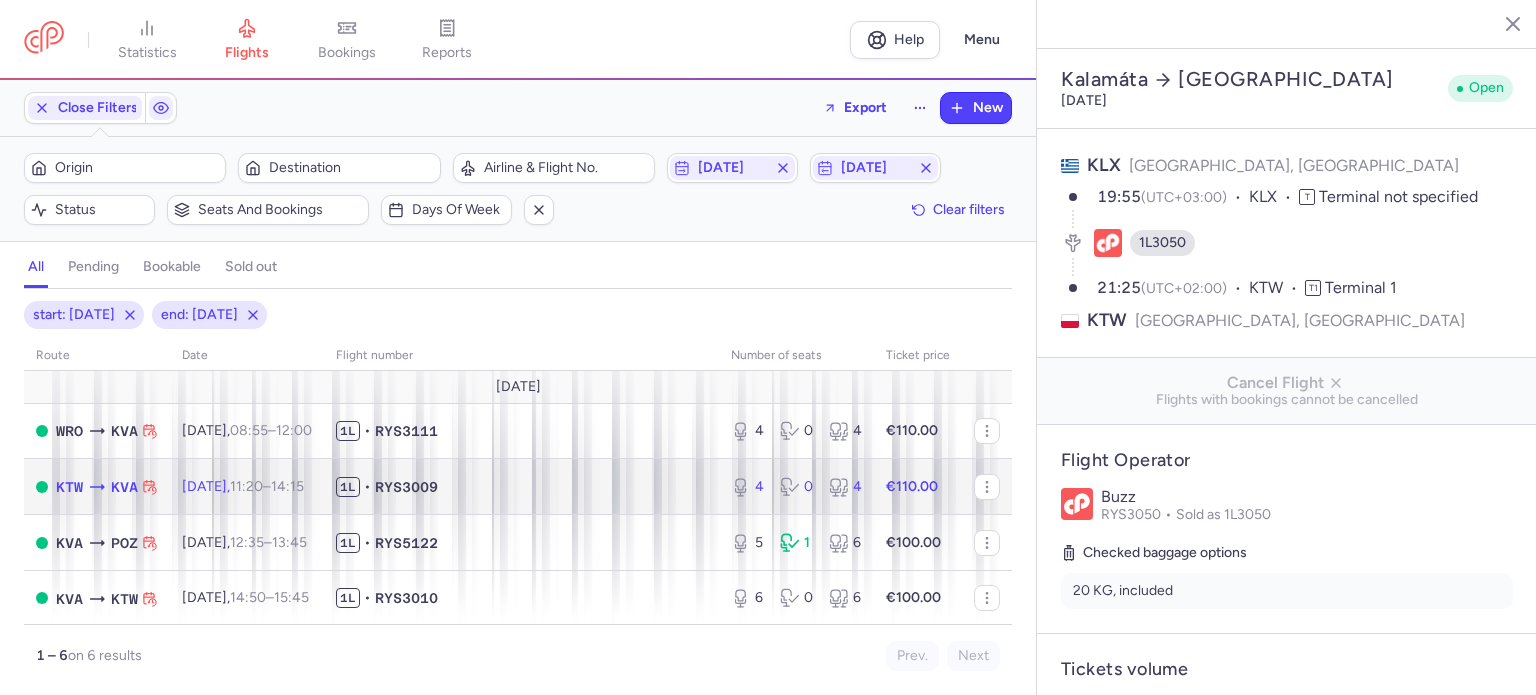 click on "11:20  –  14:15  +0" at bounding box center [267, 486] 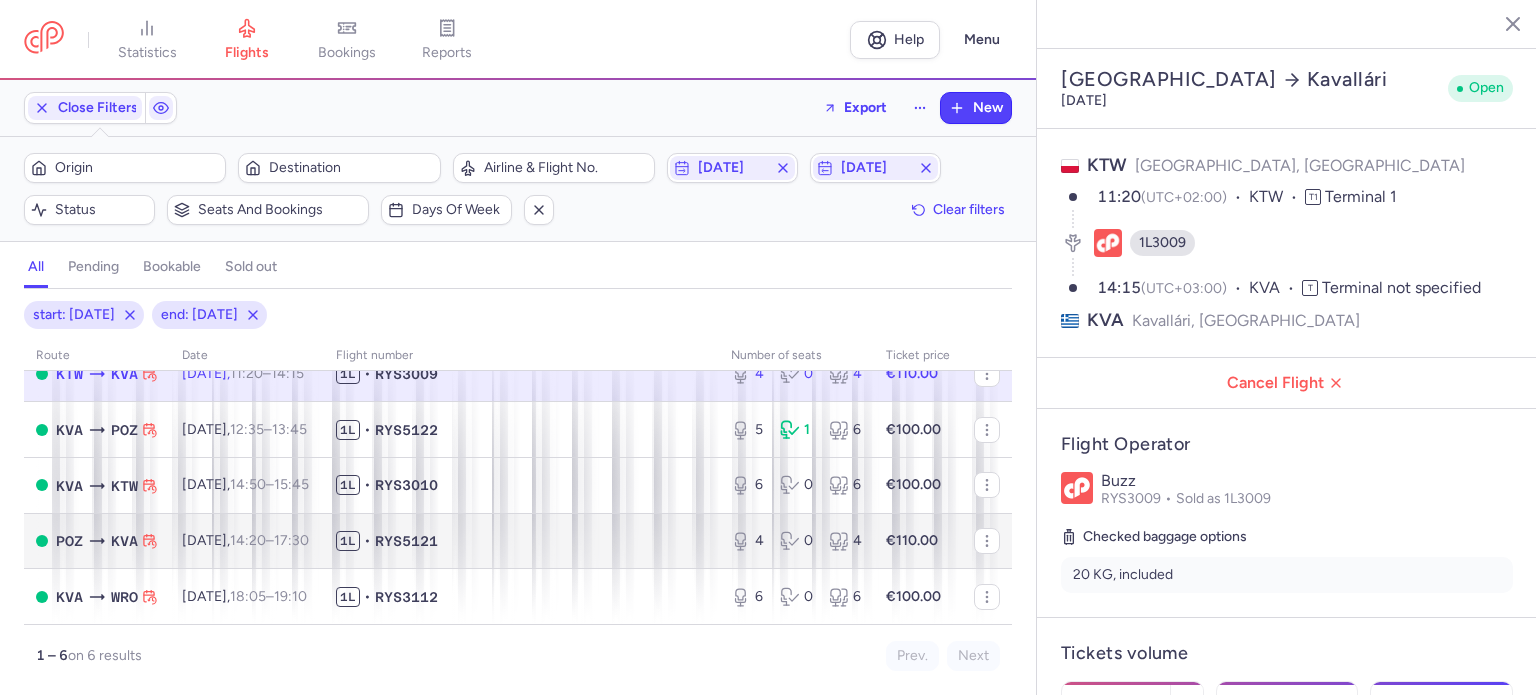 scroll, scrollTop: 118, scrollLeft: 0, axis: vertical 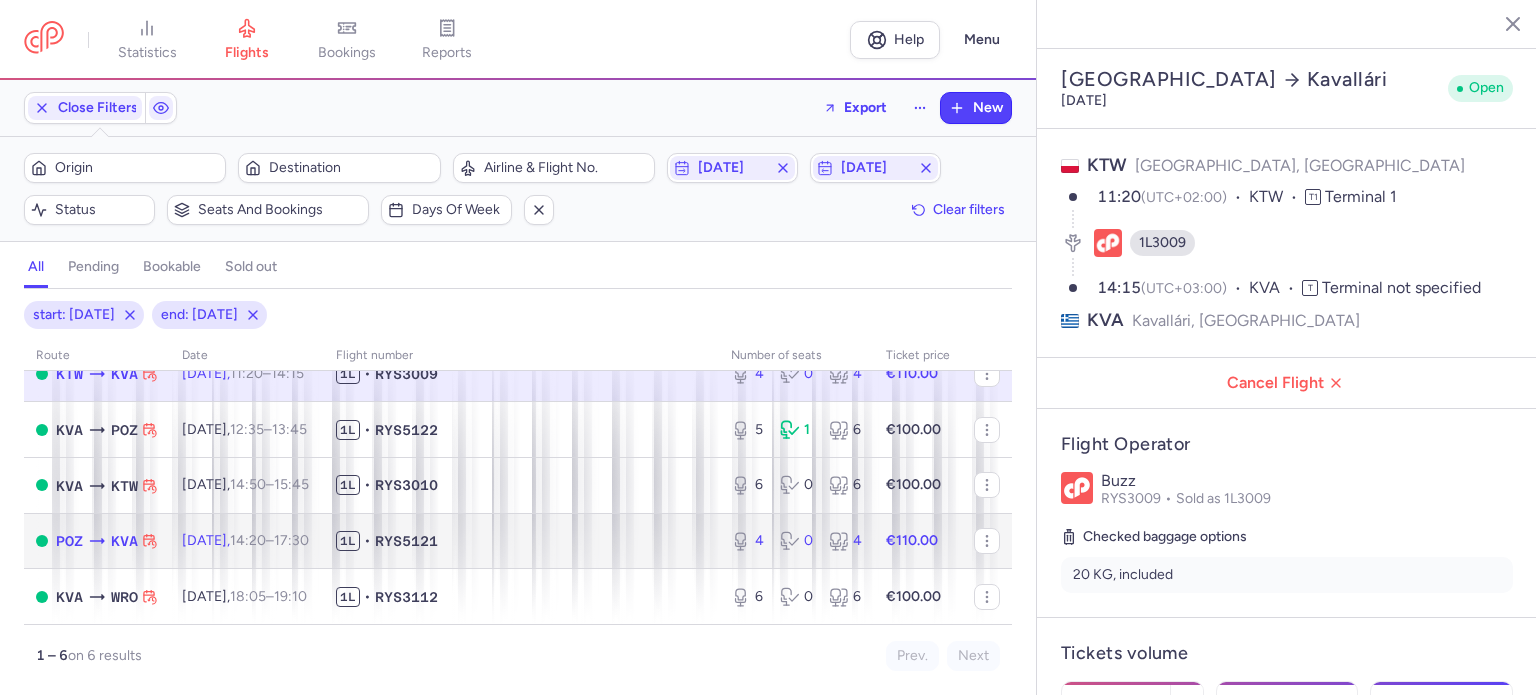 click on "17:30  +0" at bounding box center [291, 540] 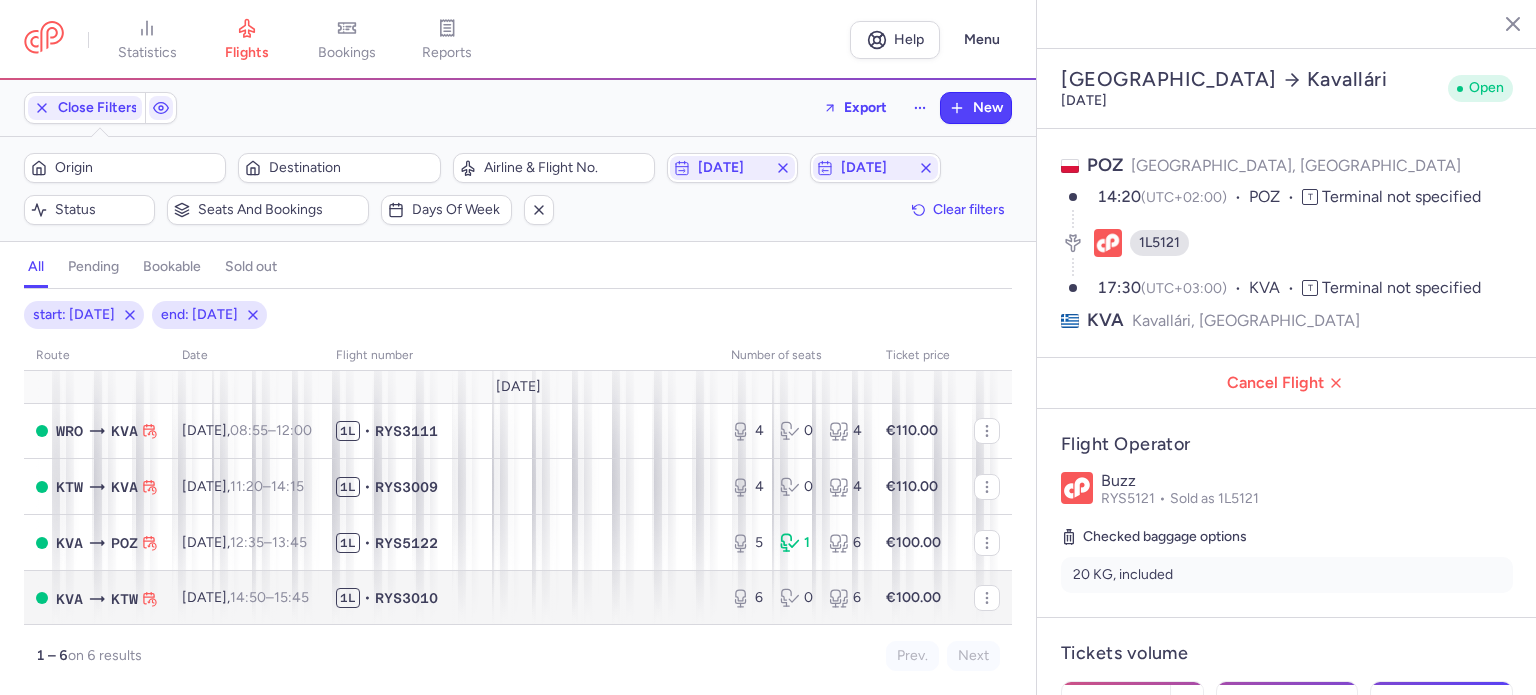 scroll, scrollTop: 0, scrollLeft: 0, axis: both 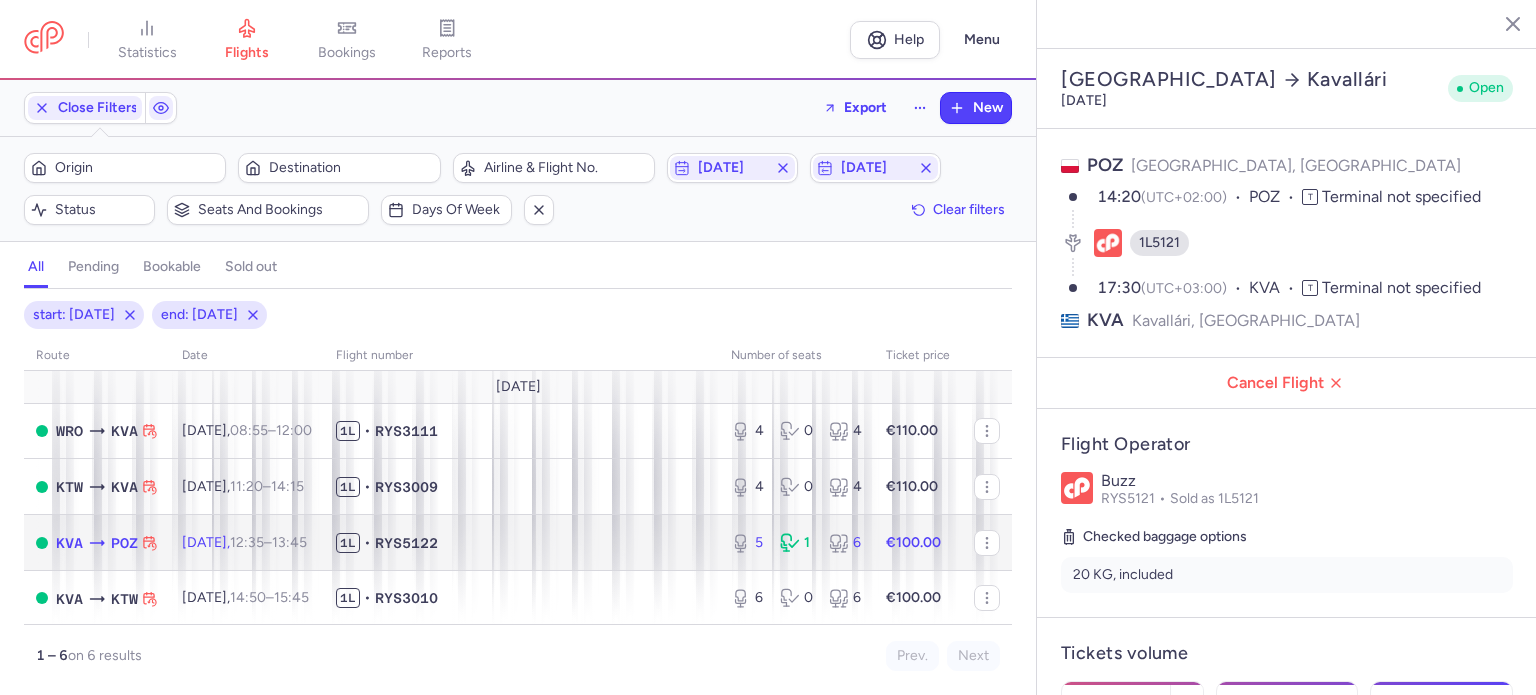 click on "12:35" at bounding box center (247, 542) 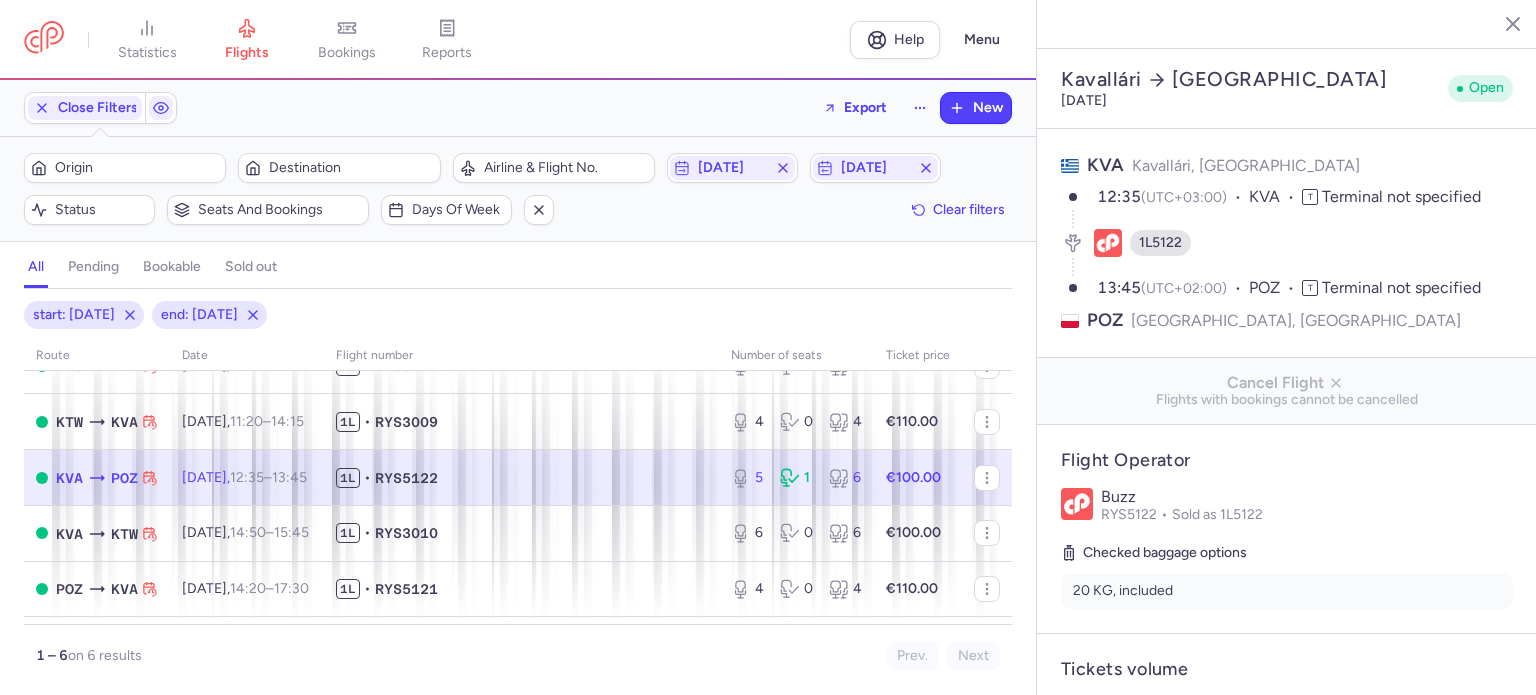 scroll, scrollTop: 100, scrollLeft: 0, axis: vertical 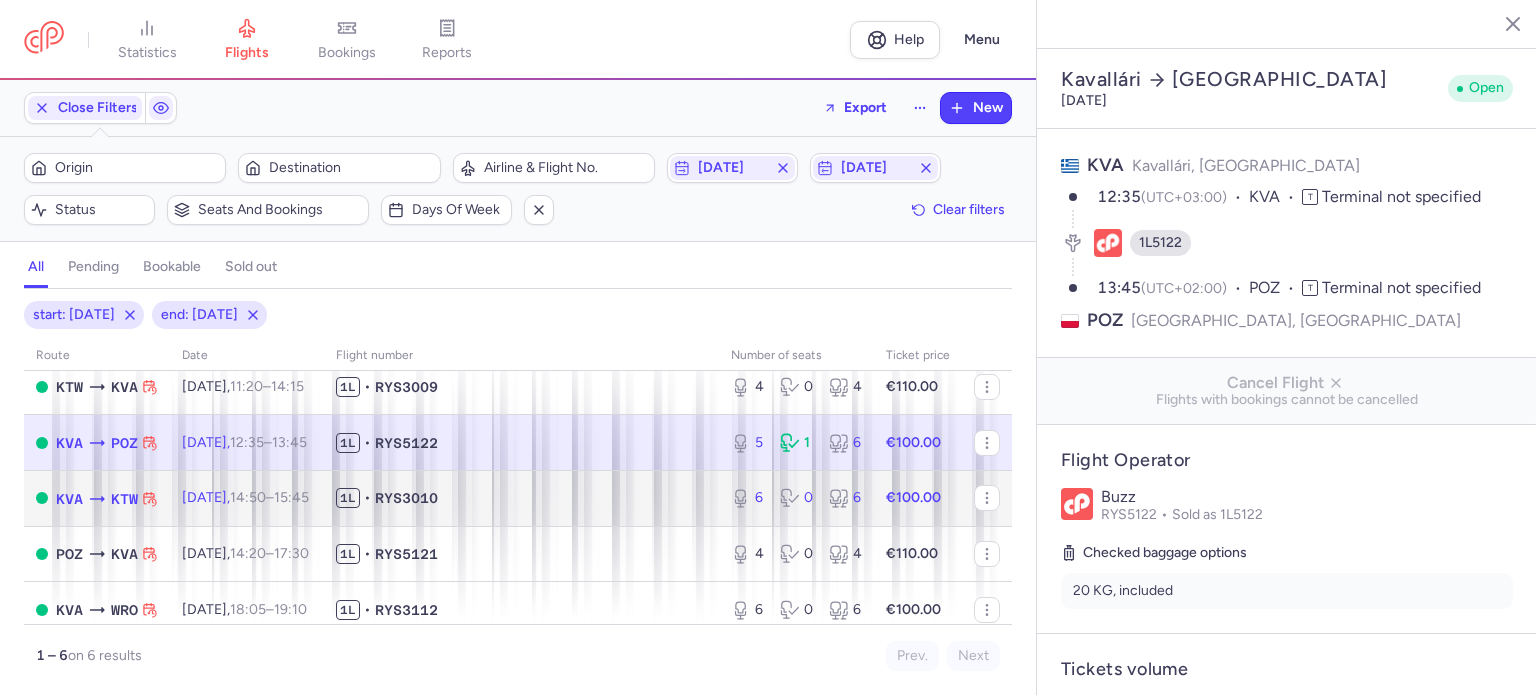 click on "[DATE]  14:50  –  15:45  +0" 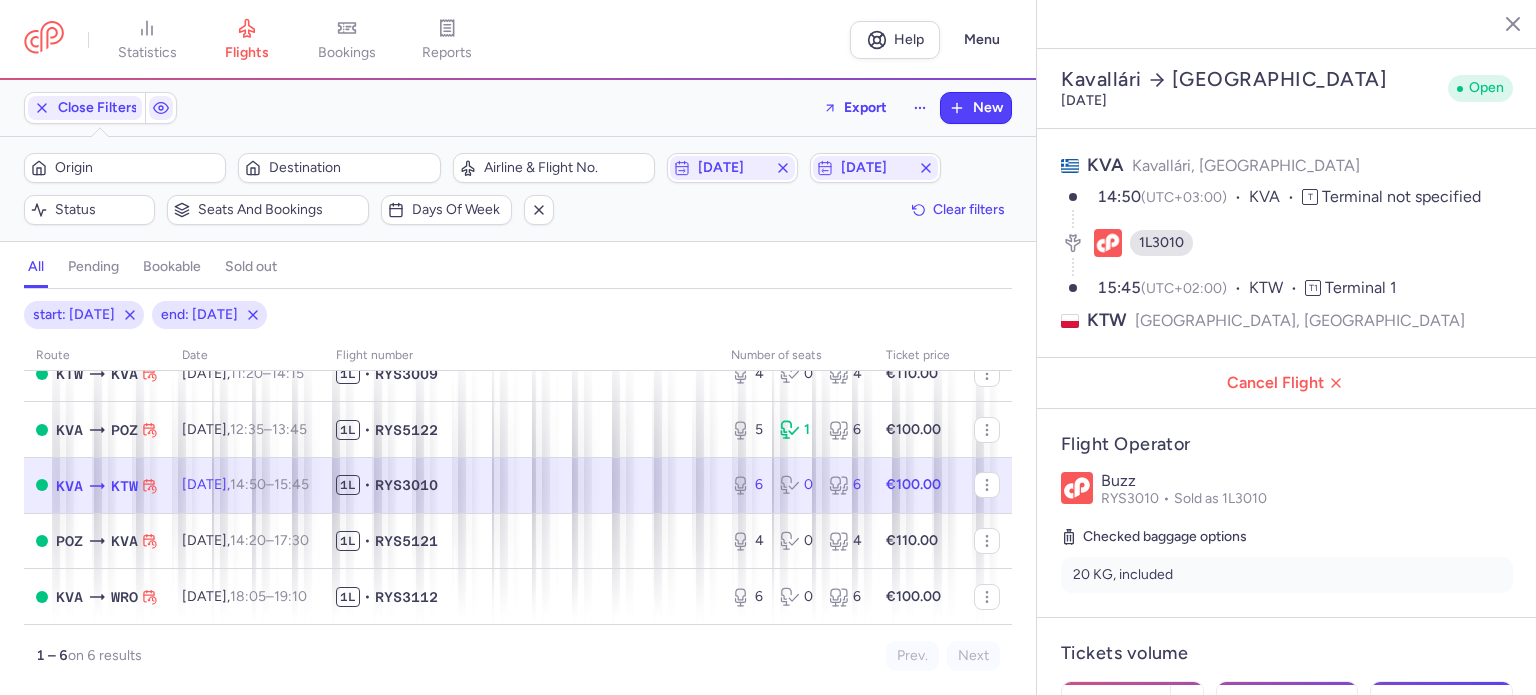scroll, scrollTop: 118, scrollLeft: 0, axis: vertical 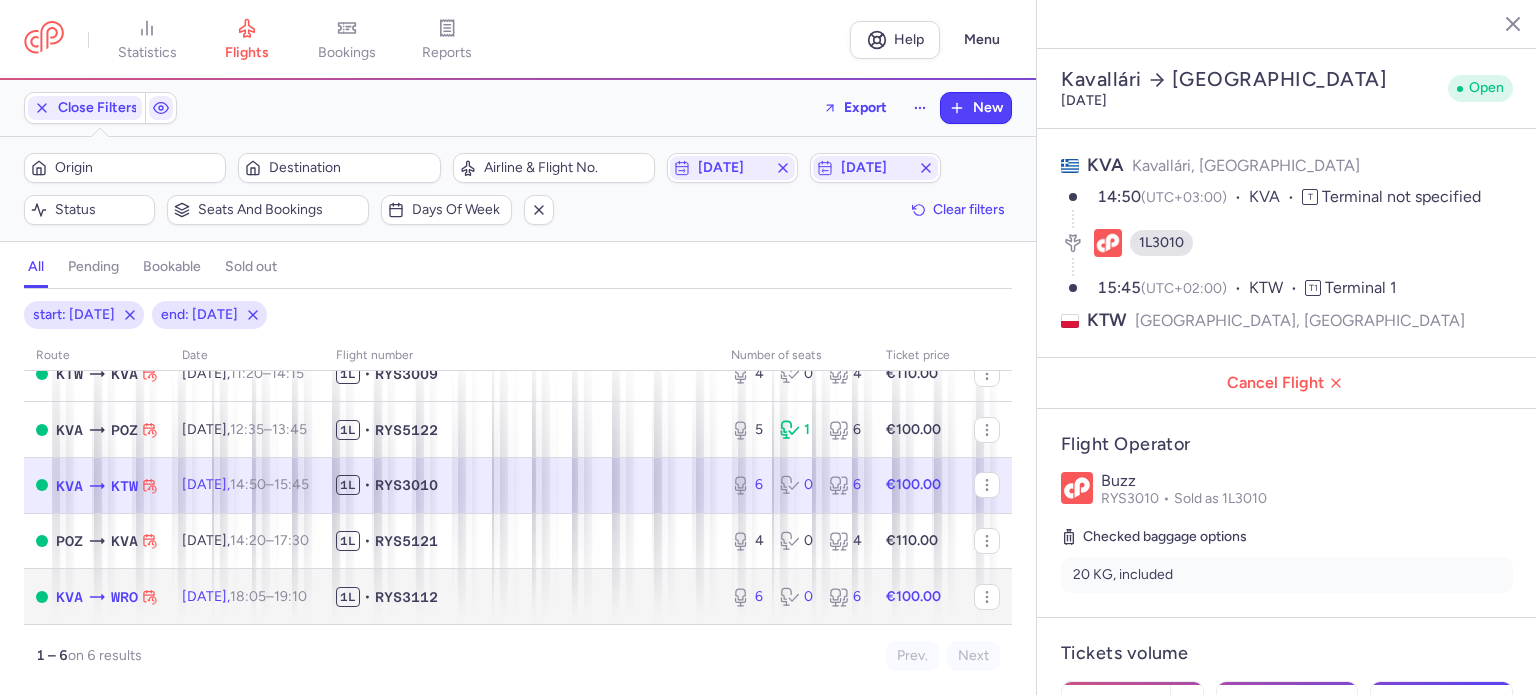 click on "[DATE]  18:05  –  19:10  +0" 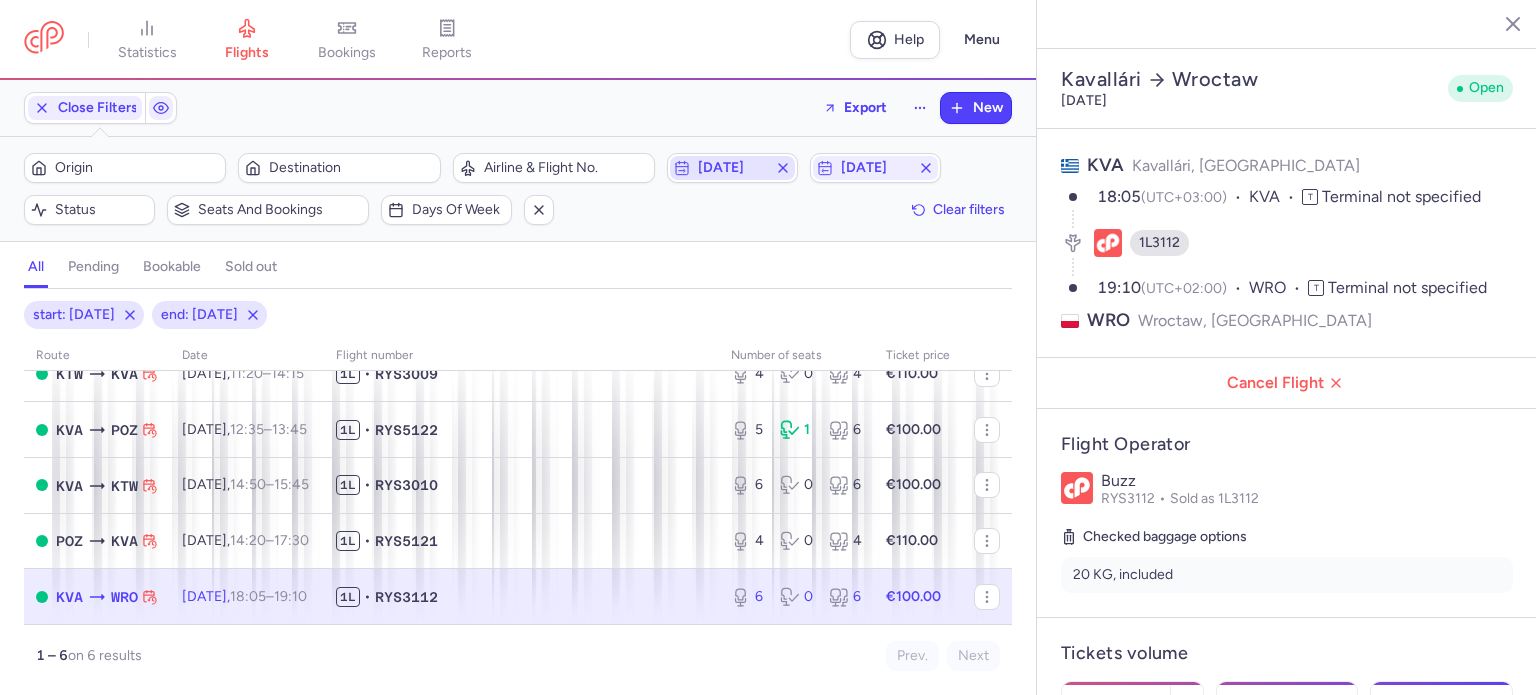 click on "[DATE]" at bounding box center [732, 168] 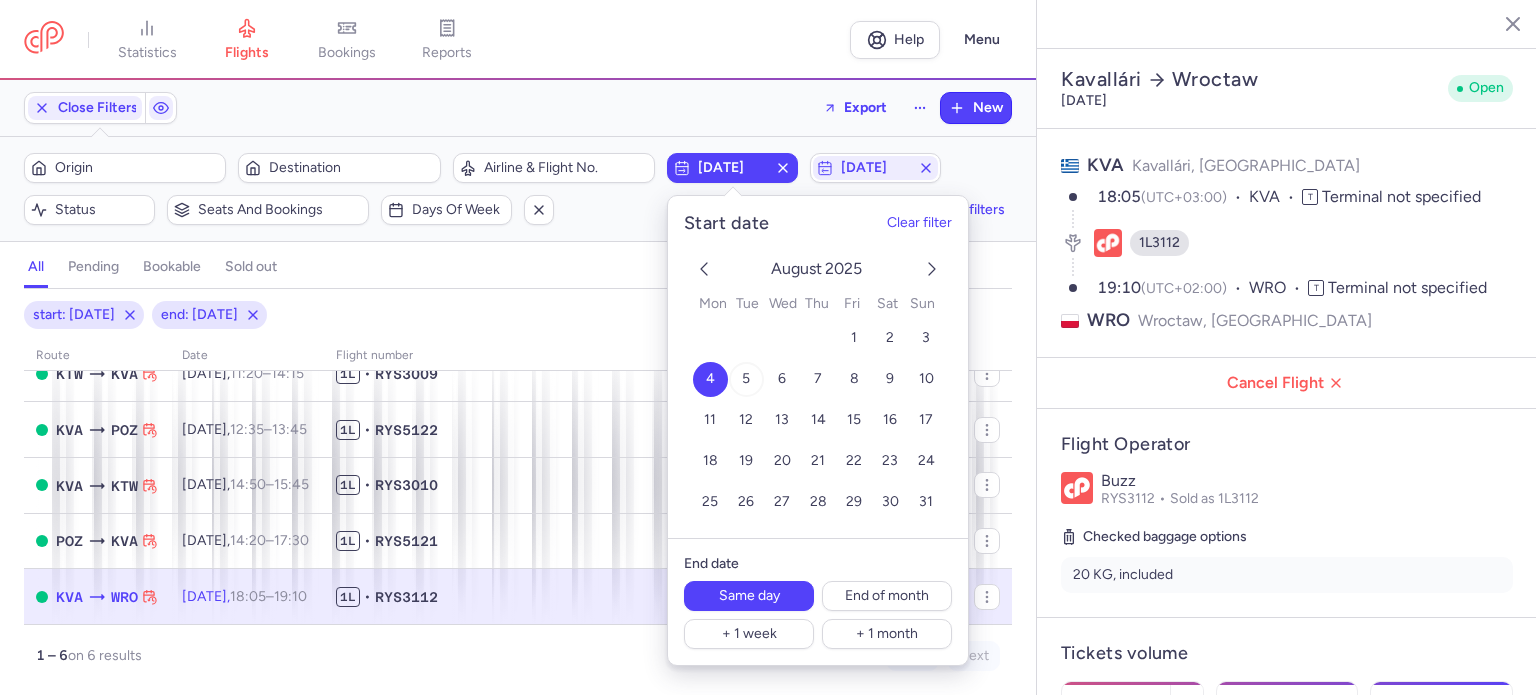 click on "5" at bounding box center [745, 379] 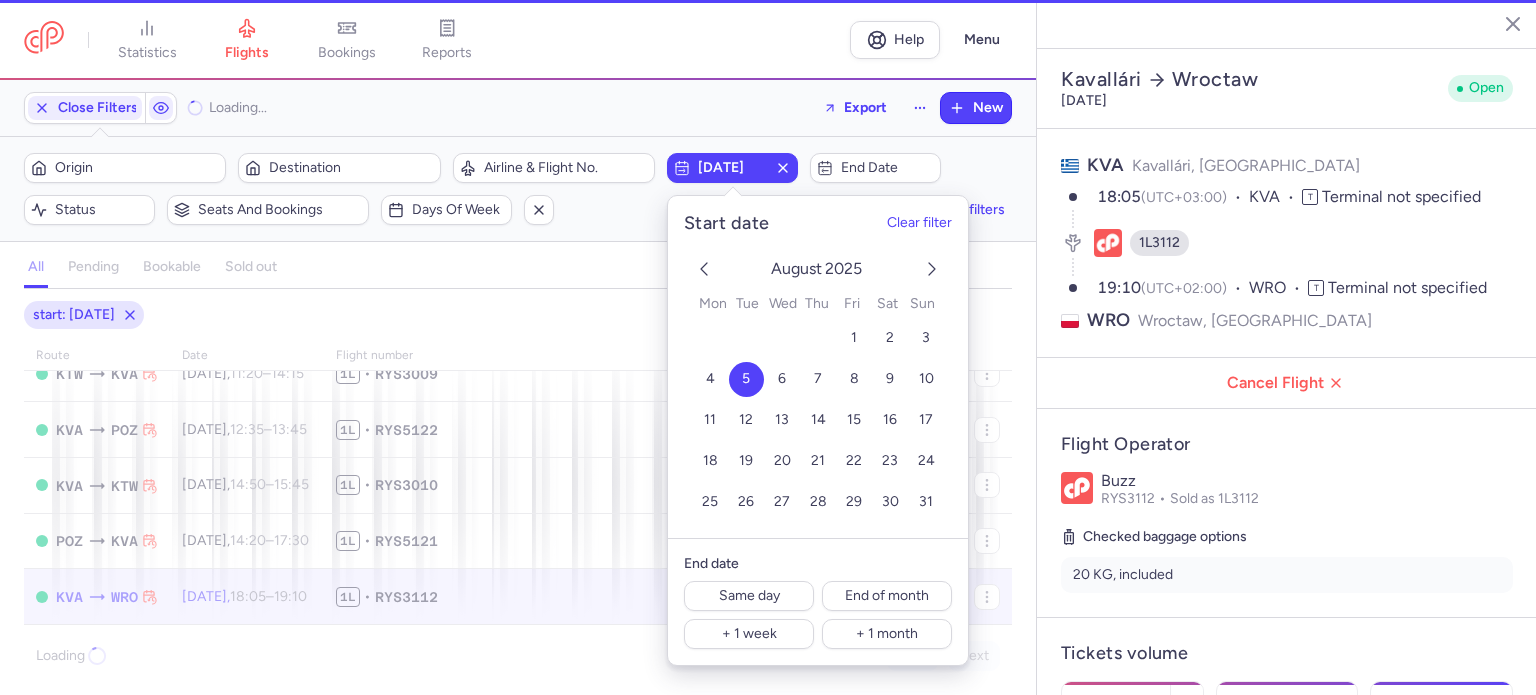 click on "Origin  Destination  Airline & Flight No.  [DATE]  End date  Status  Seats and bookings  Days of week  Clear filters" at bounding box center (518, 189) 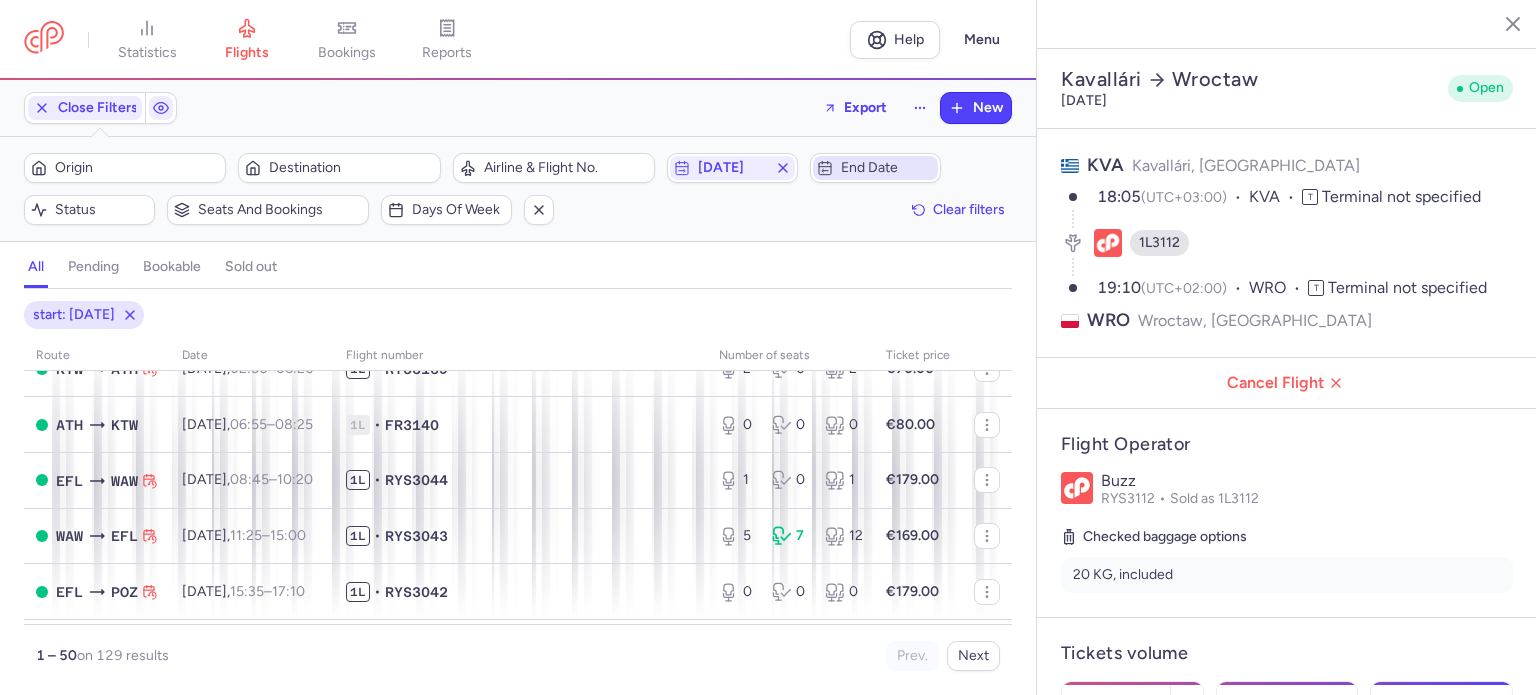 click on "End date" at bounding box center [875, 168] 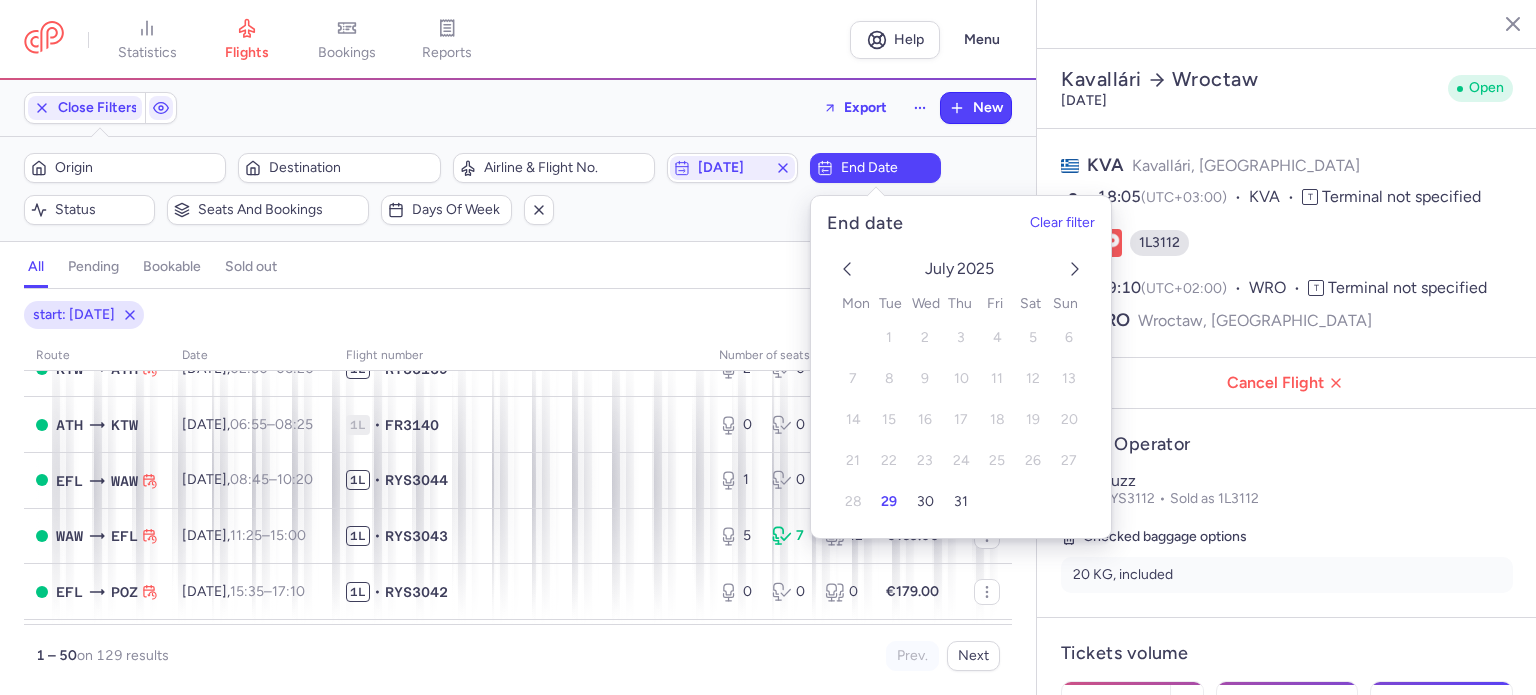 click 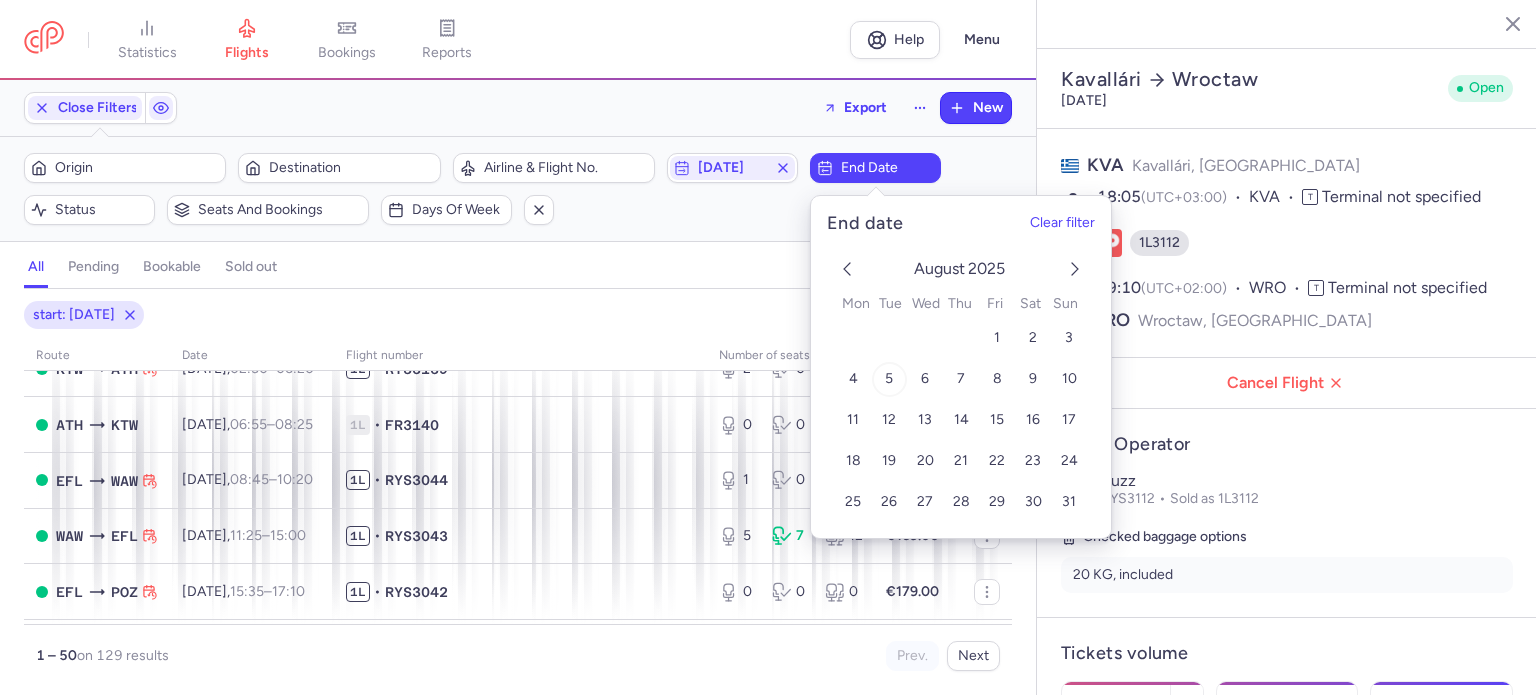 click on "5" at bounding box center [889, 378] 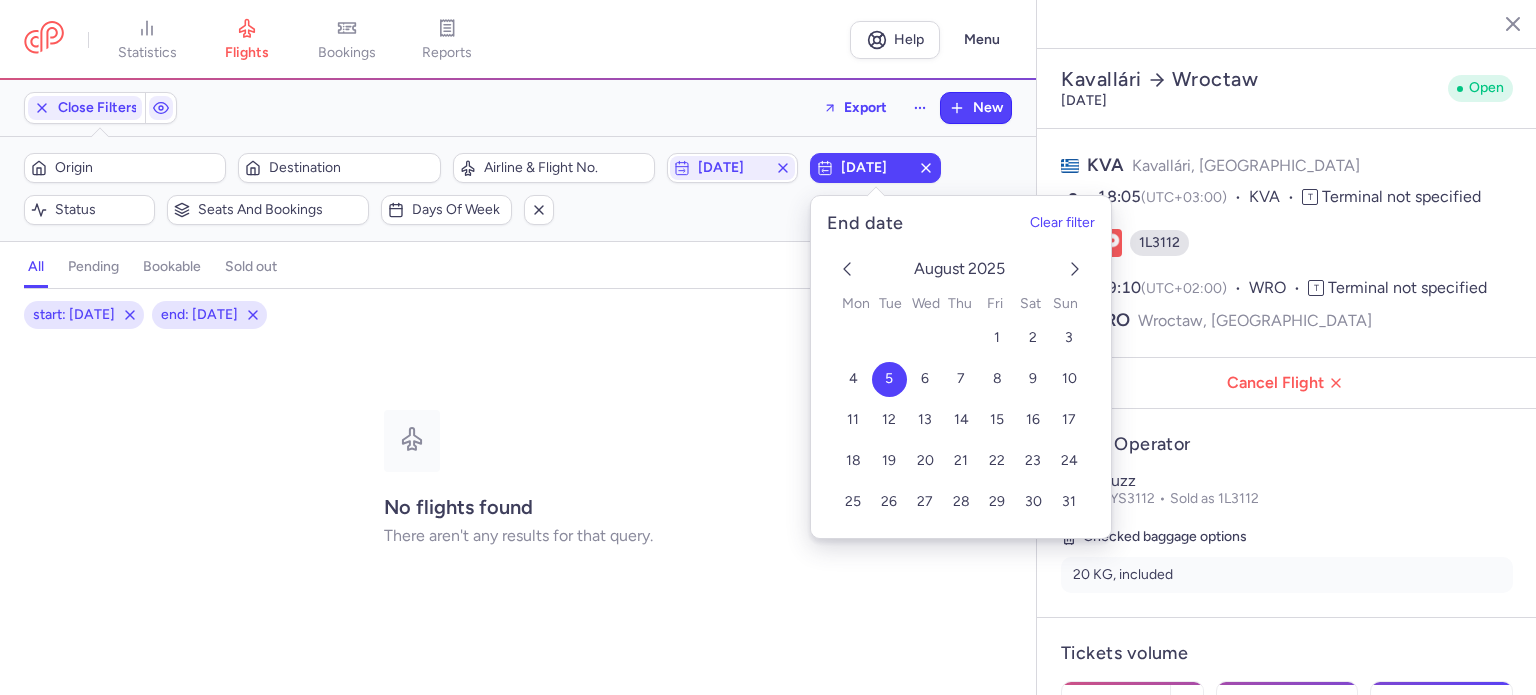 click on "Origin  Destination  Airline & Flight No.  [DATE]  [DATE]  Status  Seats and bookings  Days of week  Clear filters" at bounding box center (518, 189) 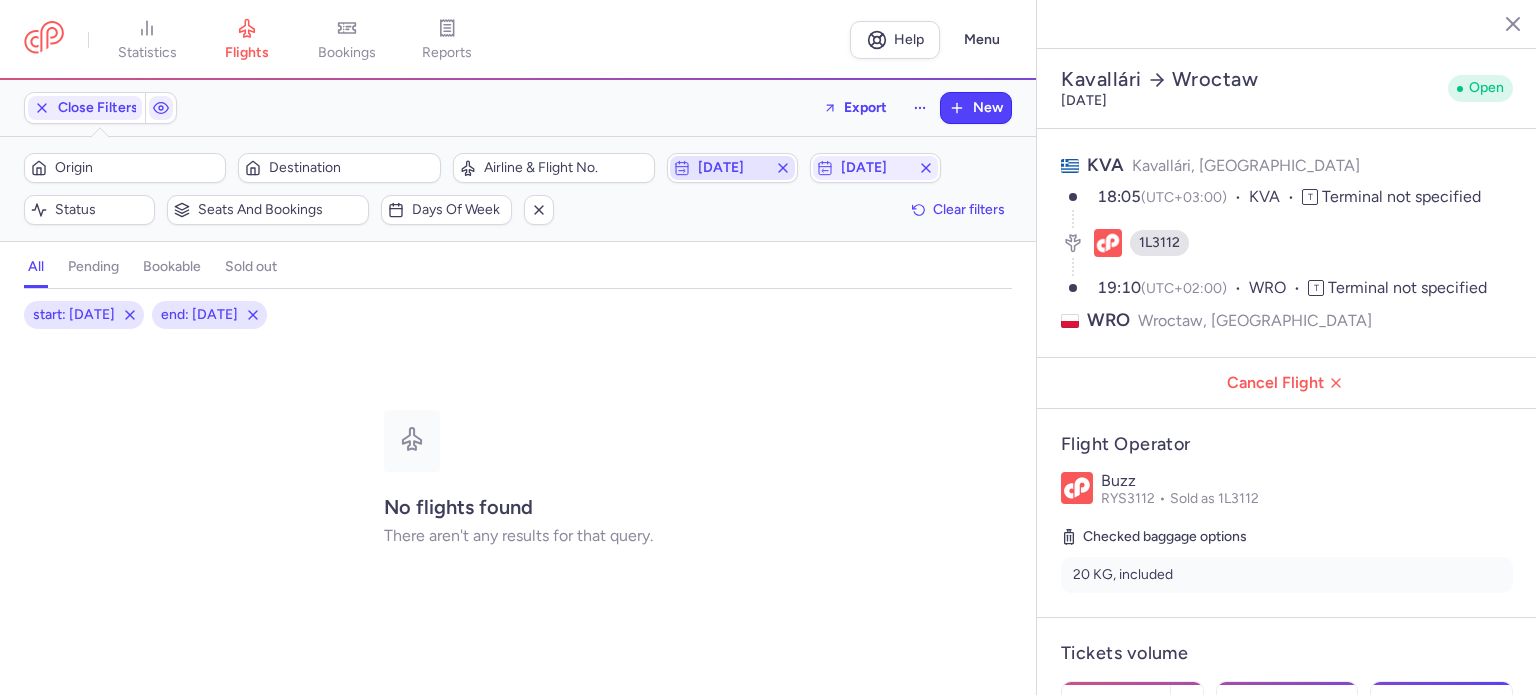 click on "[DATE]" at bounding box center (732, 168) 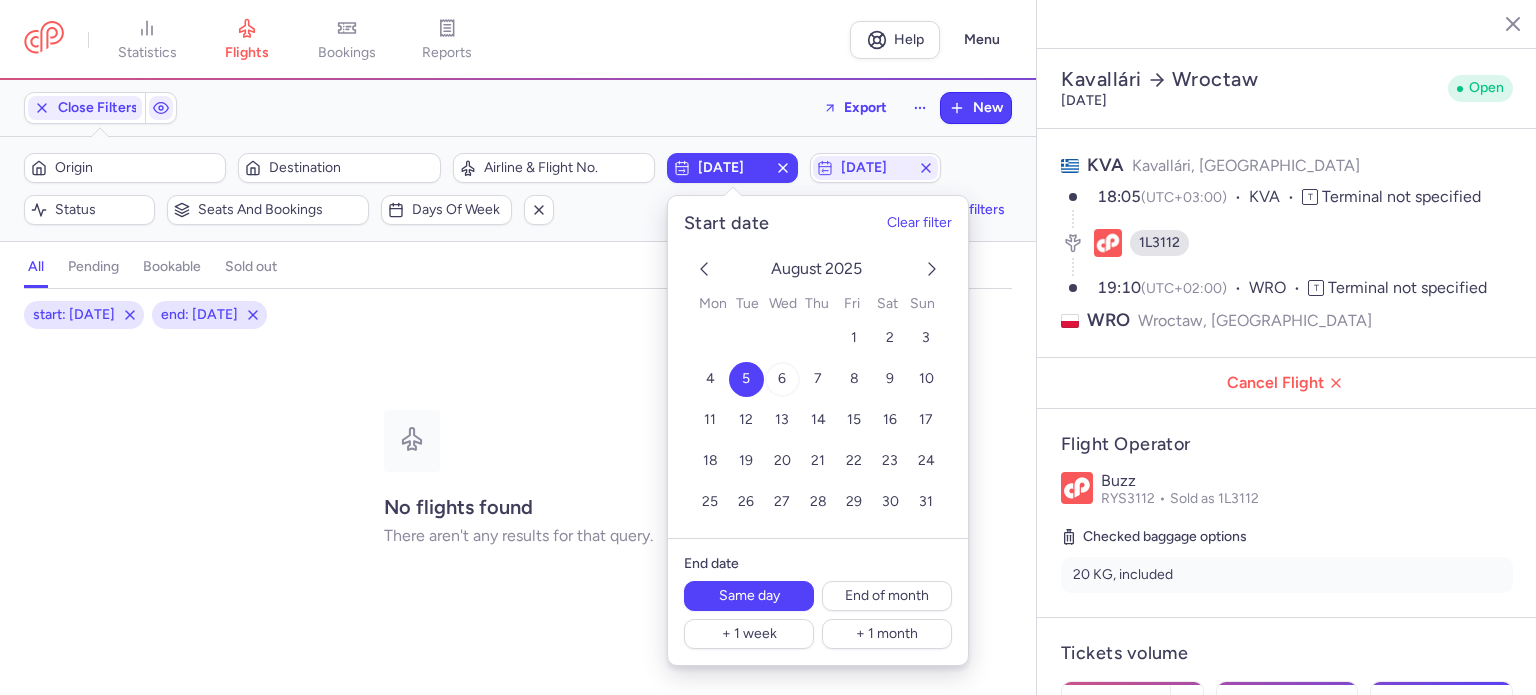 click on "6" at bounding box center [781, 379] 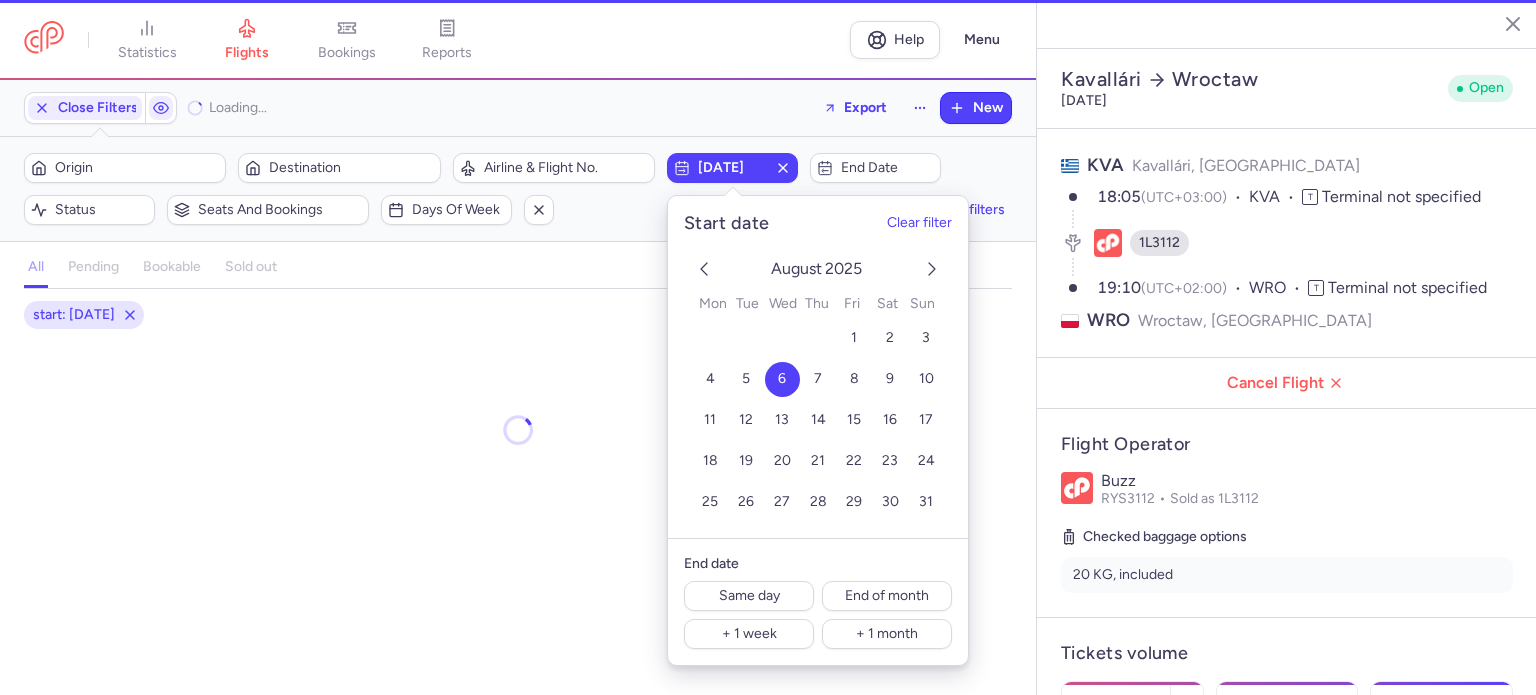 click on "Close Filters Loading...  Export  New" at bounding box center [518, 108] 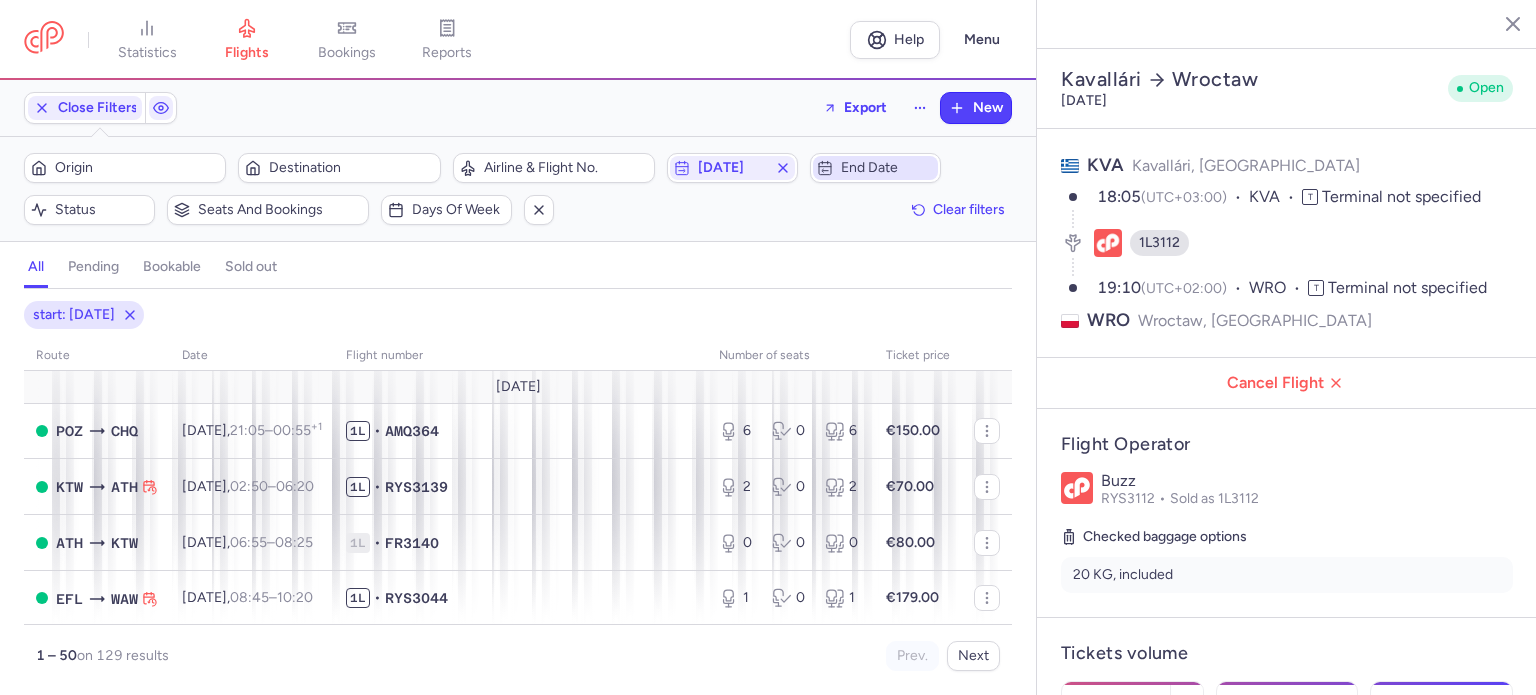 click on "End date" at bounding box center [887, 168] 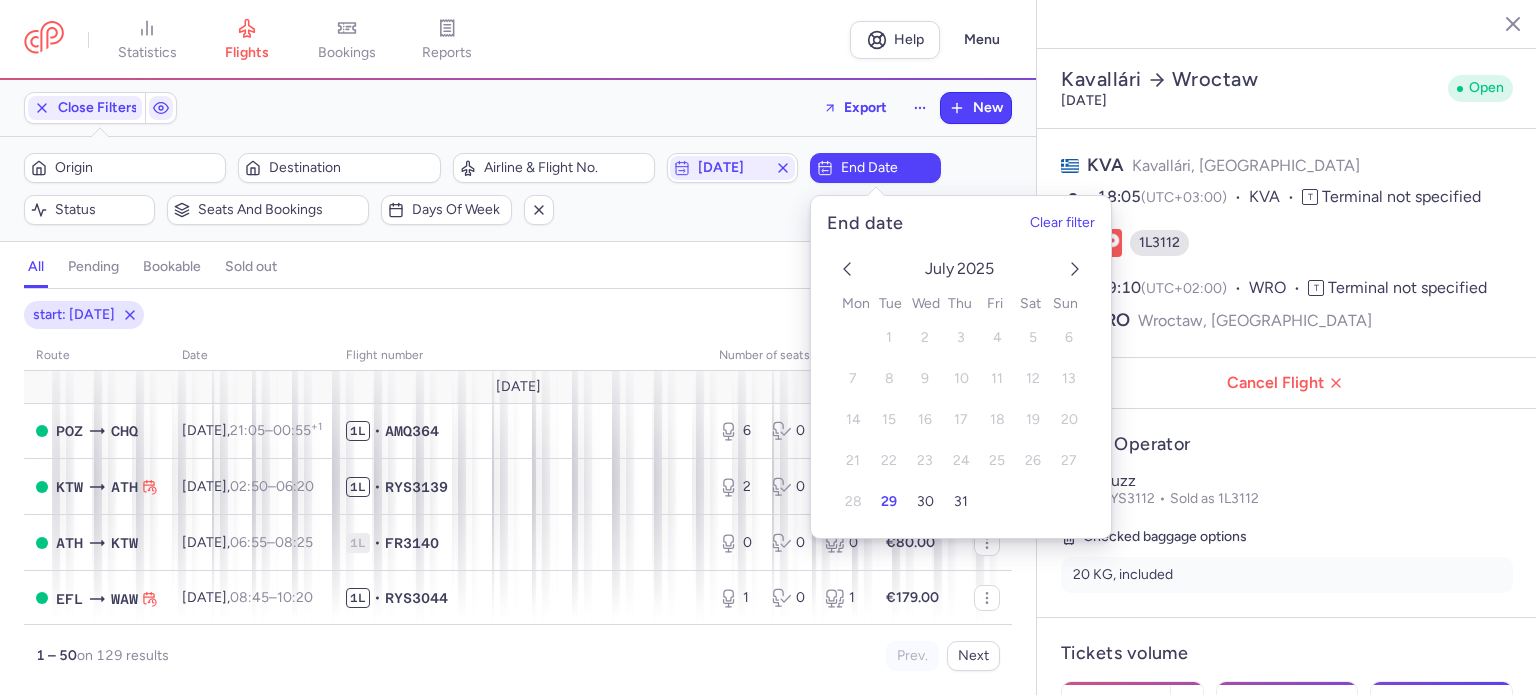 click 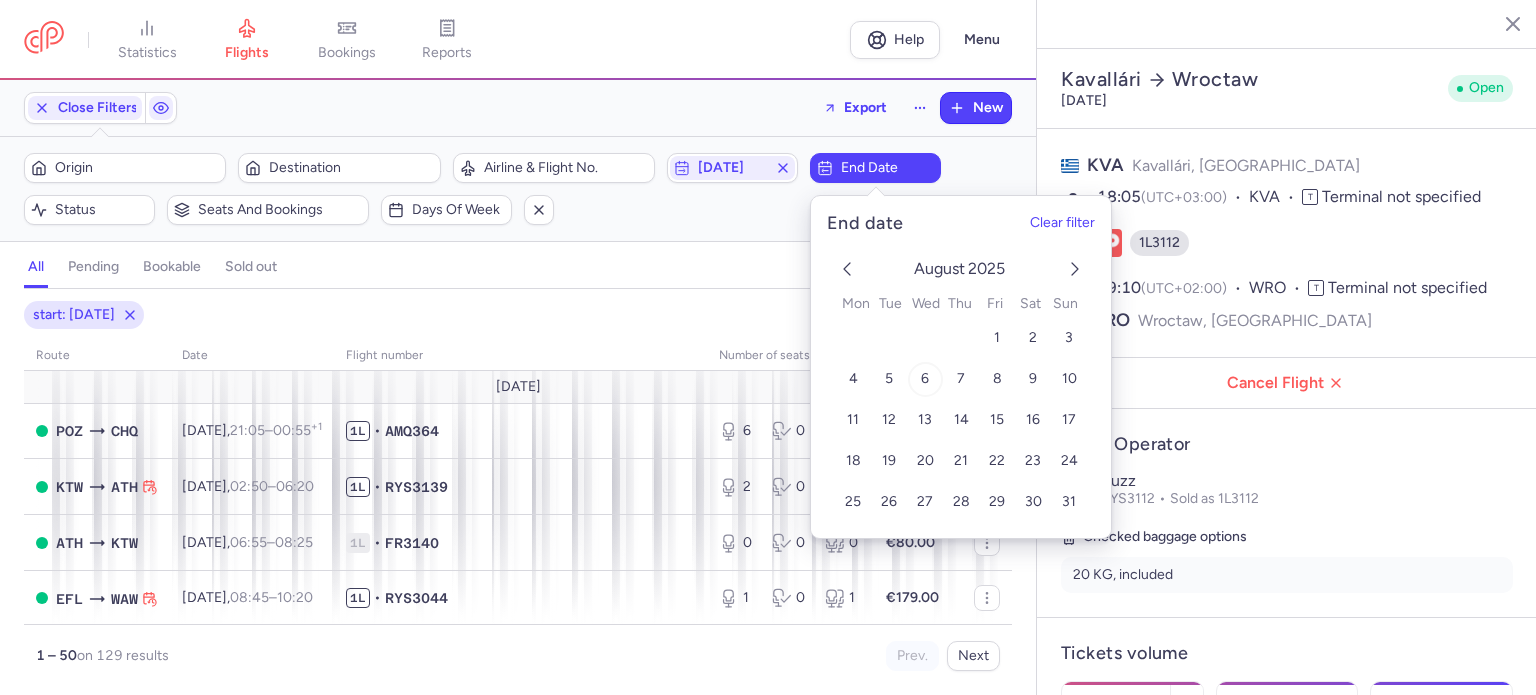 click on "6" at bounding box center [924, 379] 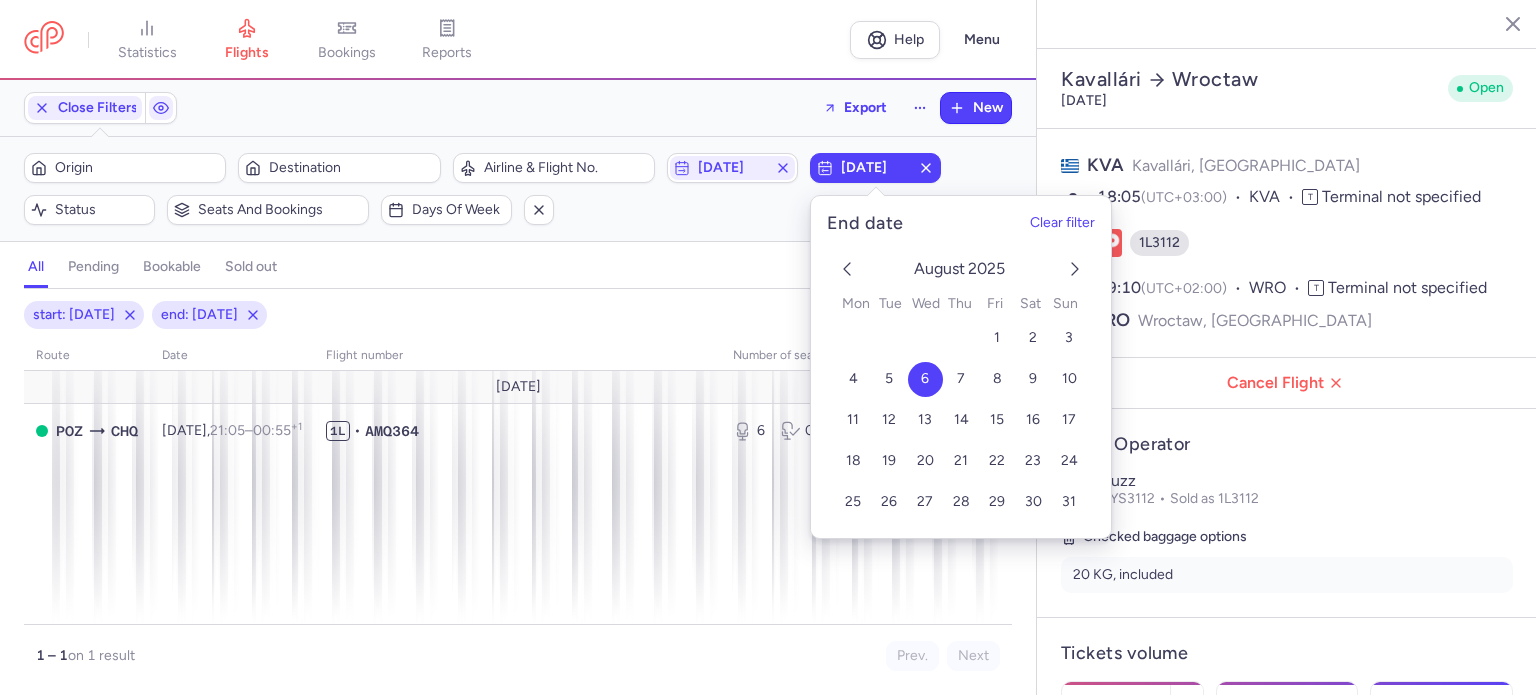 click on "Filters (2) – 1 result  Origin  Destination  Airline & Flight No.  [DATE]  [DATE]  Status  Seats and bookings  Days of week  Clear filters" at bounding box center [518, 189] 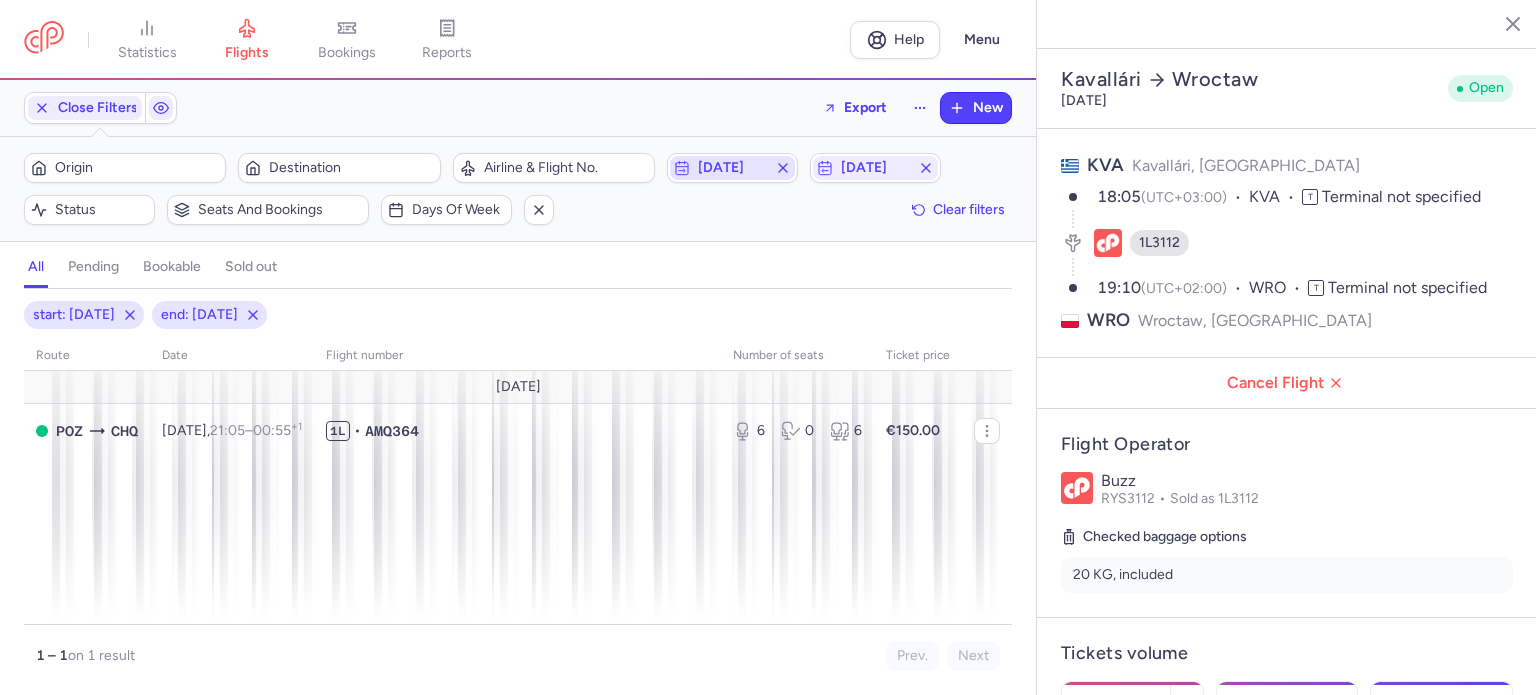 click on "[DATE]" at bounding box center (732, 168) 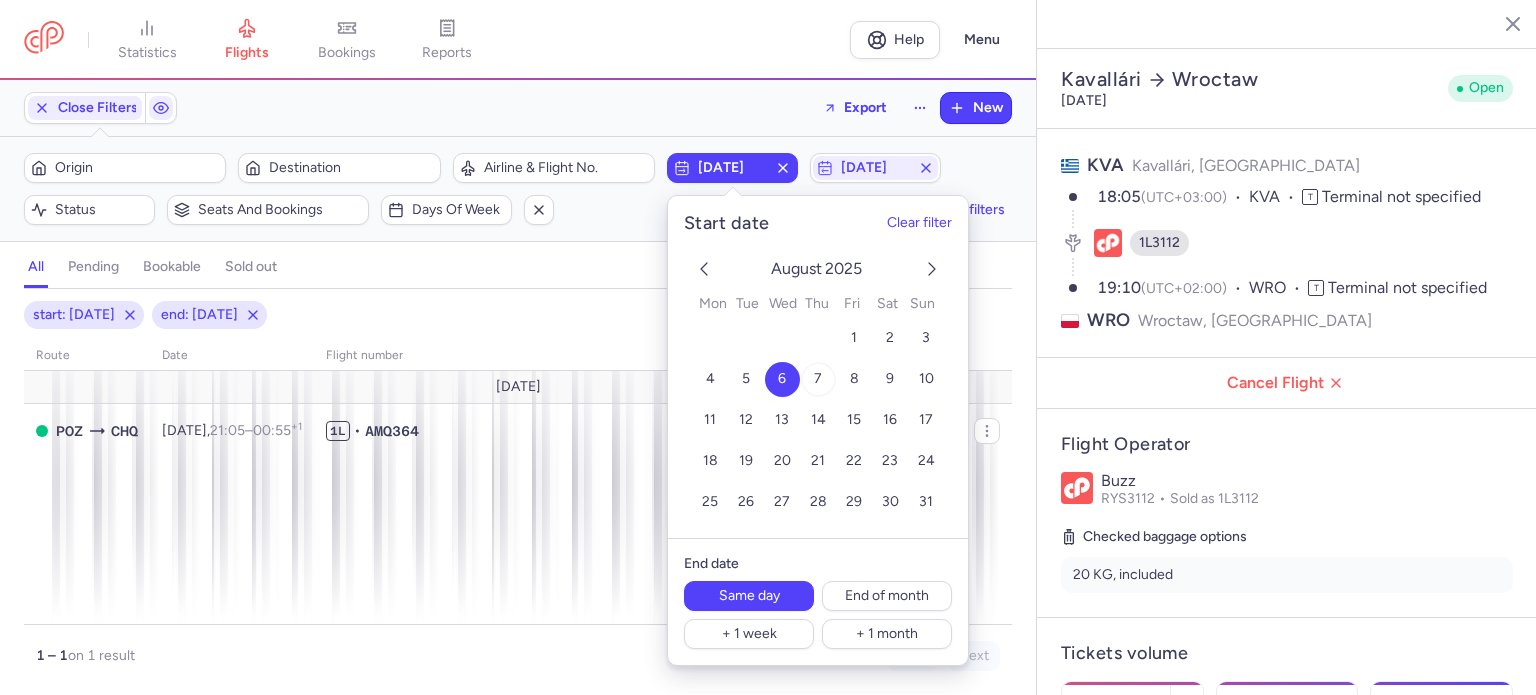 click on "7" at bounding box center [818, 378] 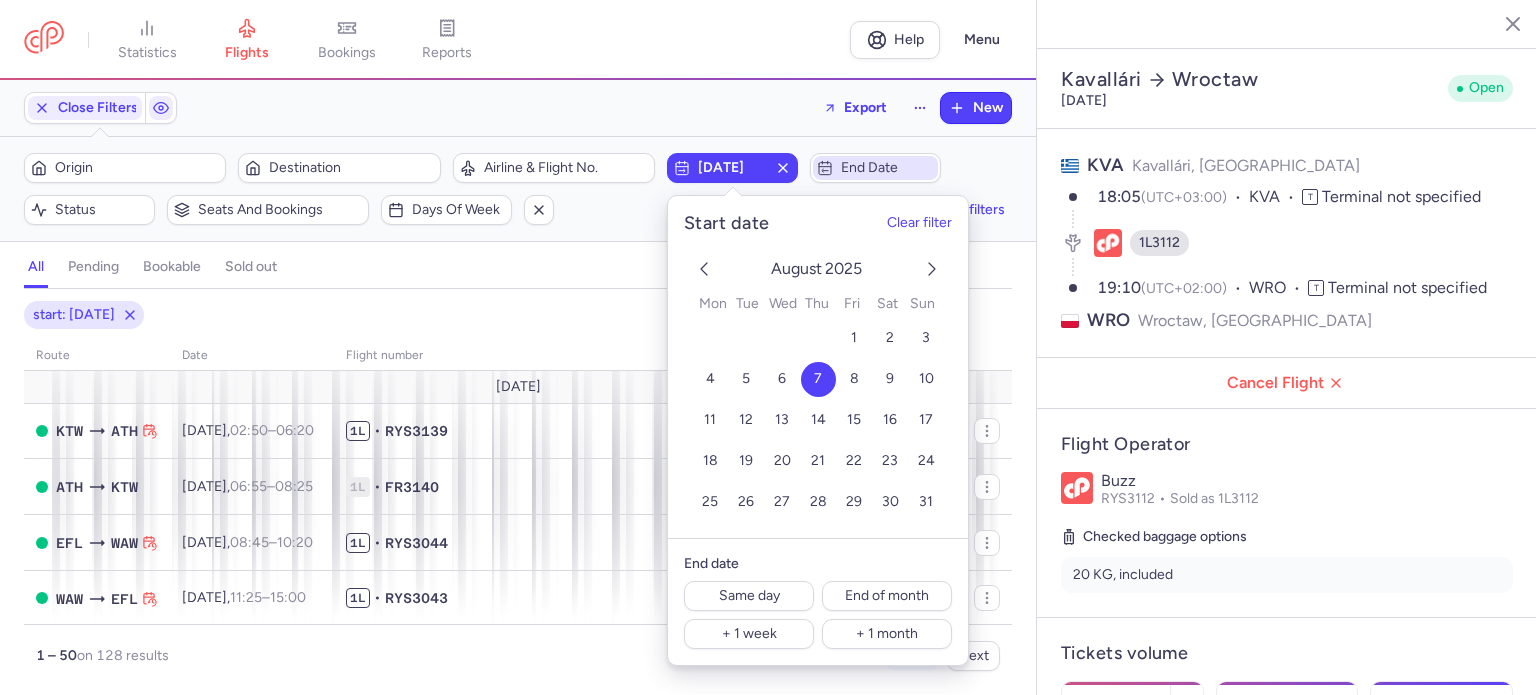 click on "End date" at bounding box center [887, 168] 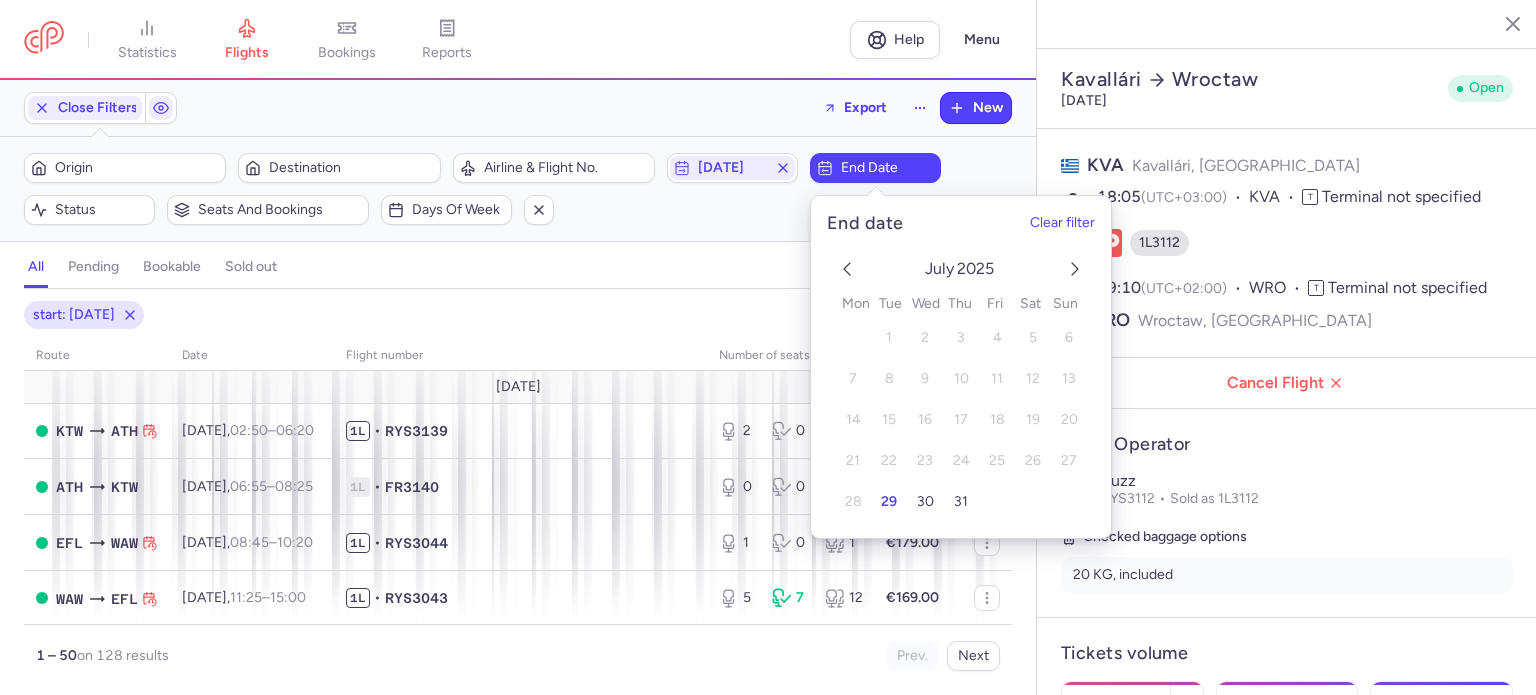 click 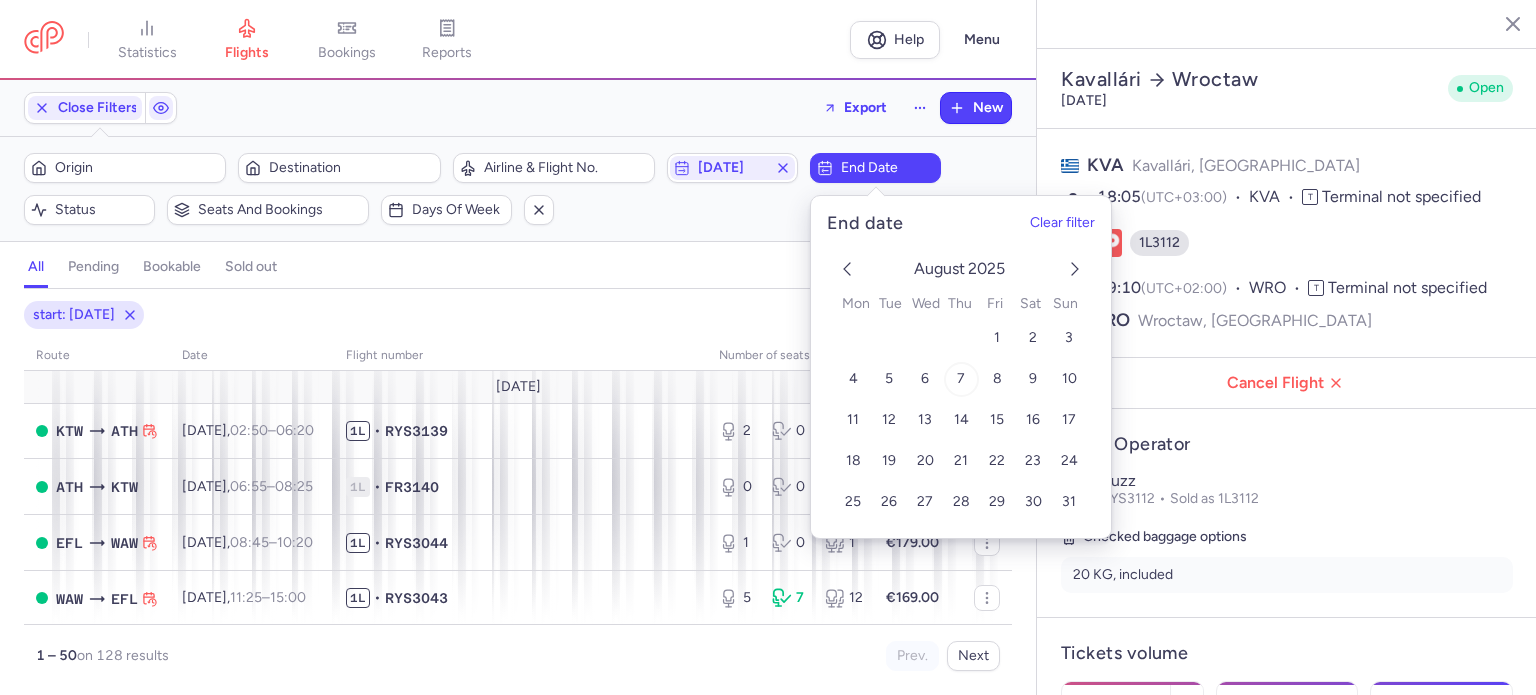 click on "7" at bounding box center (960, 379) 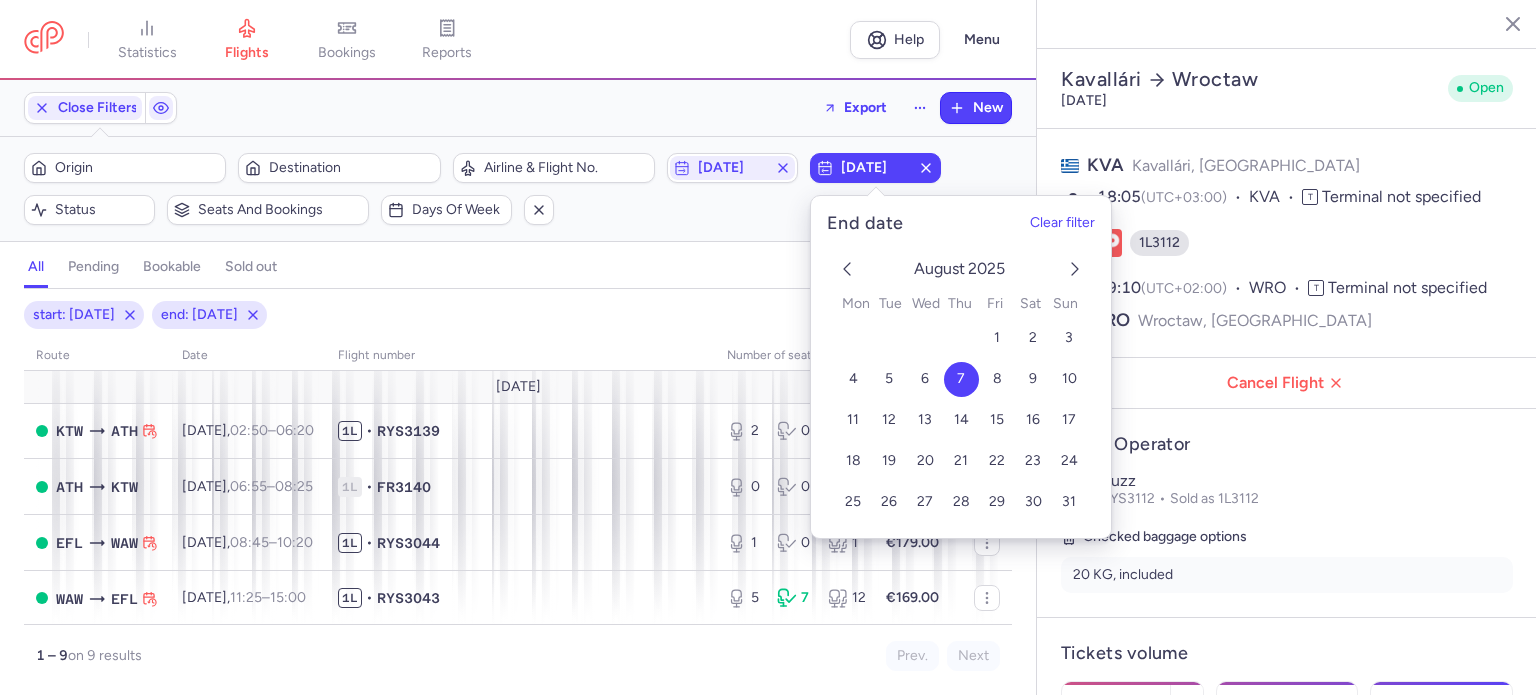 click on "all pending bookable sold out" at bounding box center [518, 271] 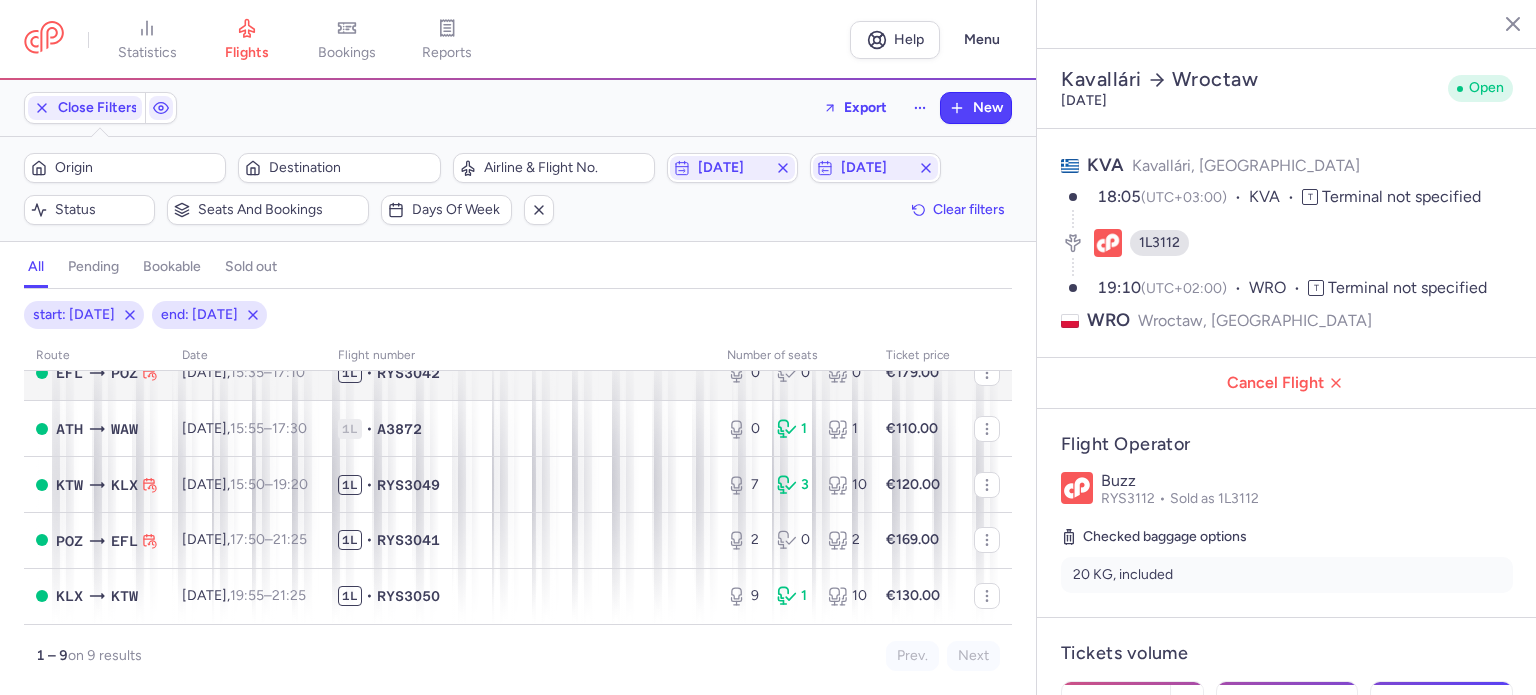 scroll, scrollTop: 0, scrollLeft: 0, axis: both 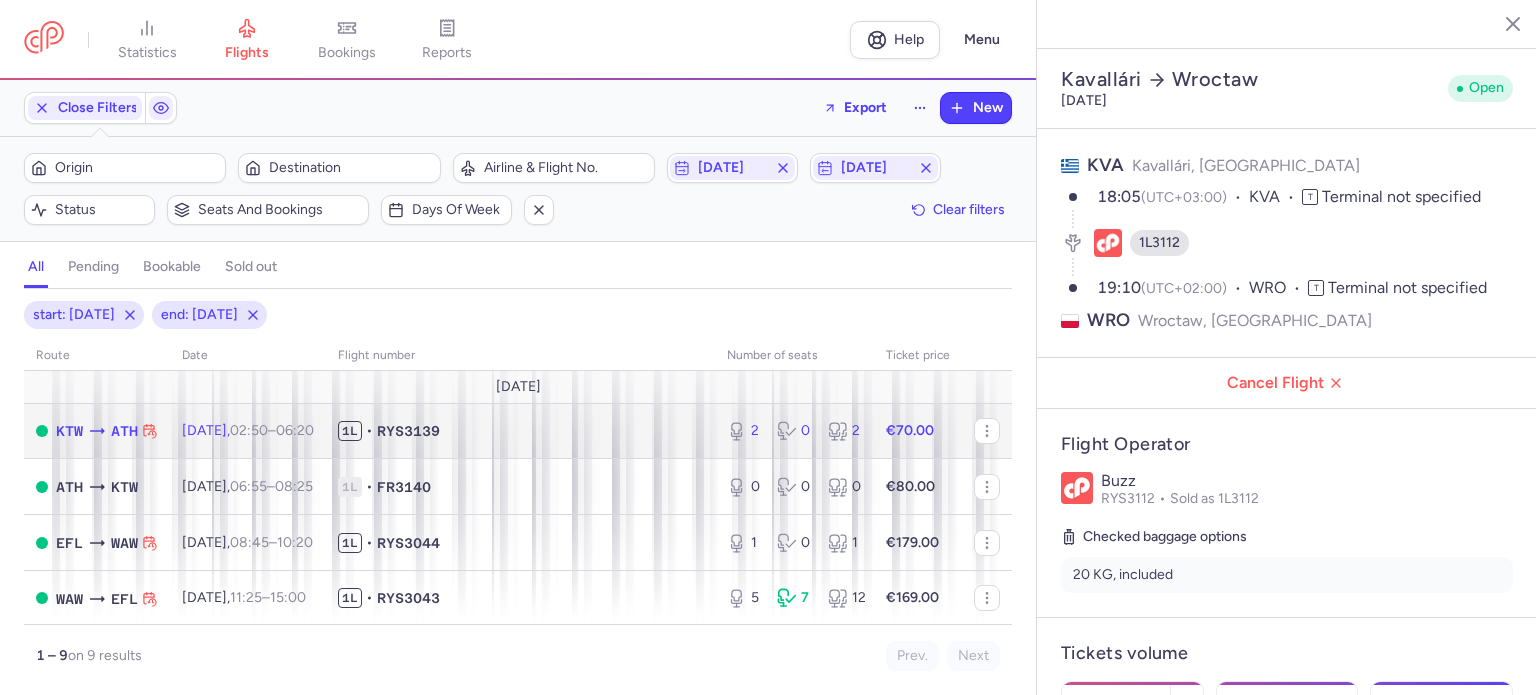 click on "06:20  +0" at bounding box center (295, 430) 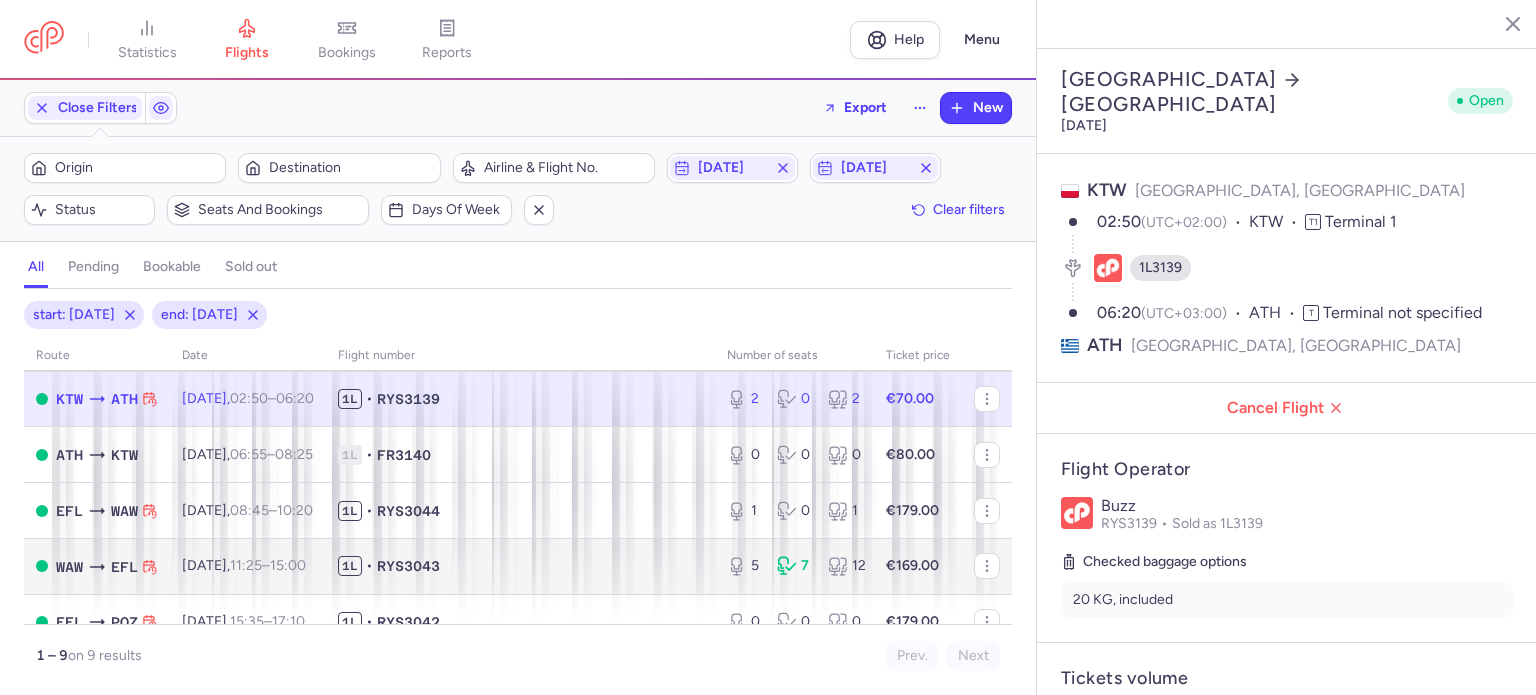 scroll, scrollTop: 0, scrollLeft: 0, axis: both 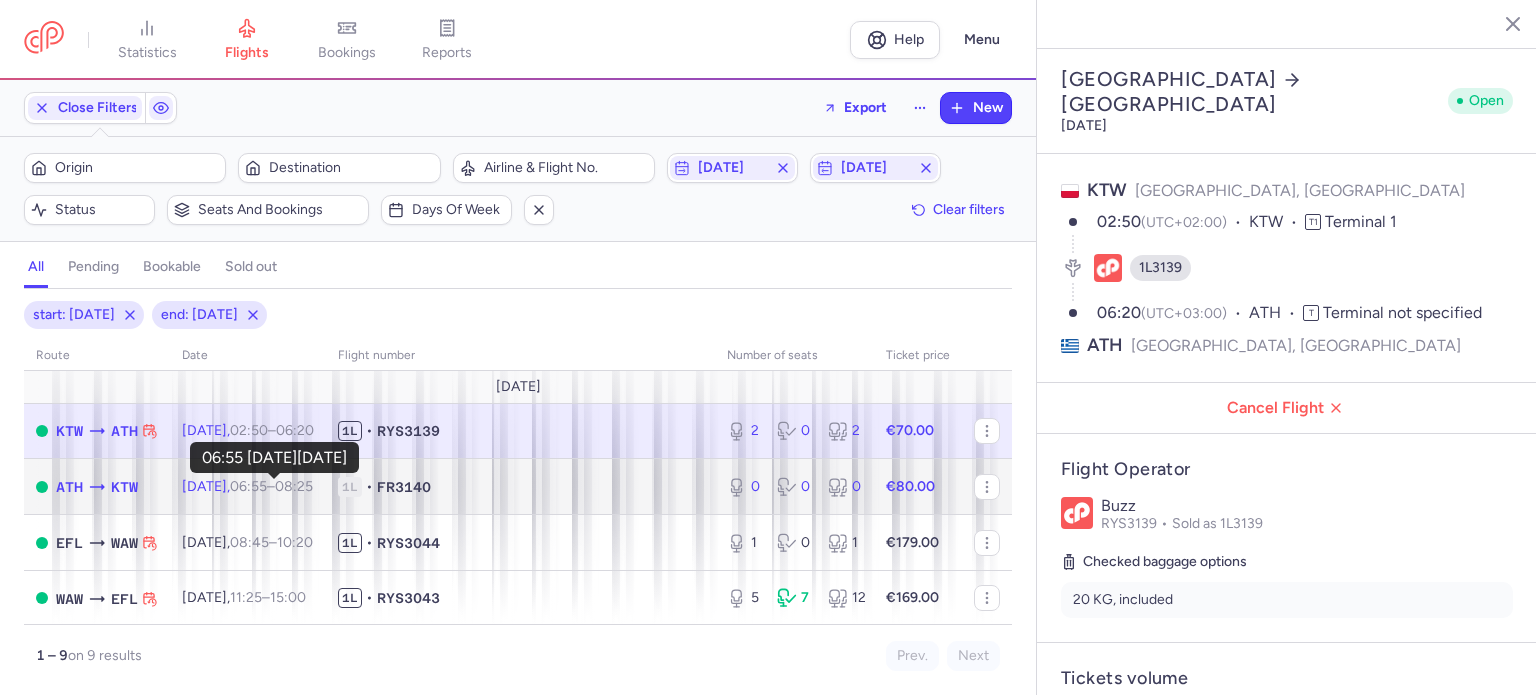 click on "06:55" at bounding box center (248, 486) 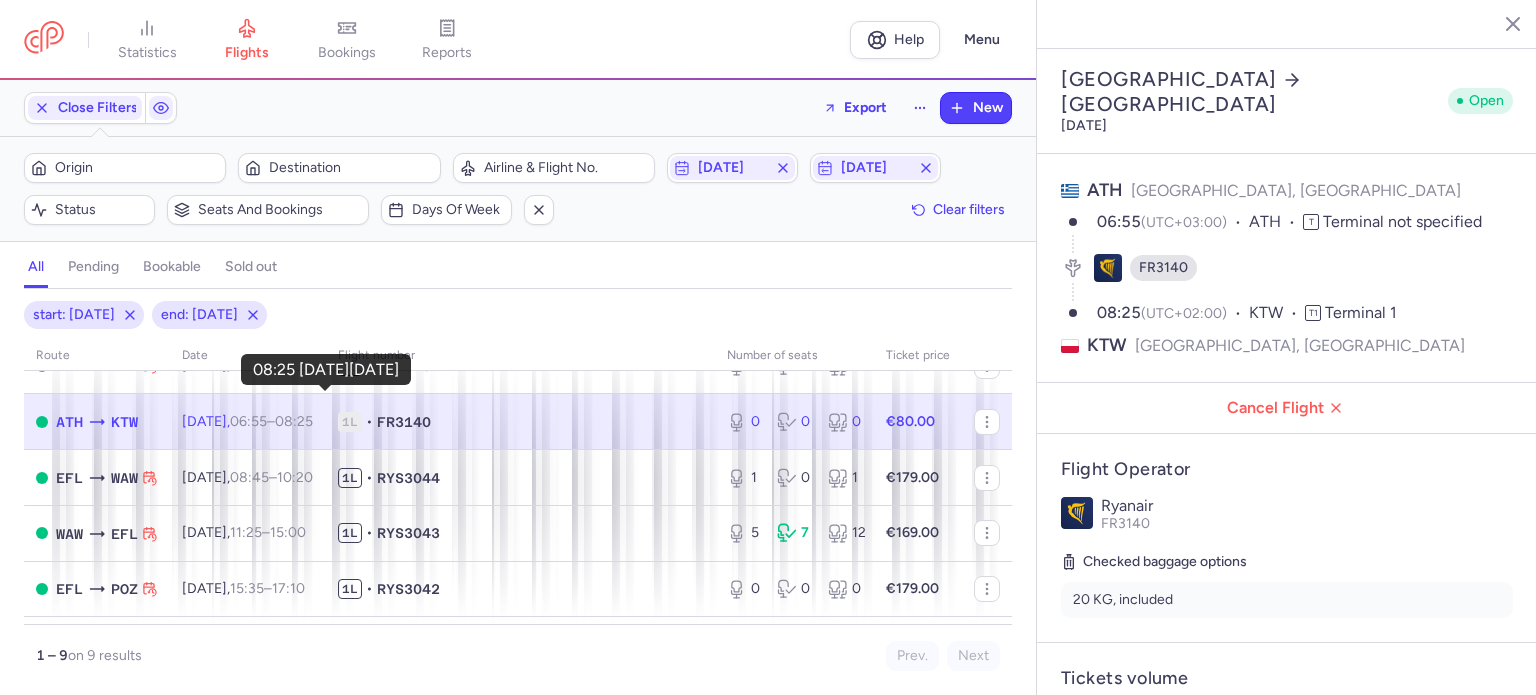scroll, scrollTop: 100, scrollLeft: 0, axis: vertical 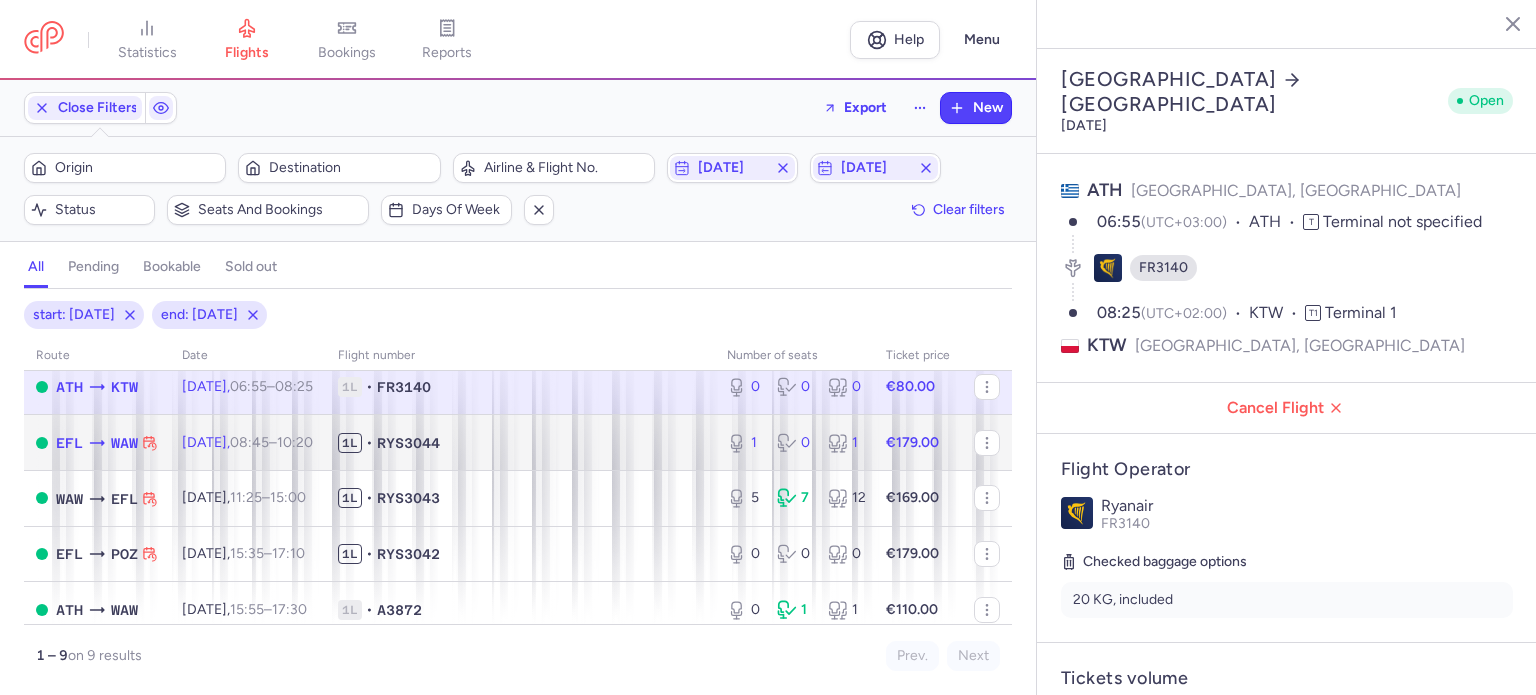 click on "08:45" at bounding box center (249, 442) 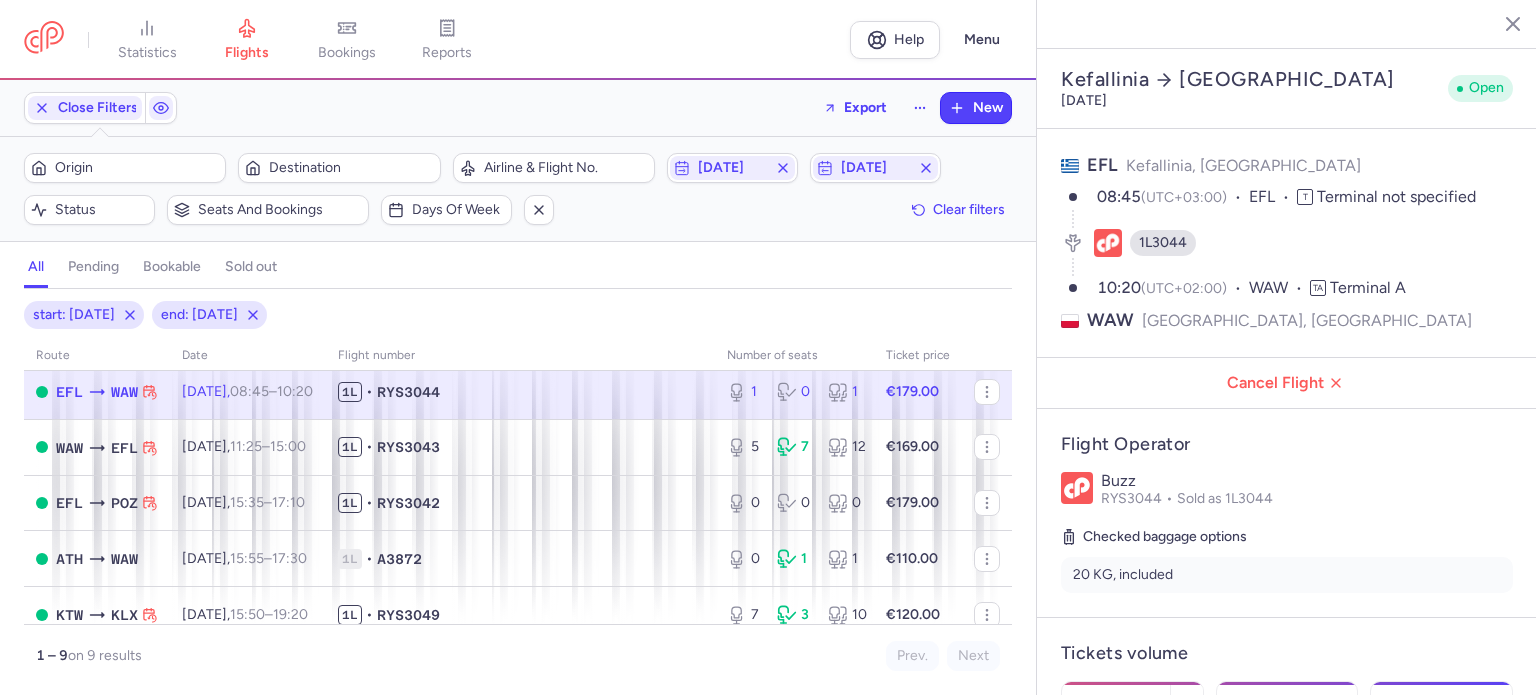 scroll, scrollTop: 200, scrollLeft: 0, axis: vertical 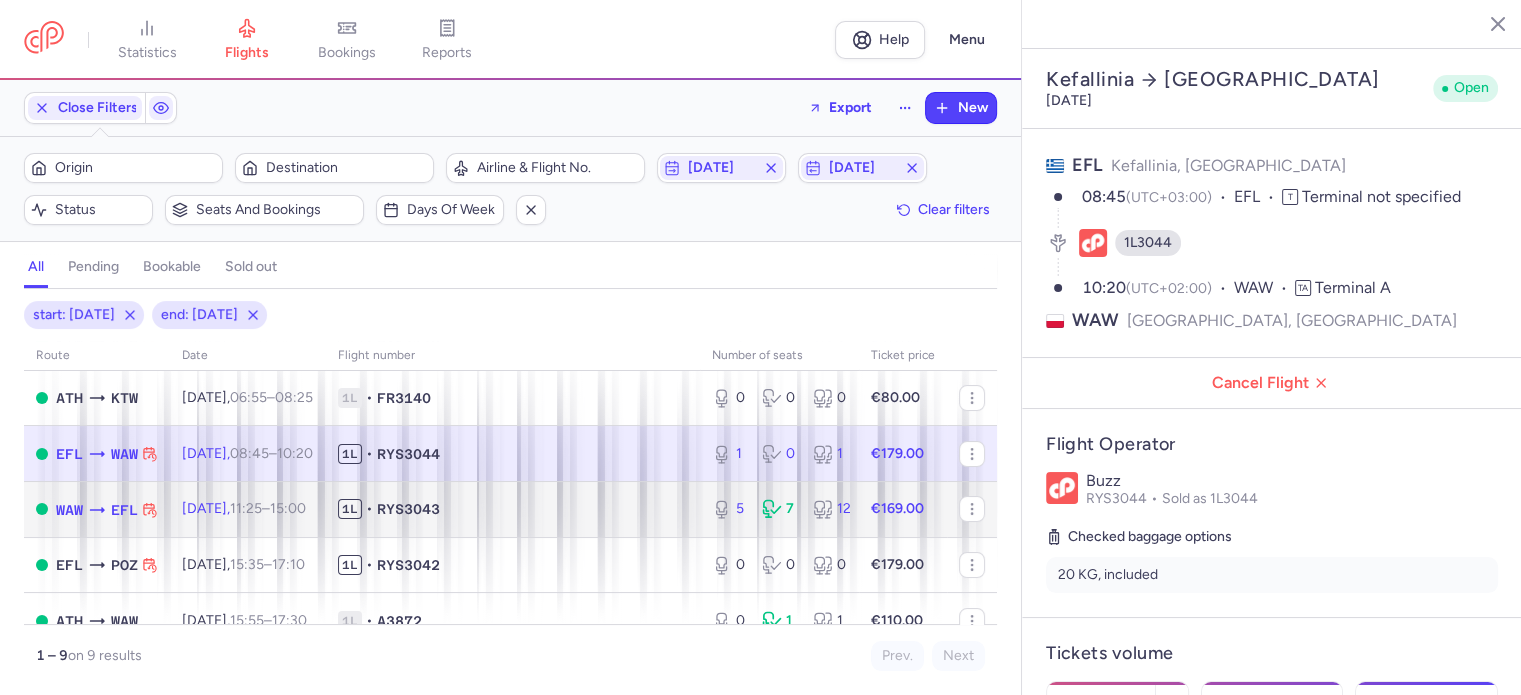 click on "[DATE]  11:25  –  15:00  +0" 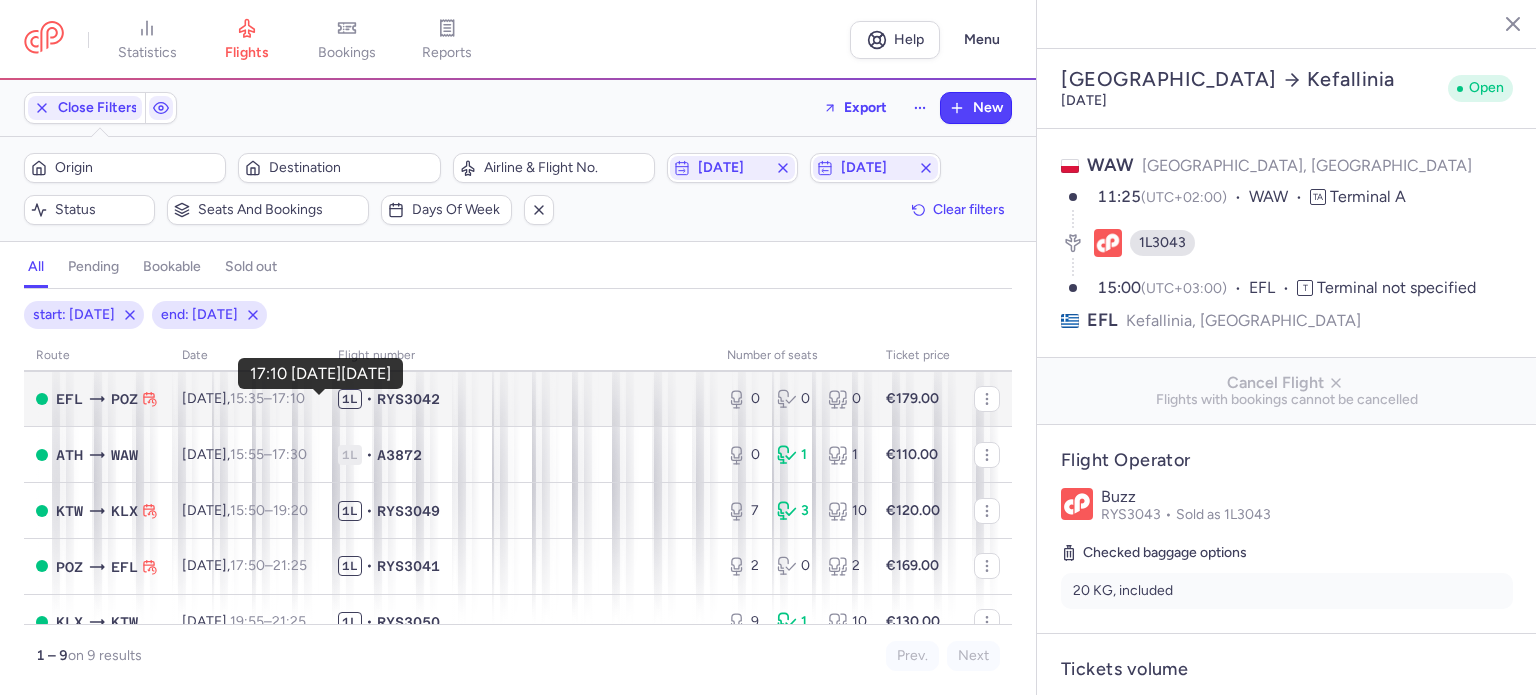 scroll, scrollTop: 289, scrollLeft: 0, axis: vertical 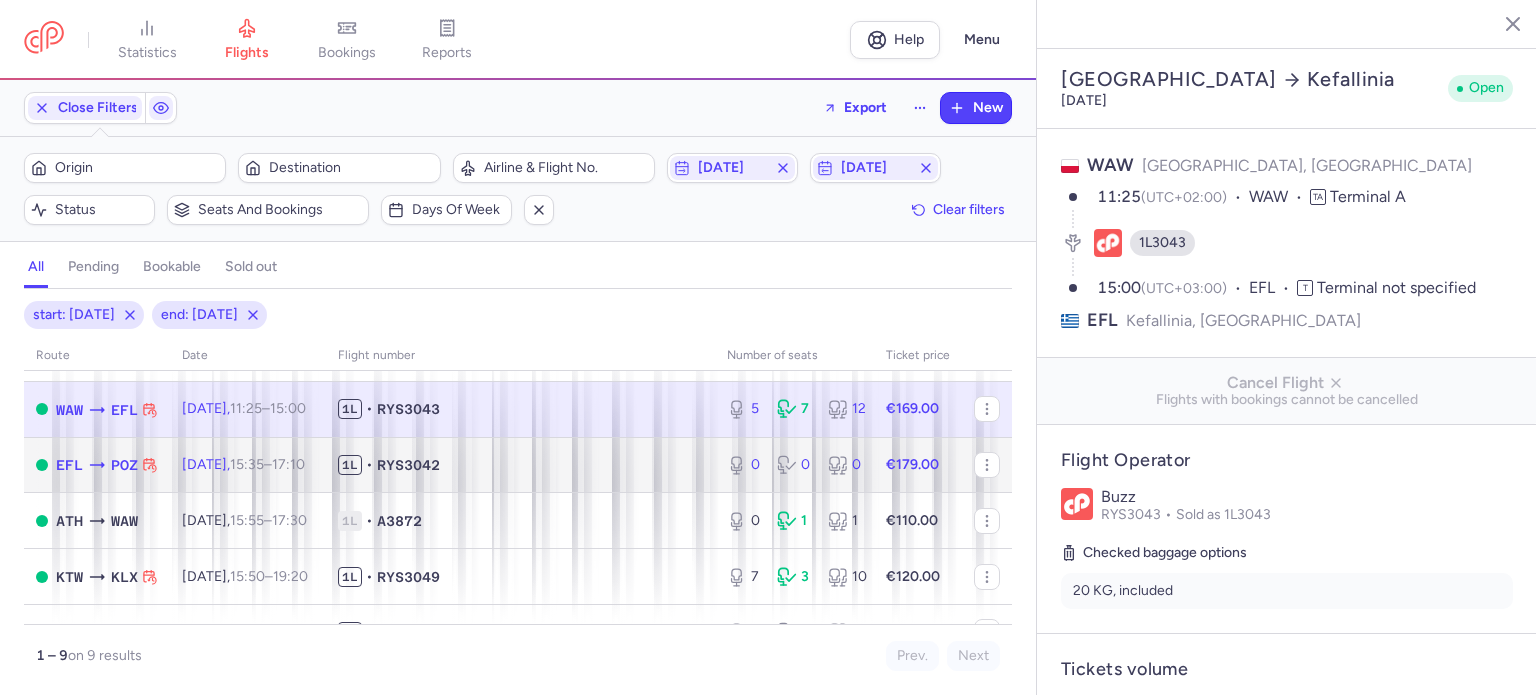 click on "[DATE]  15:35  –  17:10  +0" 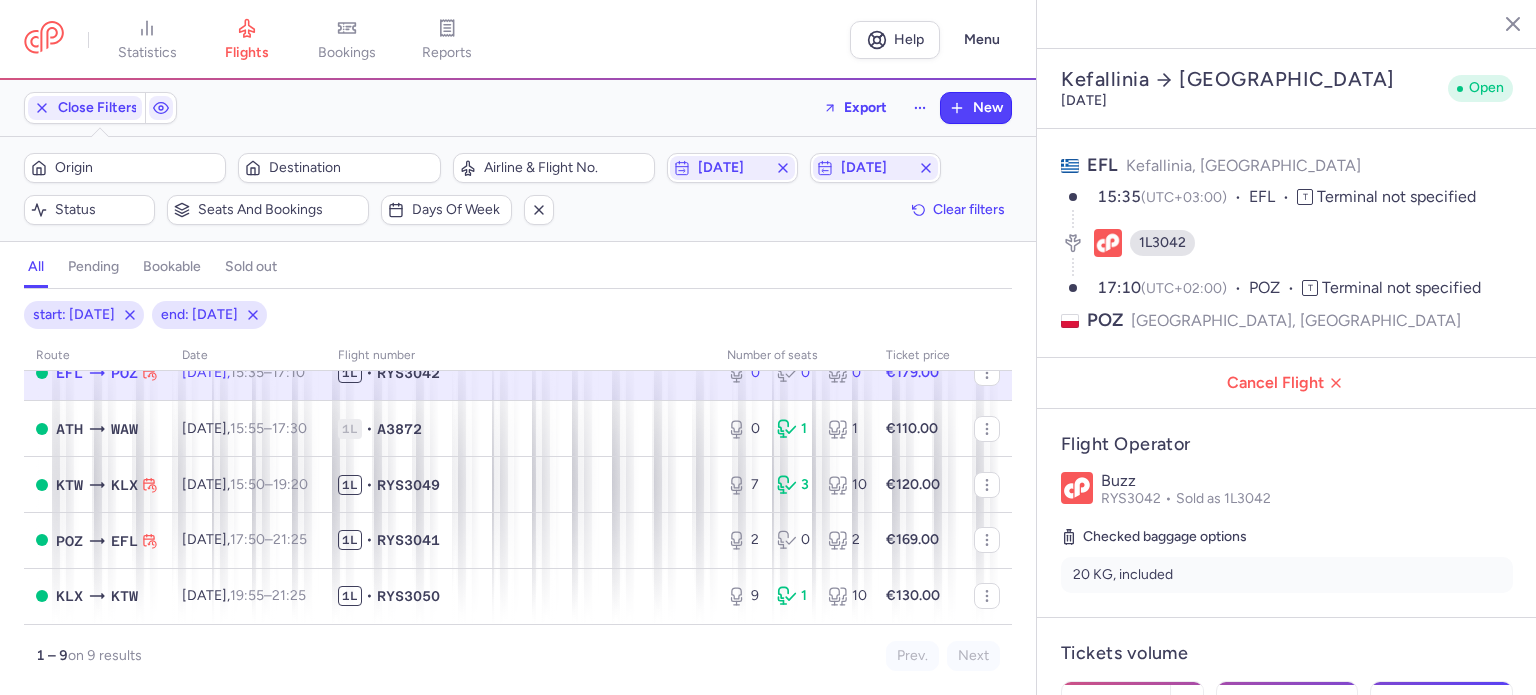 scroll, scrollTop: 289, scrollLeft: 0, axis: vertical 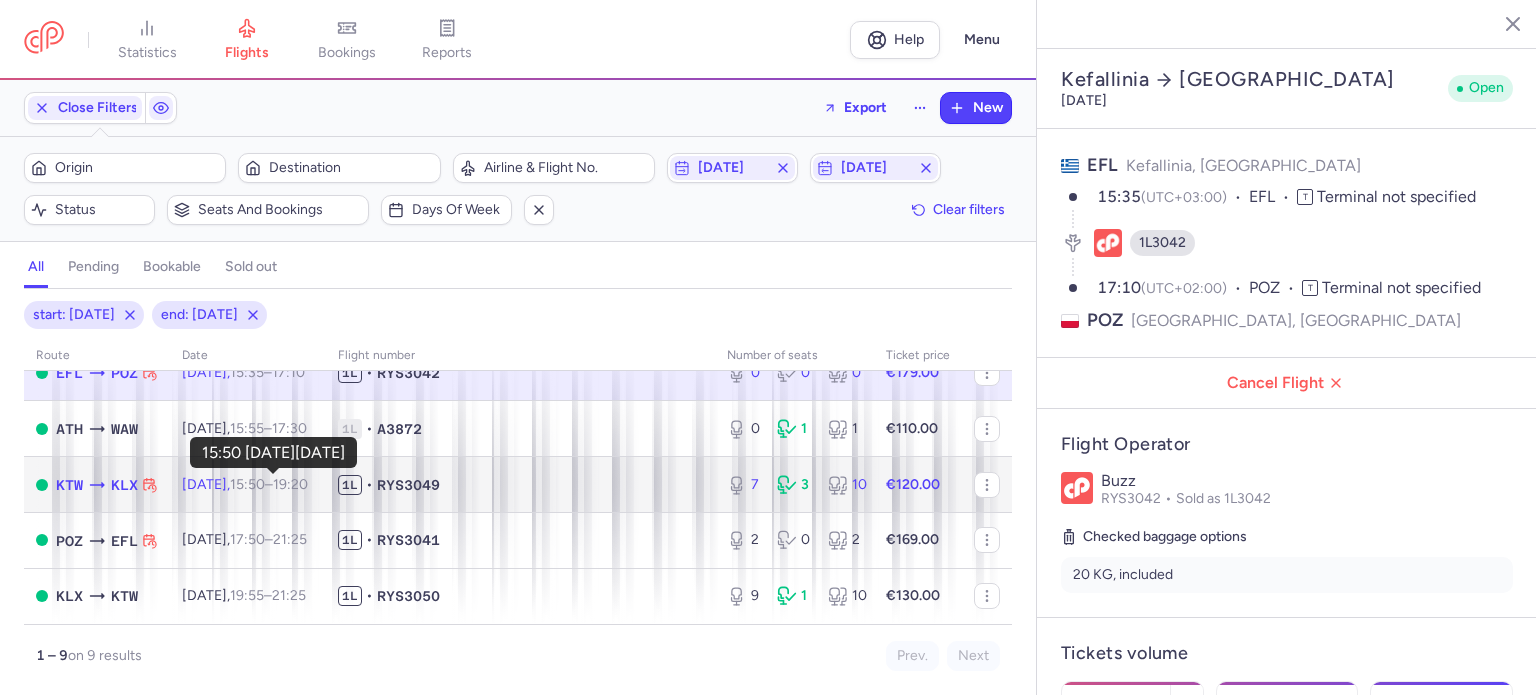 click on "15:50" at bounding box center (247, 484) 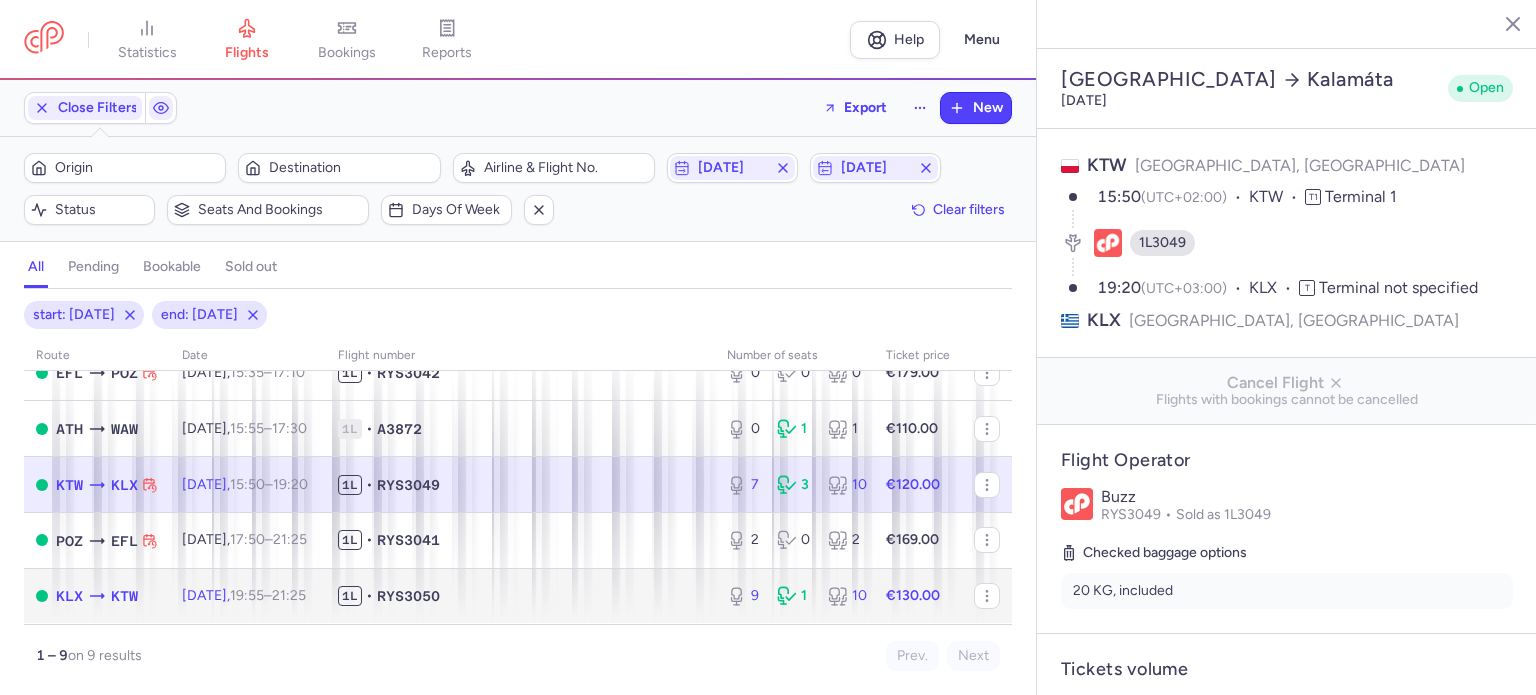 click on "[DATE]  19:55  –  21:25  +0" 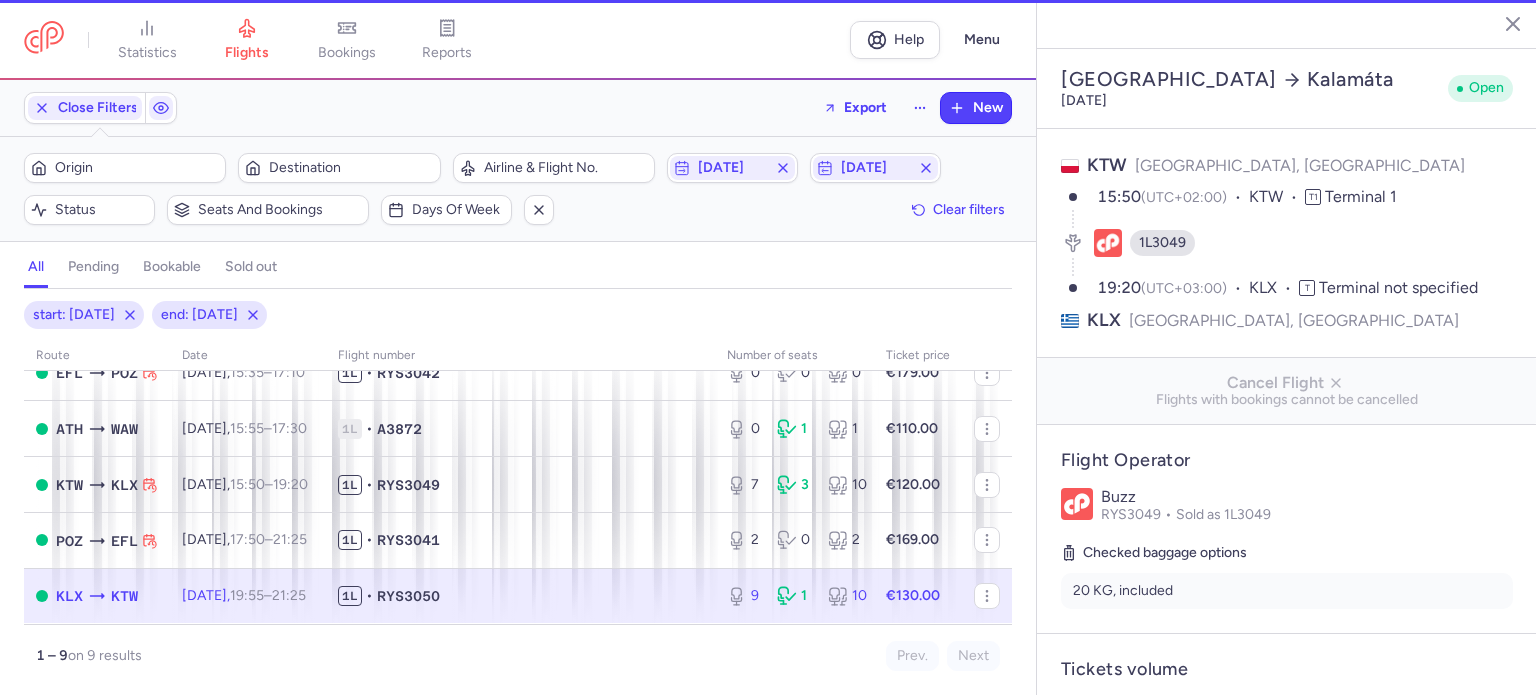 type on "9" 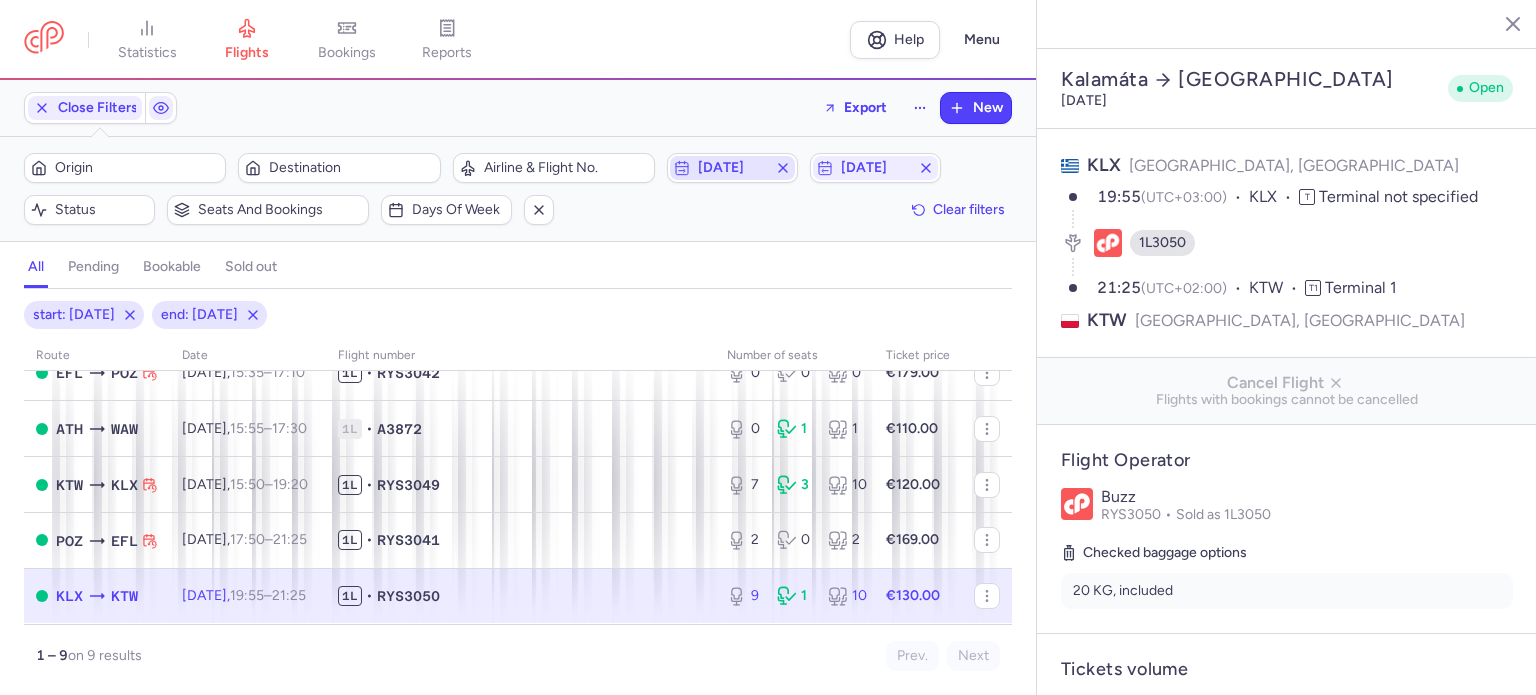 click on "[DATE]" at bounding box center [732, 168] 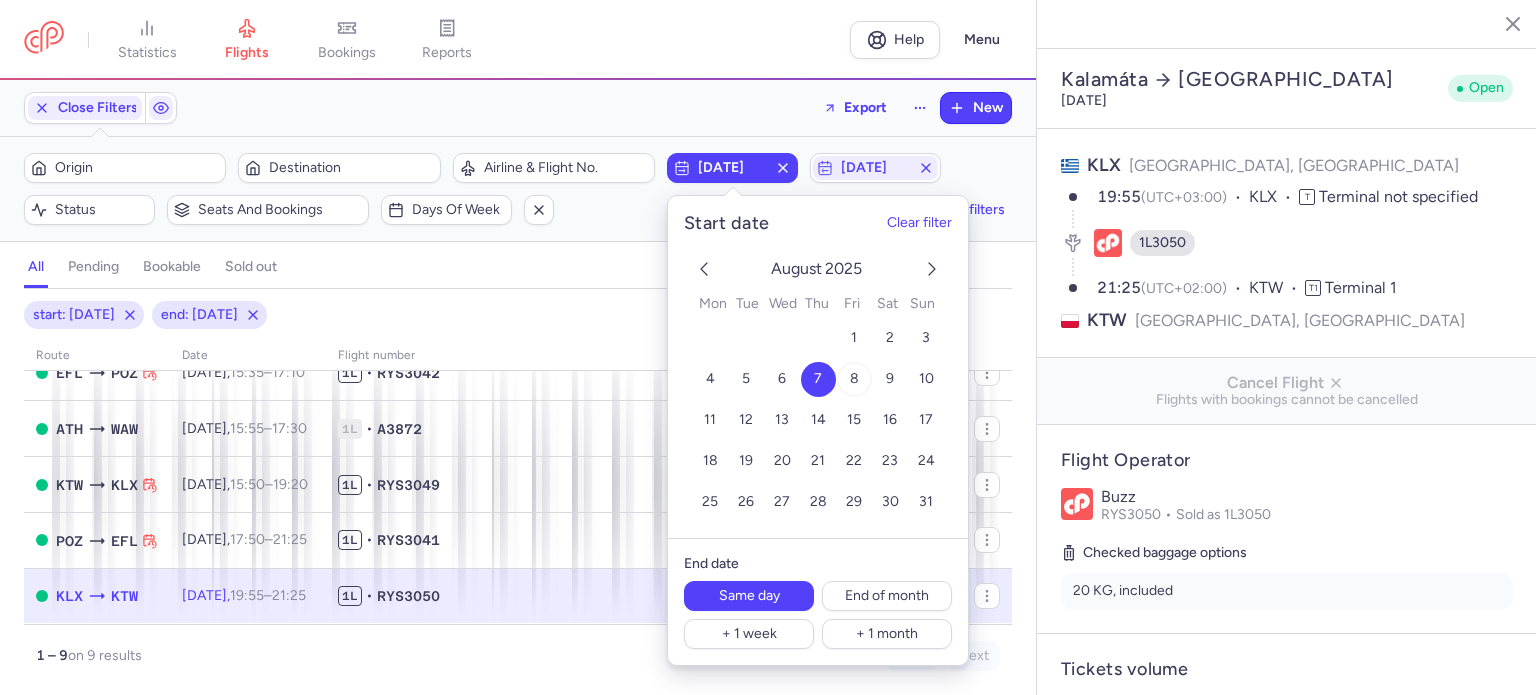 click on "8" at bounding box center (853, 378) 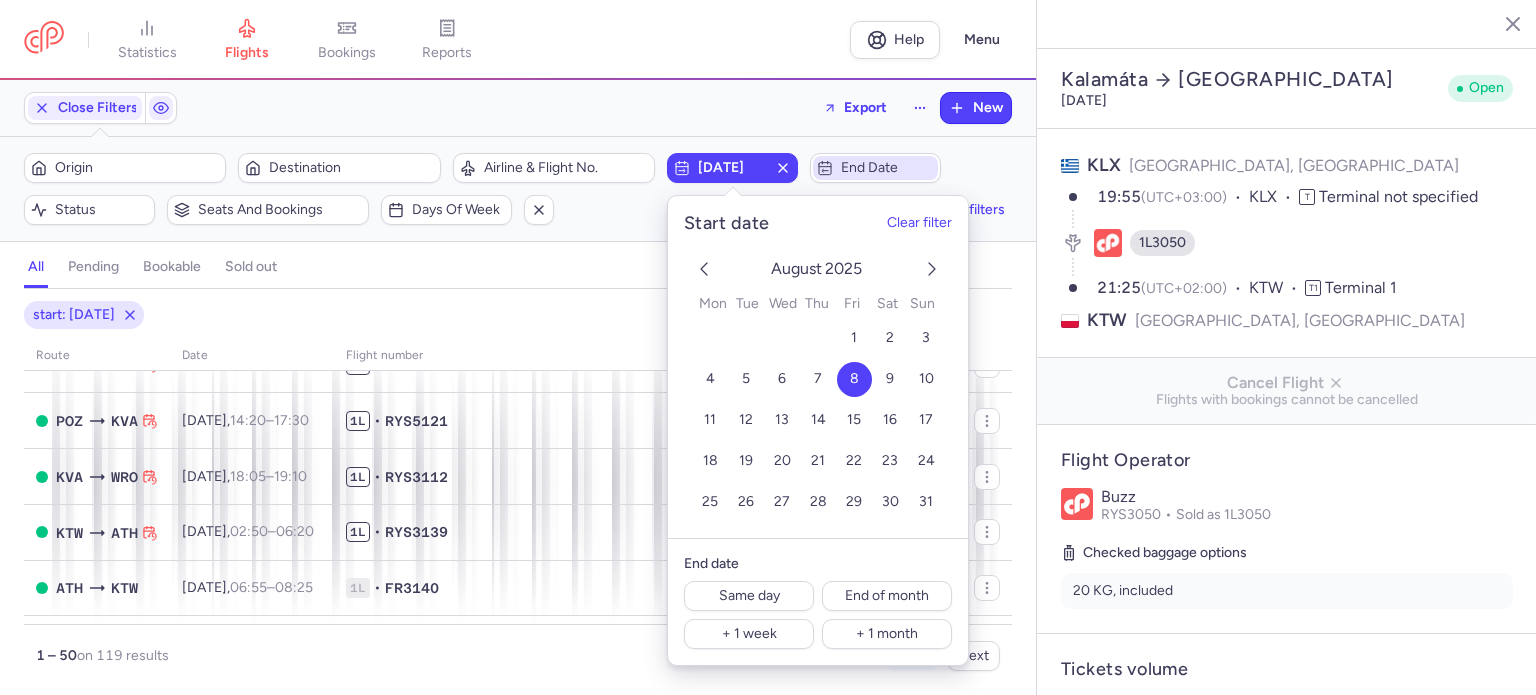 click on "End date" at bounding box center [887, 168] 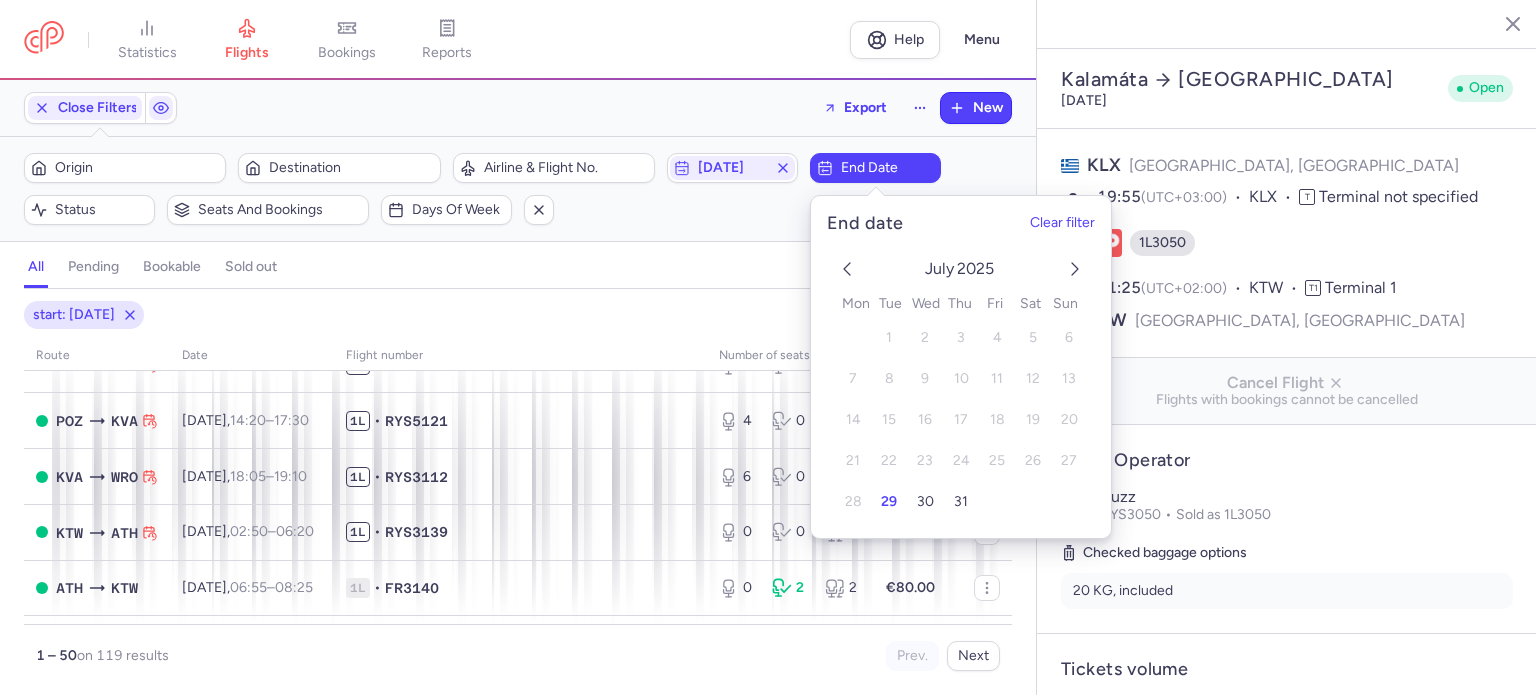 click 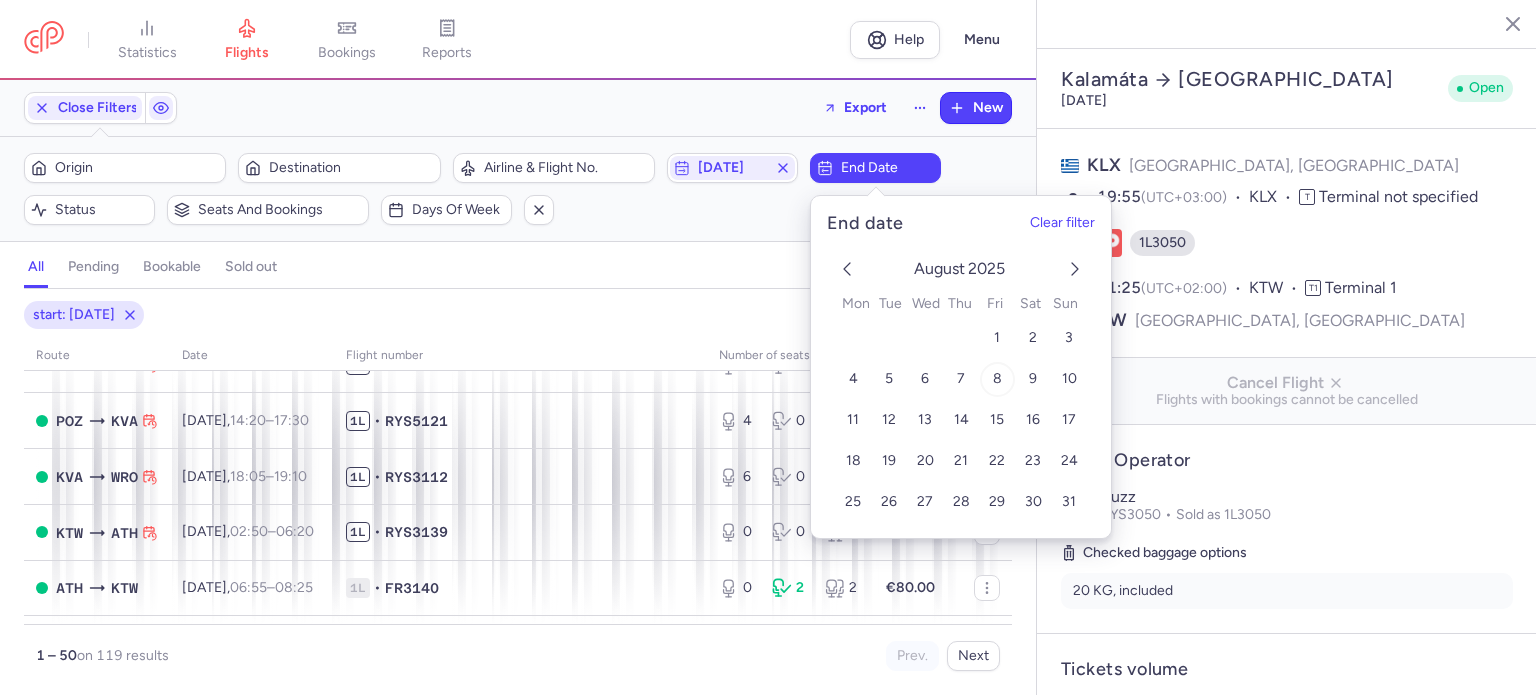 click on "8" at bounding box center (996, 378) 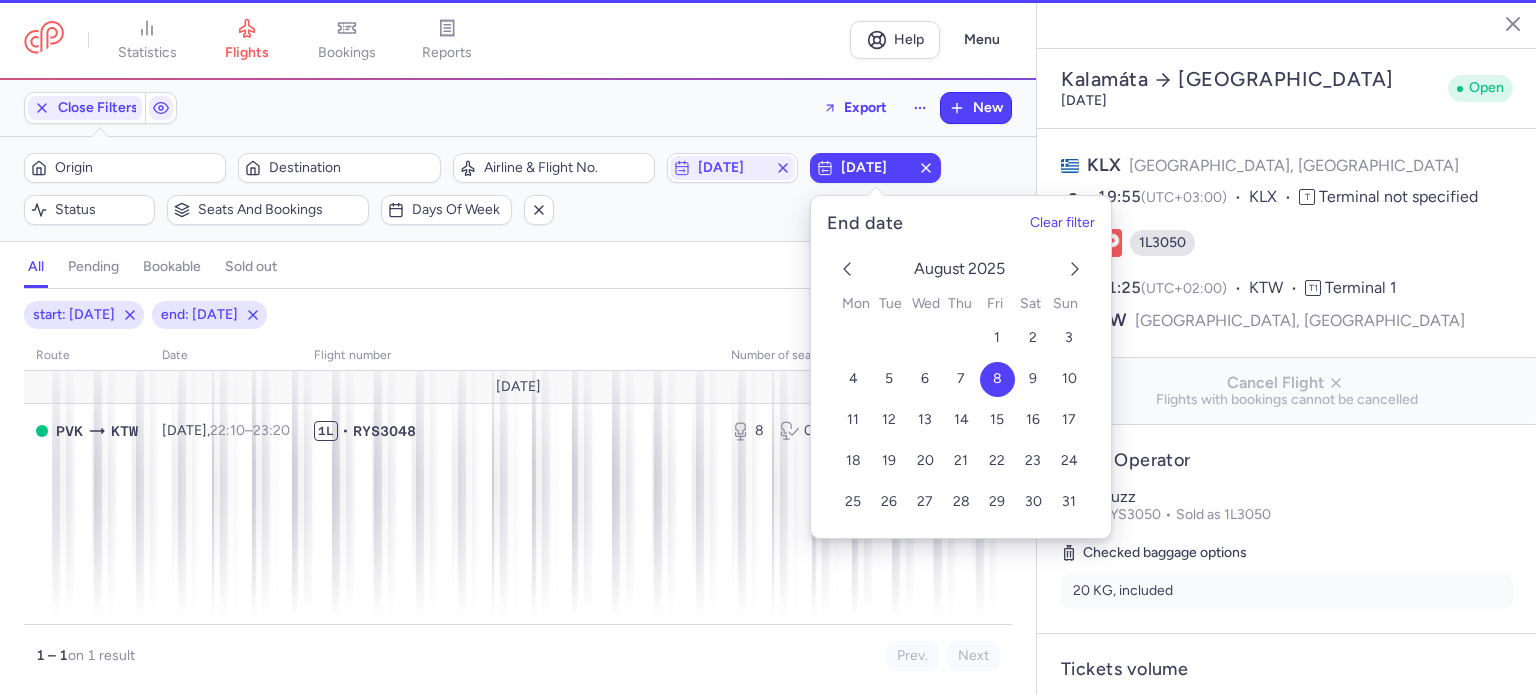 scroll, scrollTop: 0, scrollLeft: 0, axis: both 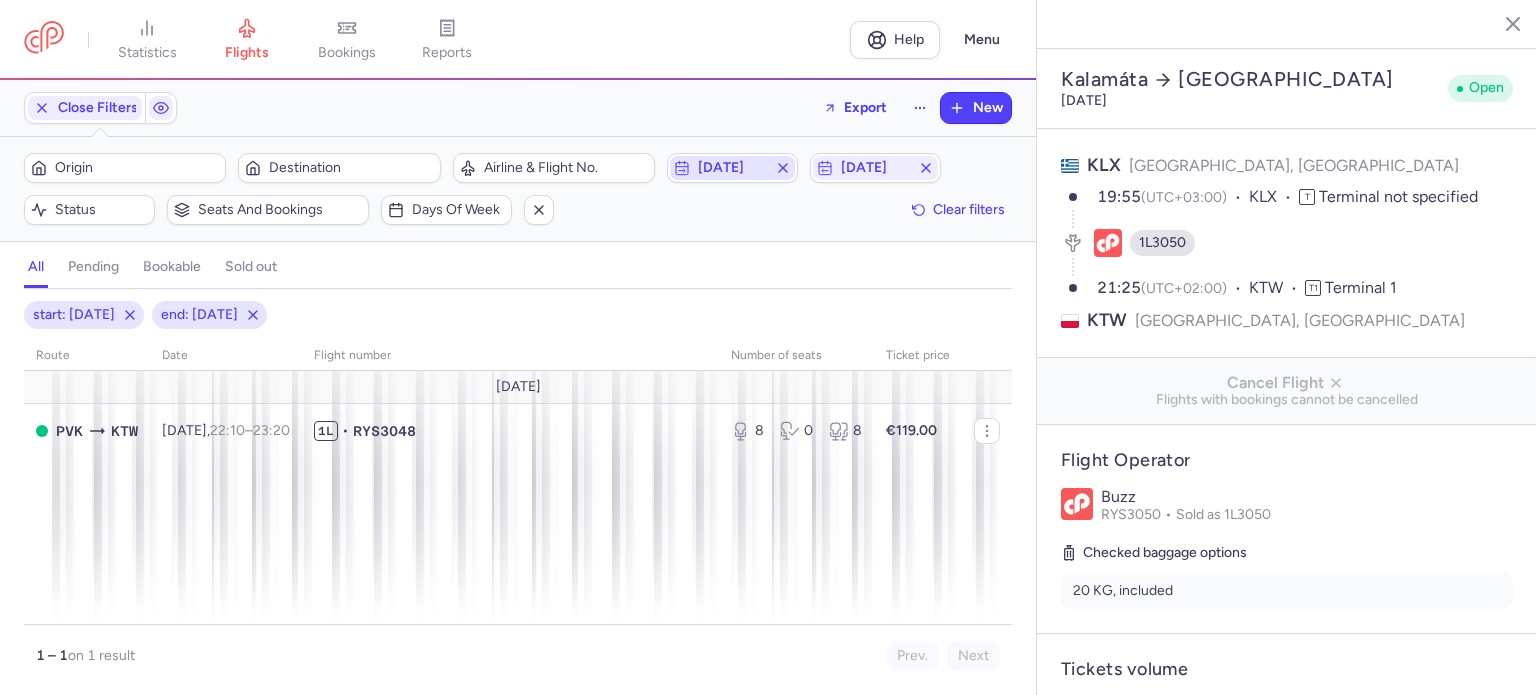 click on "[DATE]" at bounding box center [732, 168] 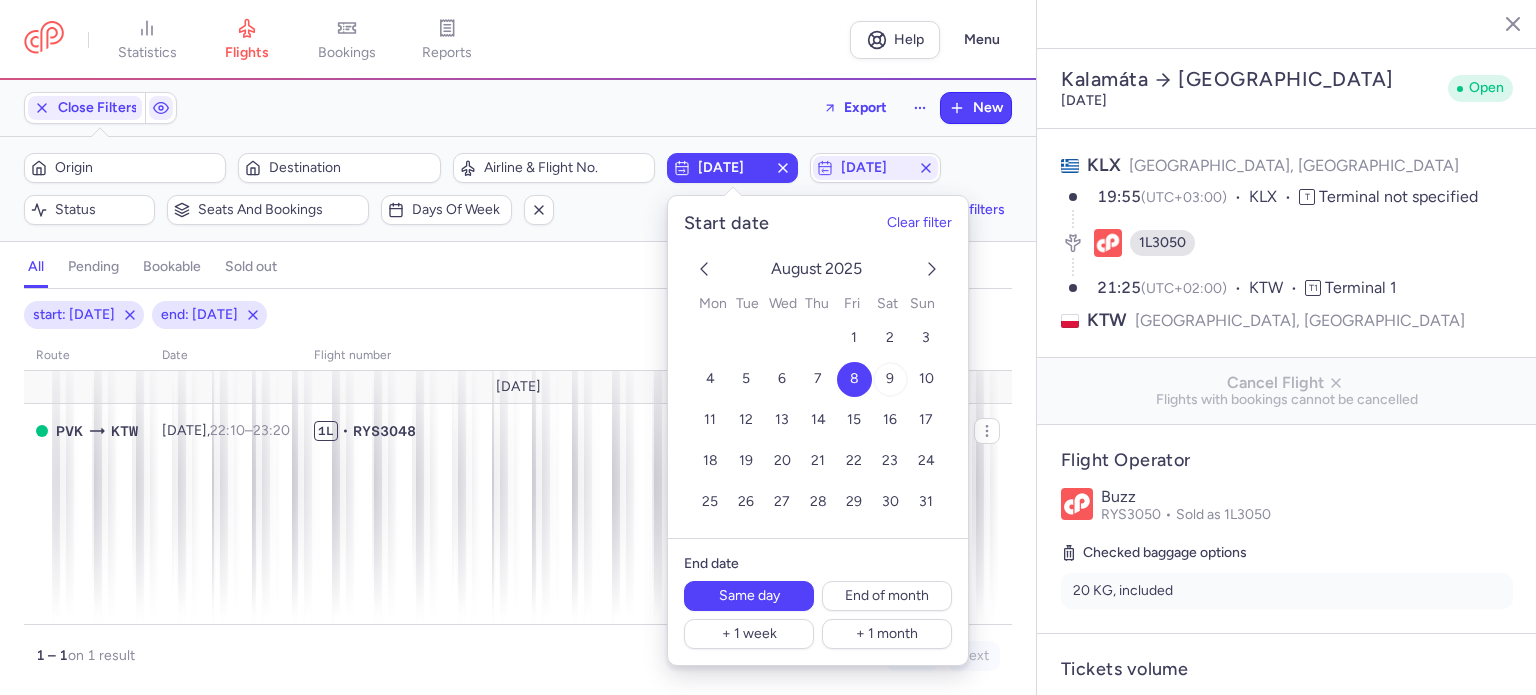click on "9" at bounding box center [890, 378] 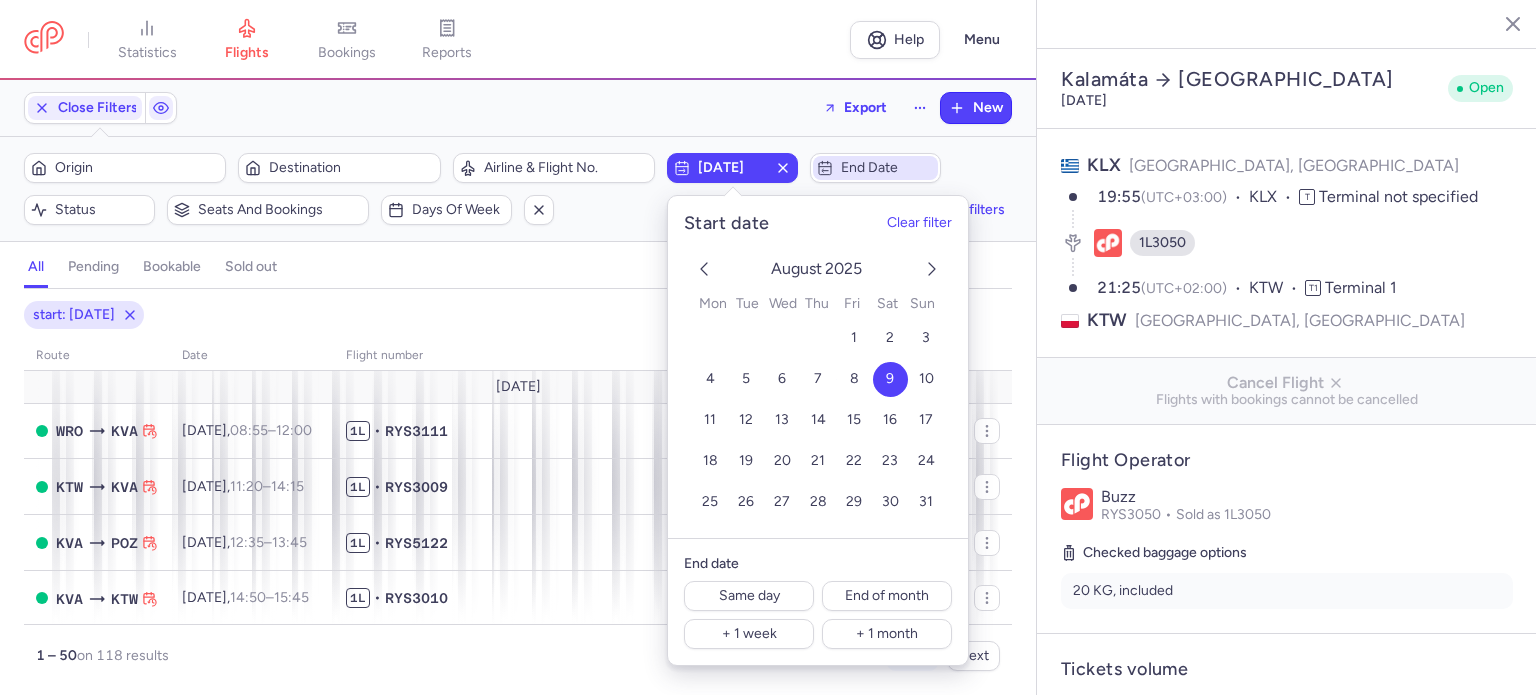 click on "End date" at bounding box center [887, 168] 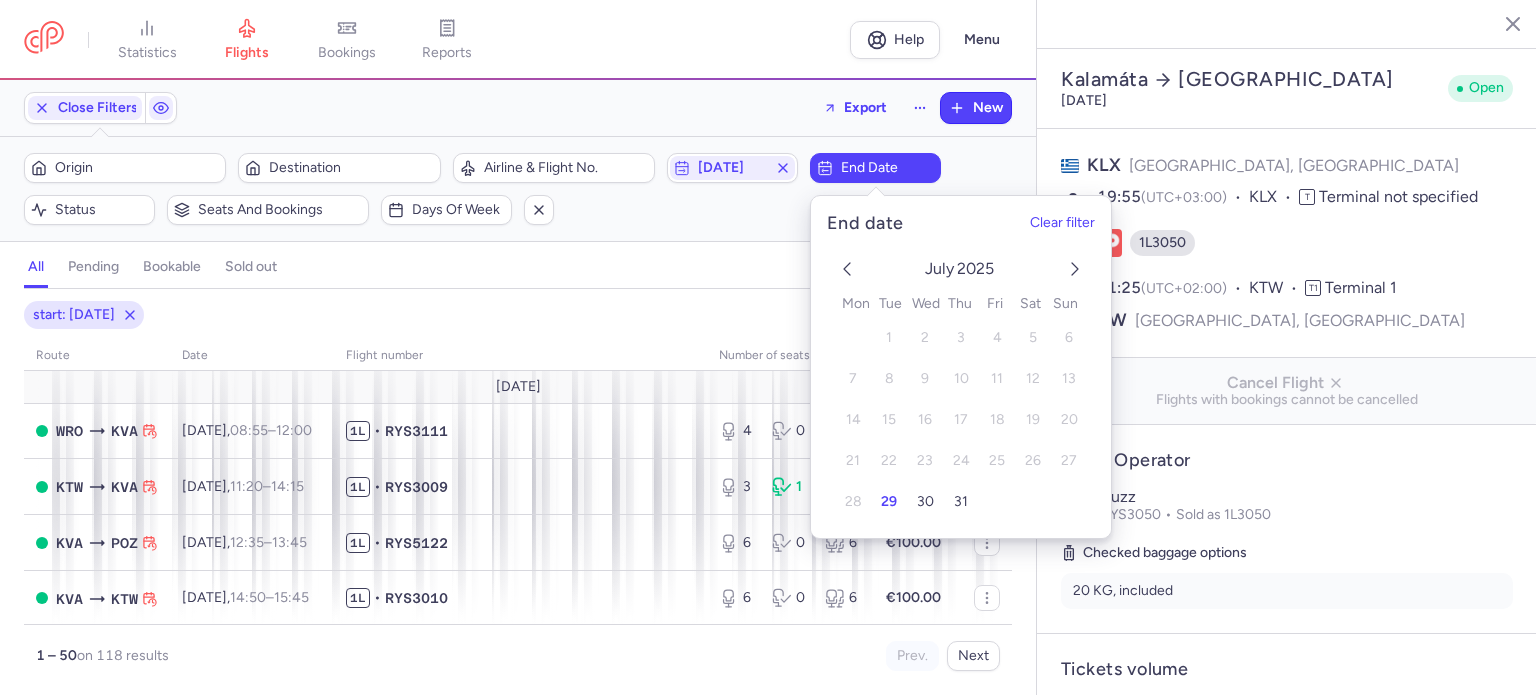 click 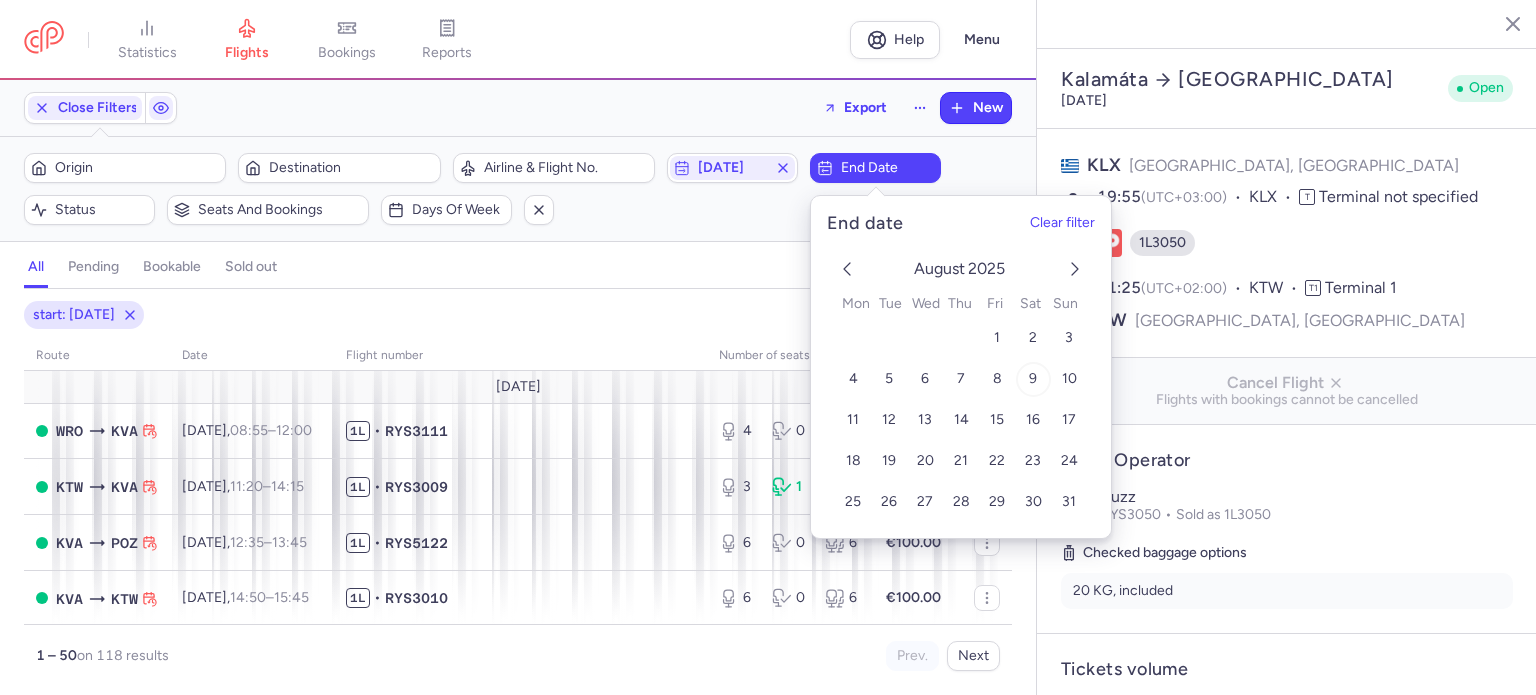click on "9" at bounding box center [1033, 378] 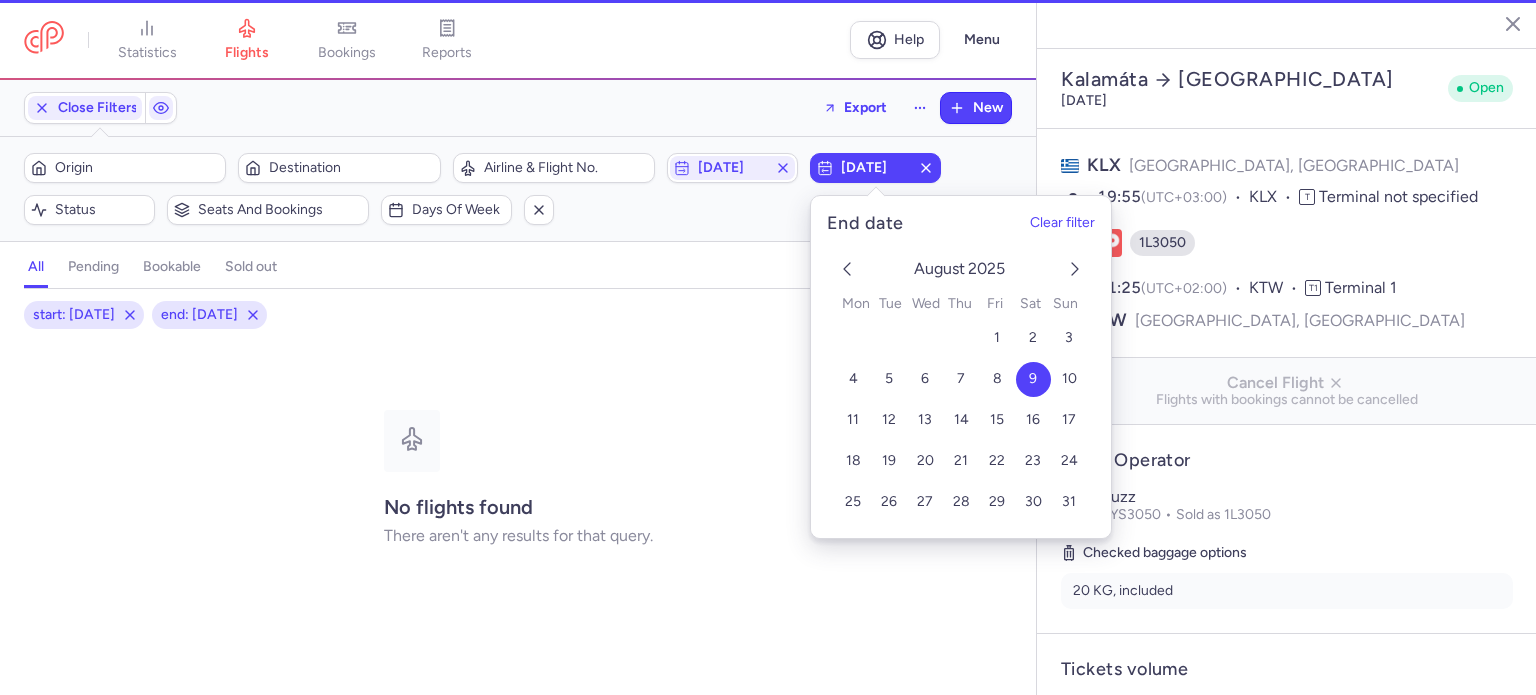 click on "Filters (2) – 0 result  Origin  Destination  Airline & Flight No.  [DATE]  [DATE]  Status  Seats and bookings  Days of week  Clear filters" at bounding box center [518, 189] 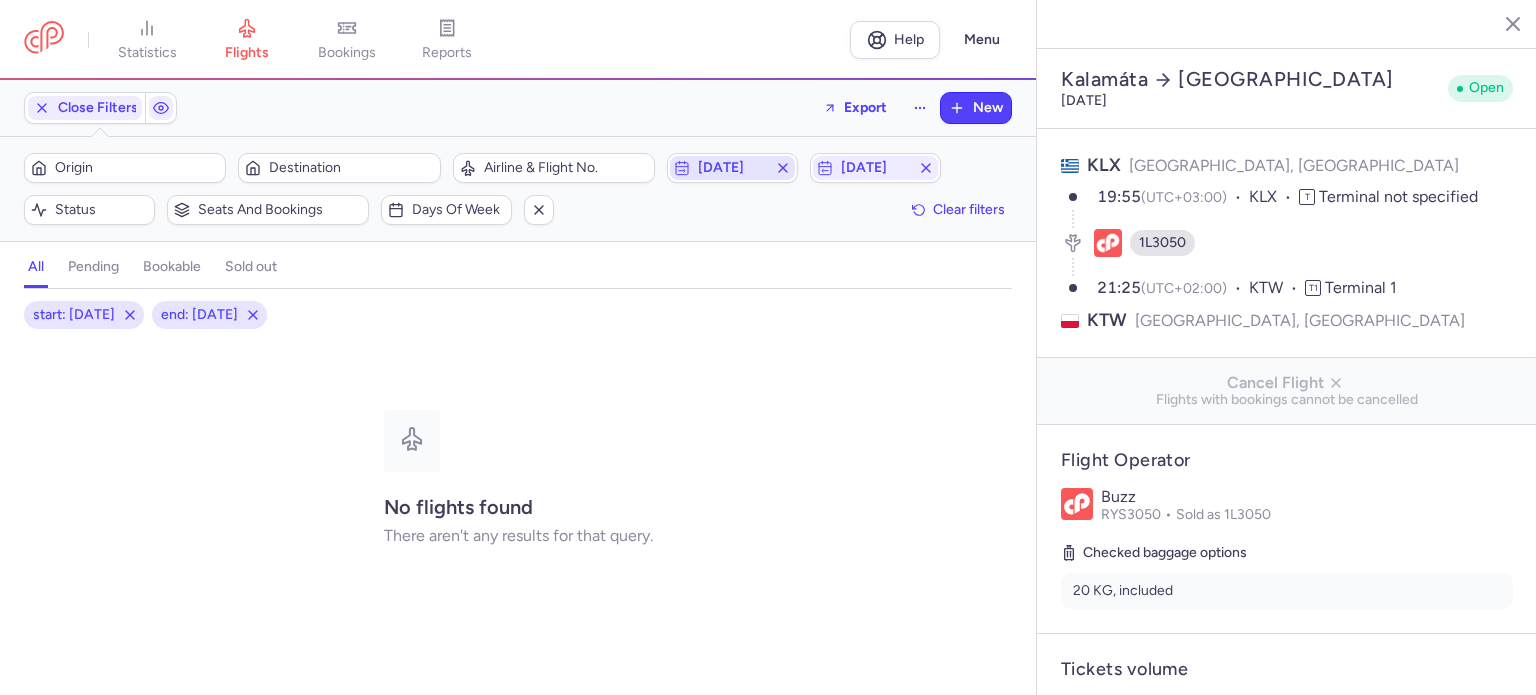 click on "[DATE]" at bounding box center [732, 168] 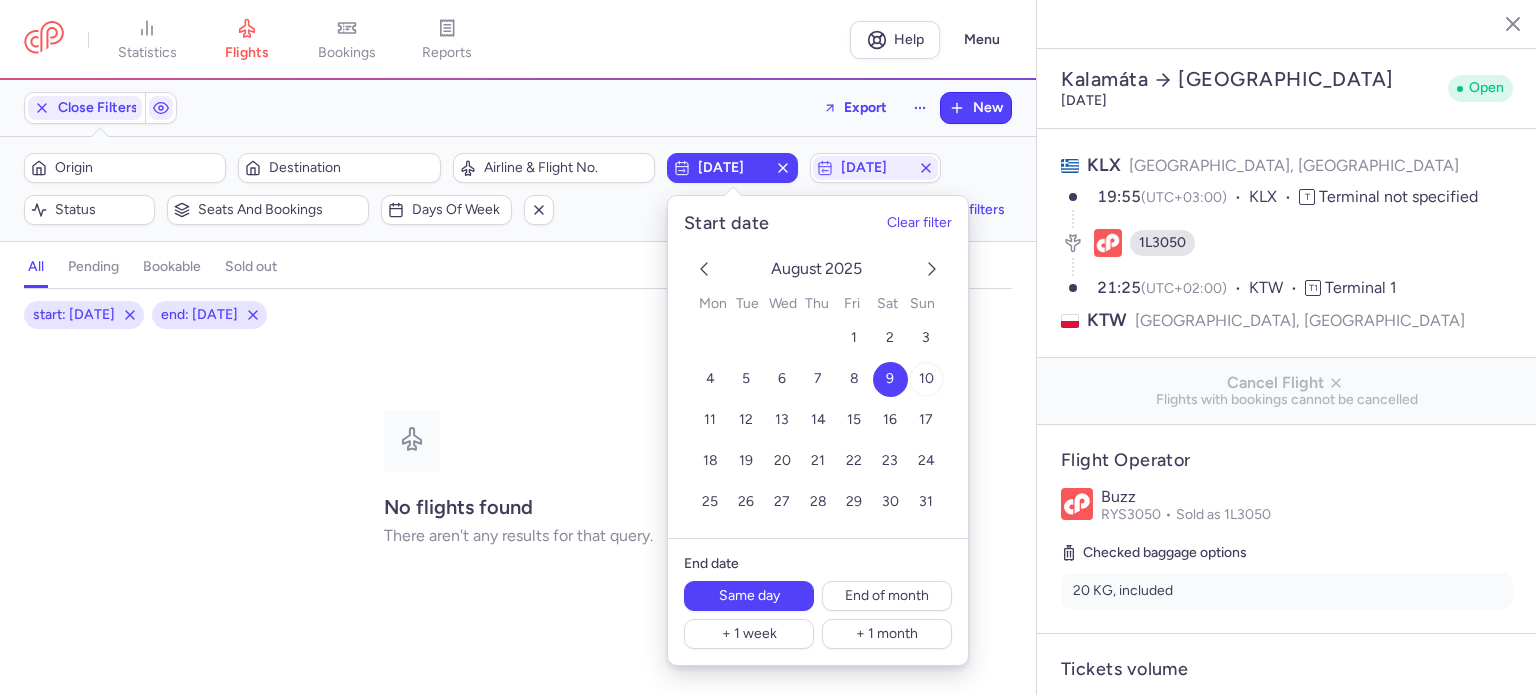 click on "10" at bounding box center [925, 379] 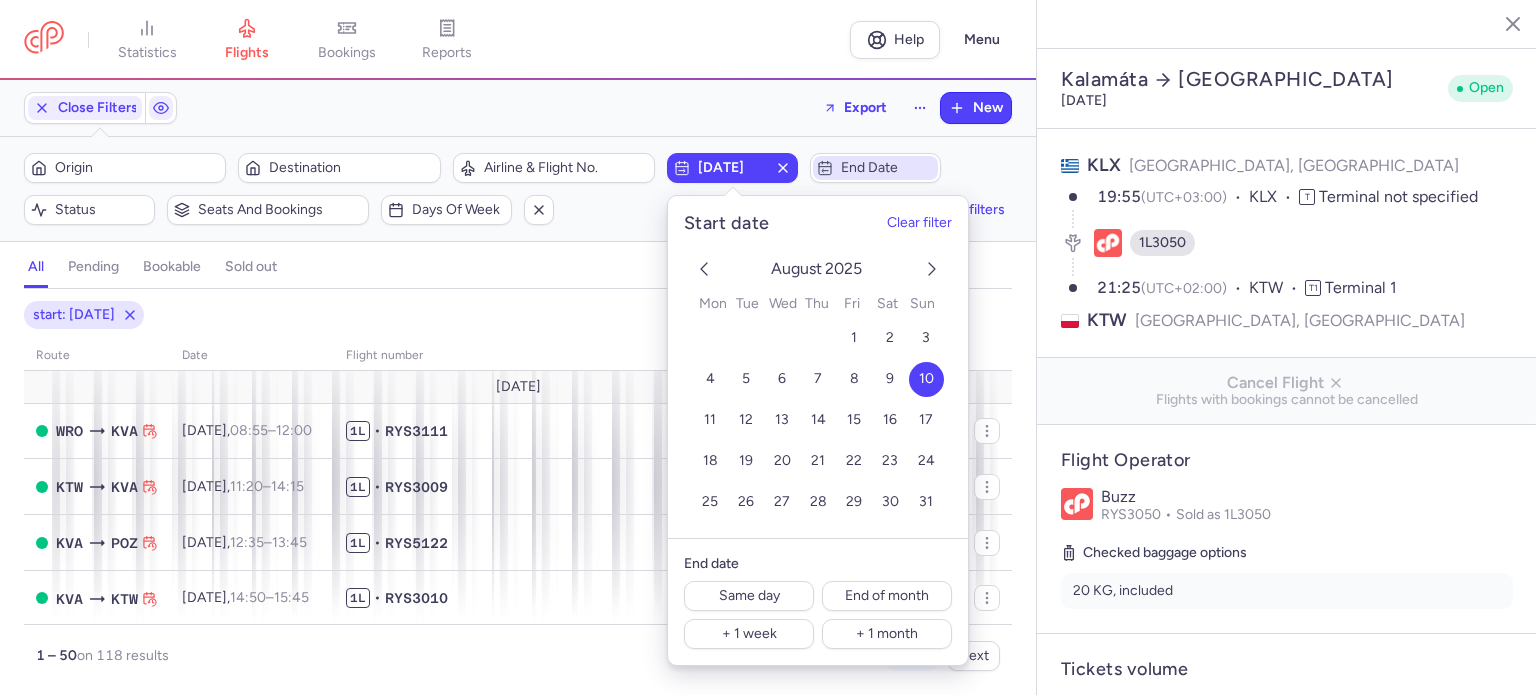 click on "End date" at bounding box center [887, 168] 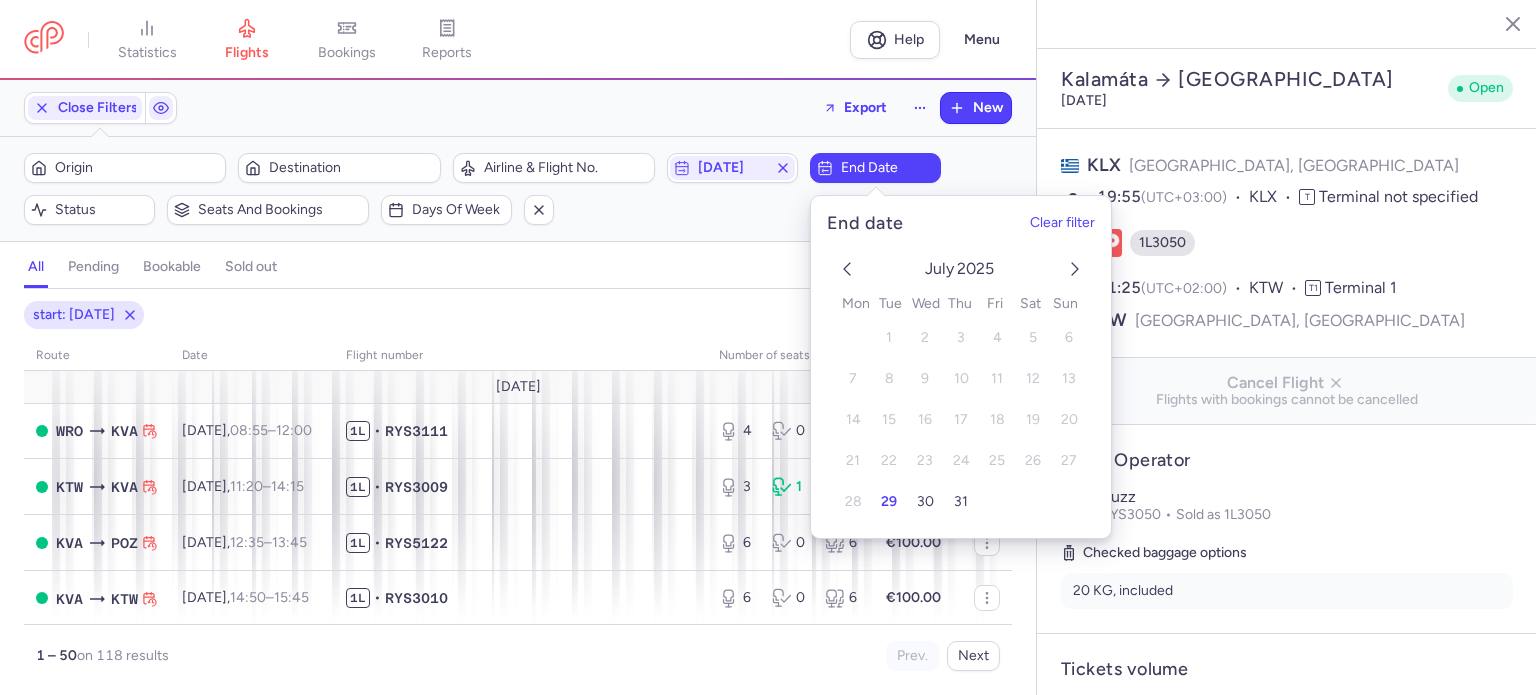 click 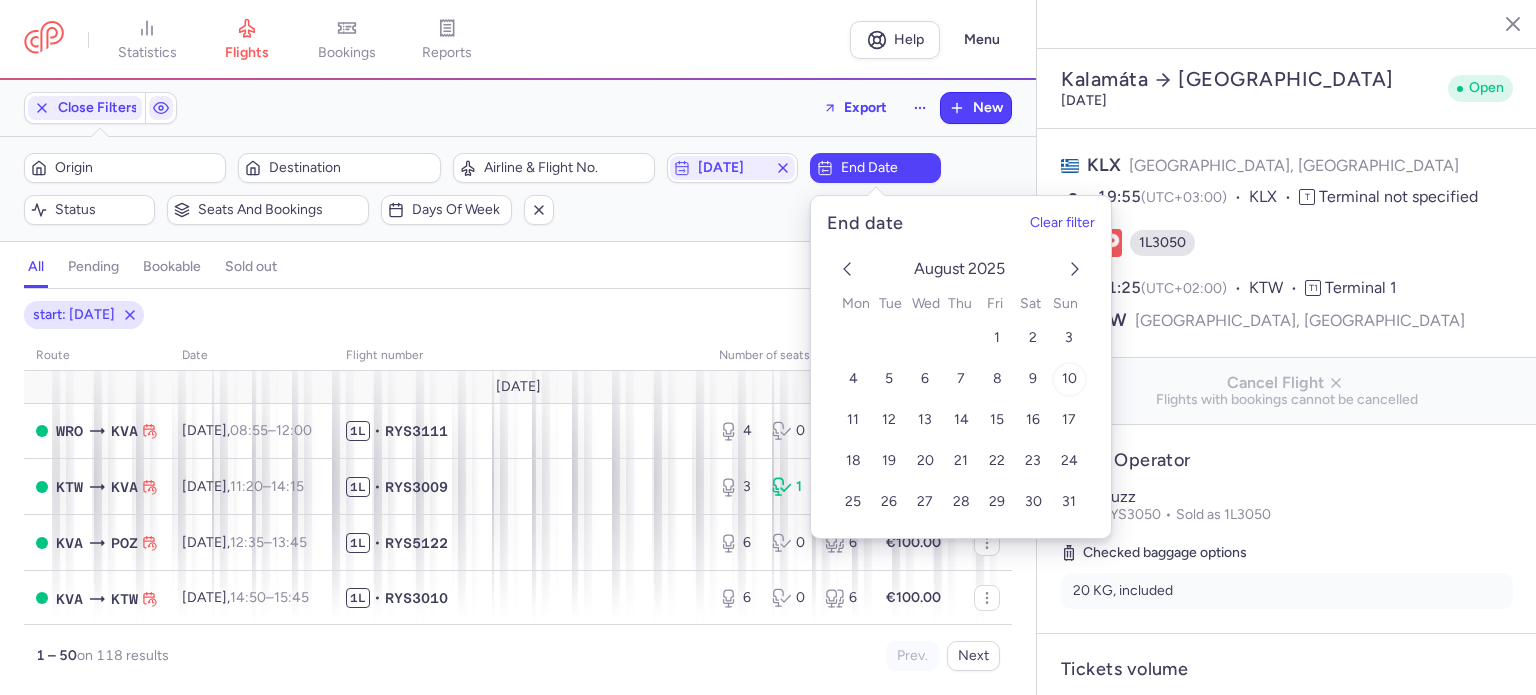 click on "10" at bounding box center (1068, 378) 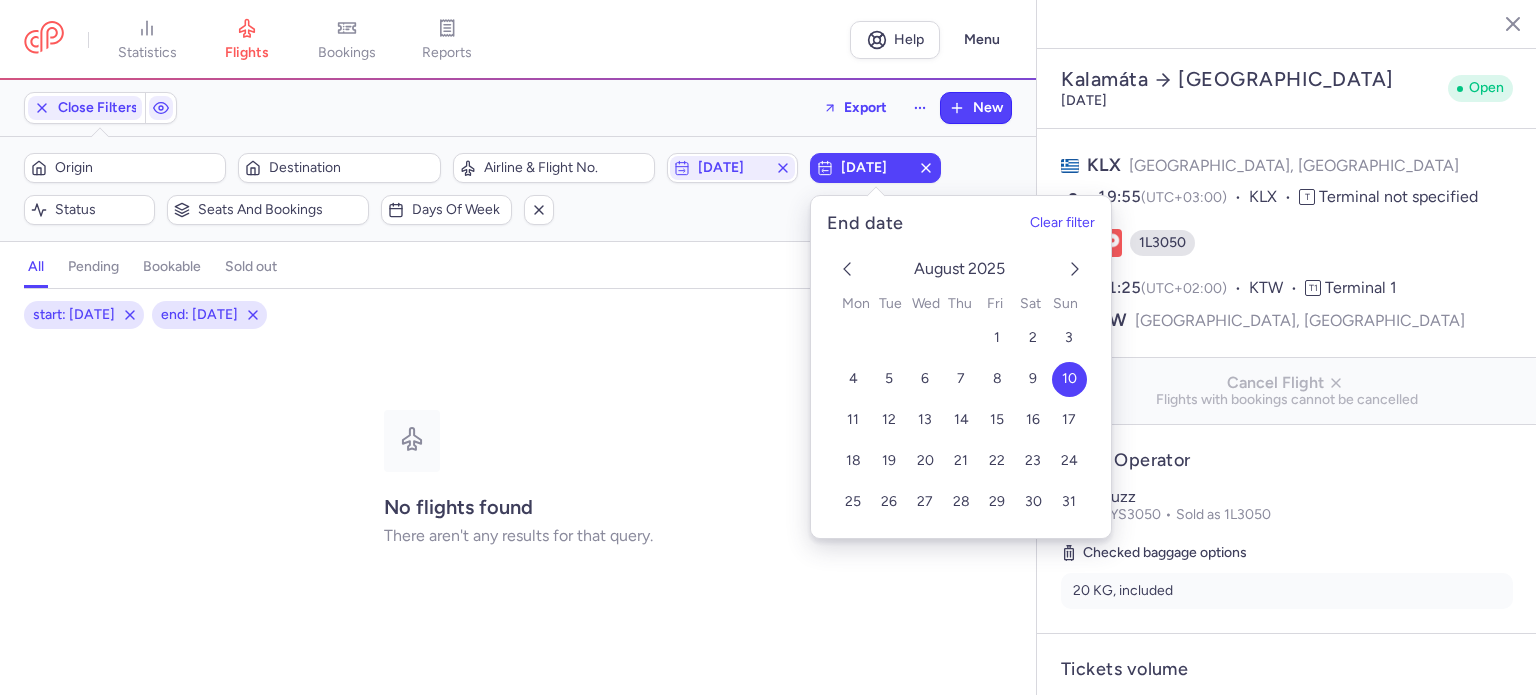 click on "Filters (2) – 0 result  Origin  Destination  Airline & Flight No.  [DATE]  [DATE]  Status  Seats and bookings  Days of week  Clear filters" at bounding box center [518, 189] 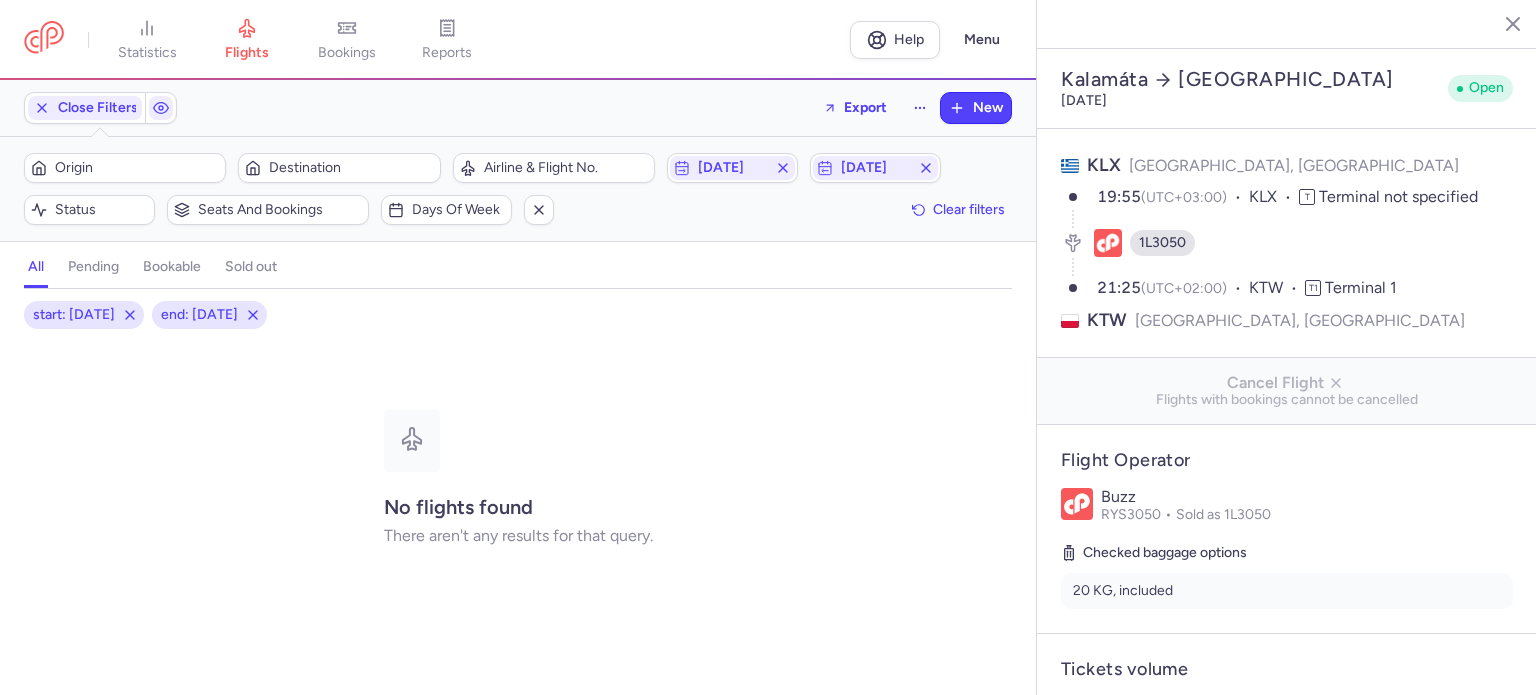click on "Filters (2) – 0 result  Origin  Destination  Airline & Flight No.  [DATE]  [DATE]  Status  Seats and bookings  Days of week  Clear filters" at bounding box center [518, 189] 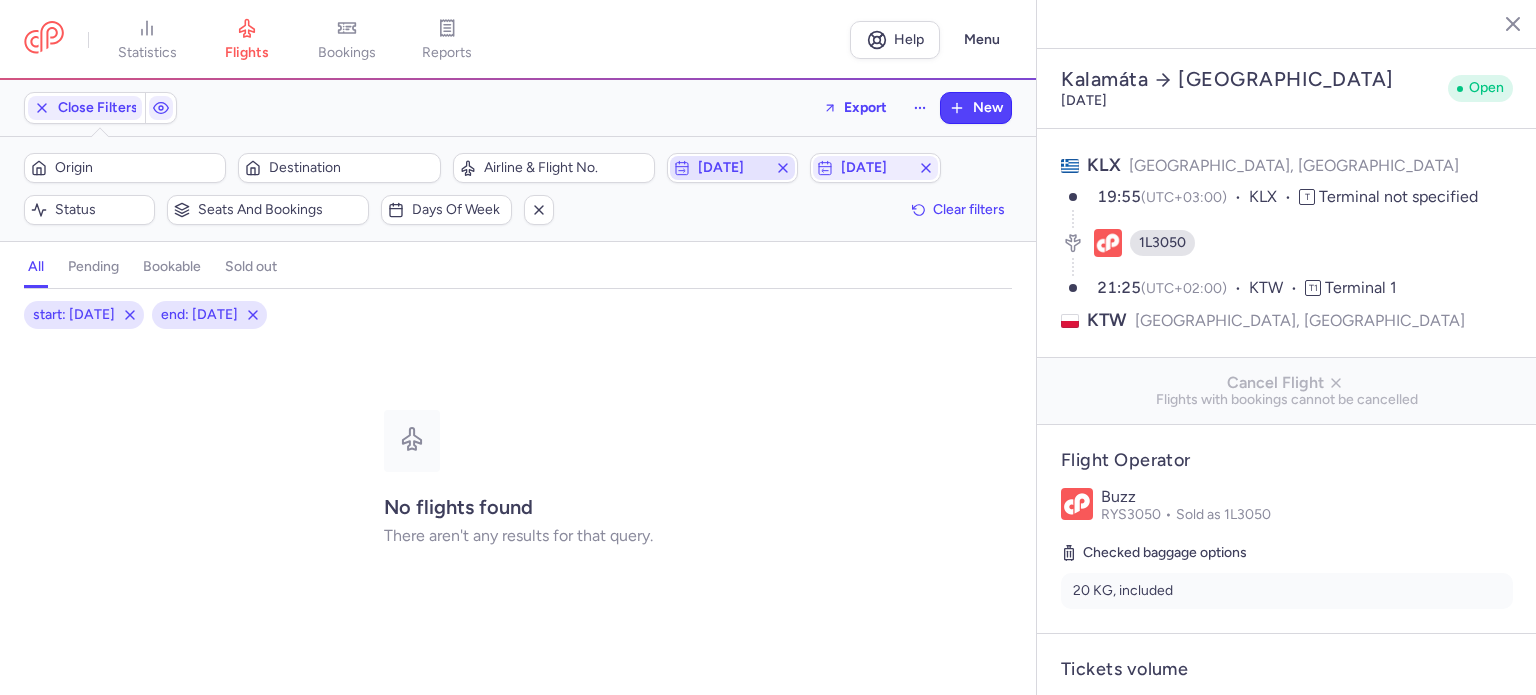 click 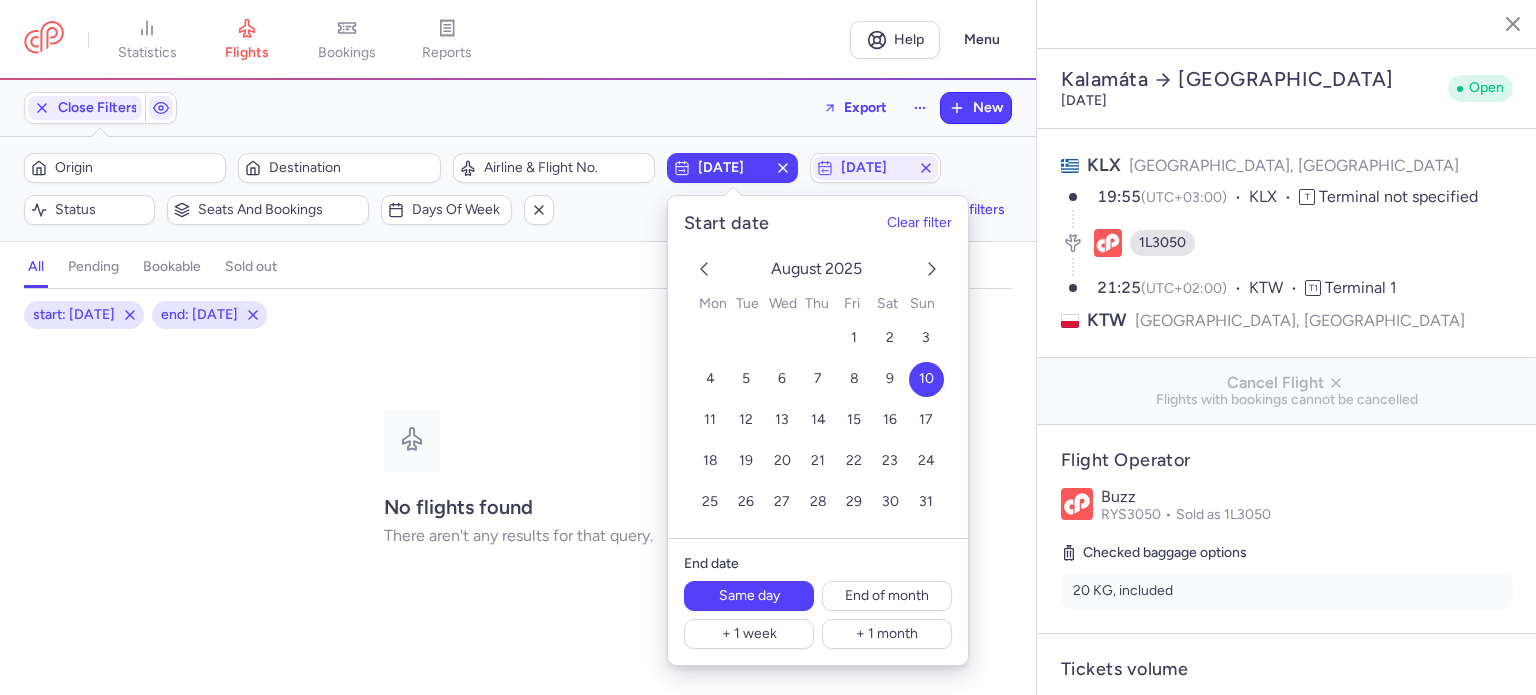 drag, startPoint x: 934, startPoint y: 264, endPoint x: 928, endPoint y: 278, distance: 15.231546 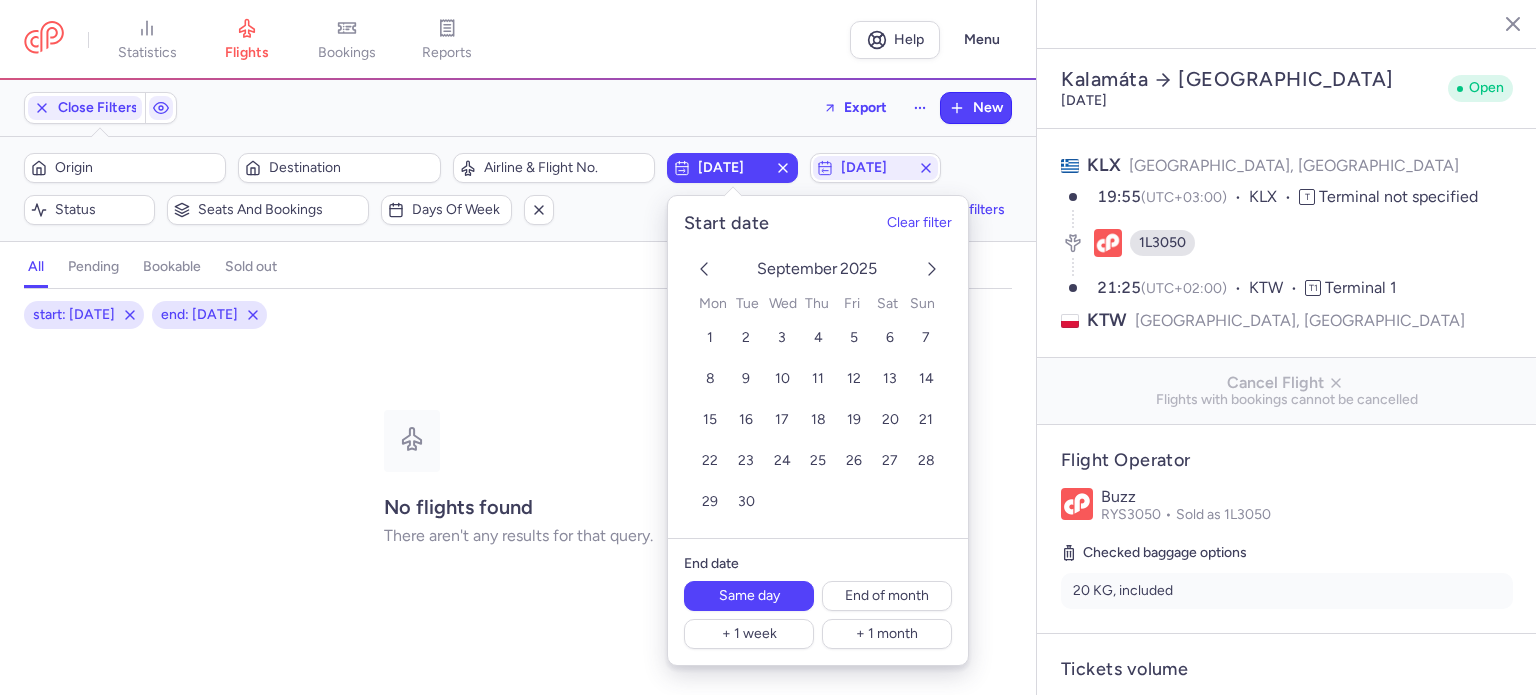 click on "[DATE]" at bounding box center [818, 269] 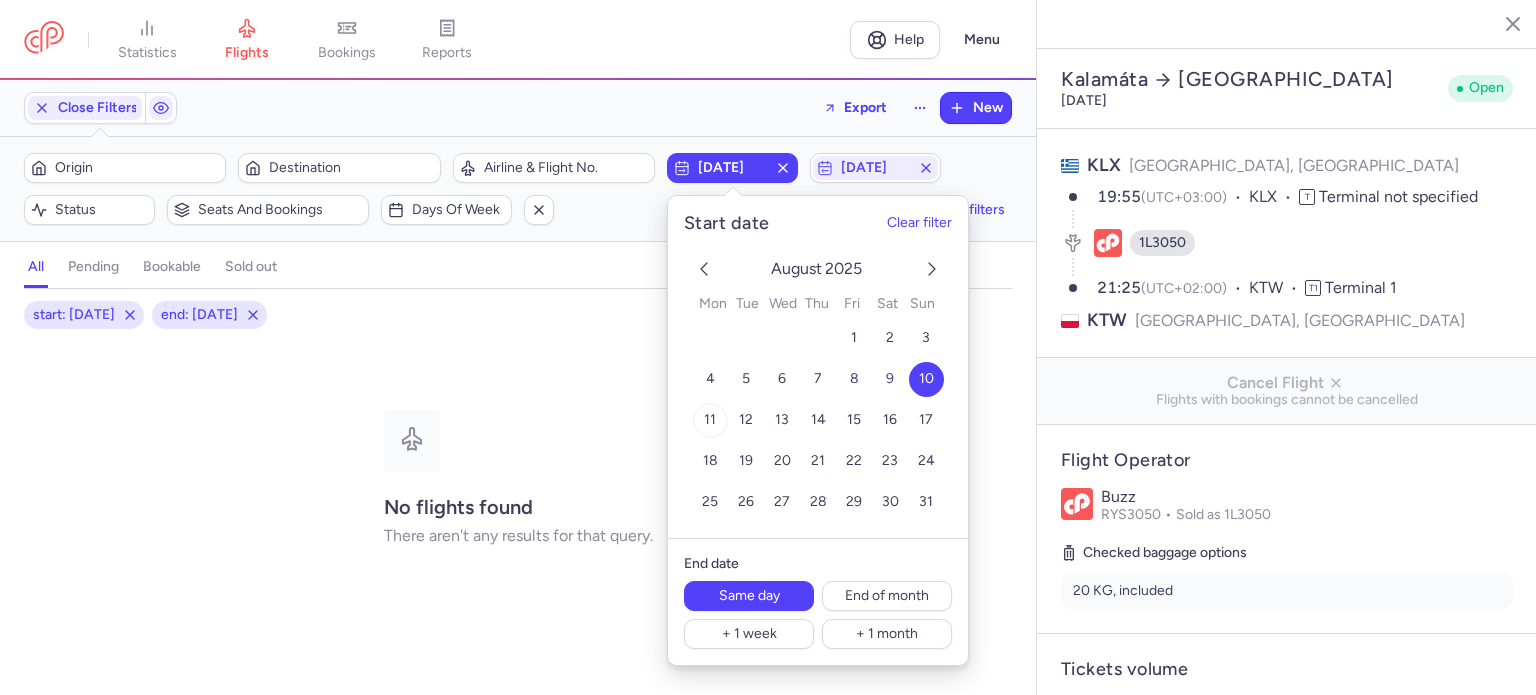 click on "11" at bounding box center (709, 420) 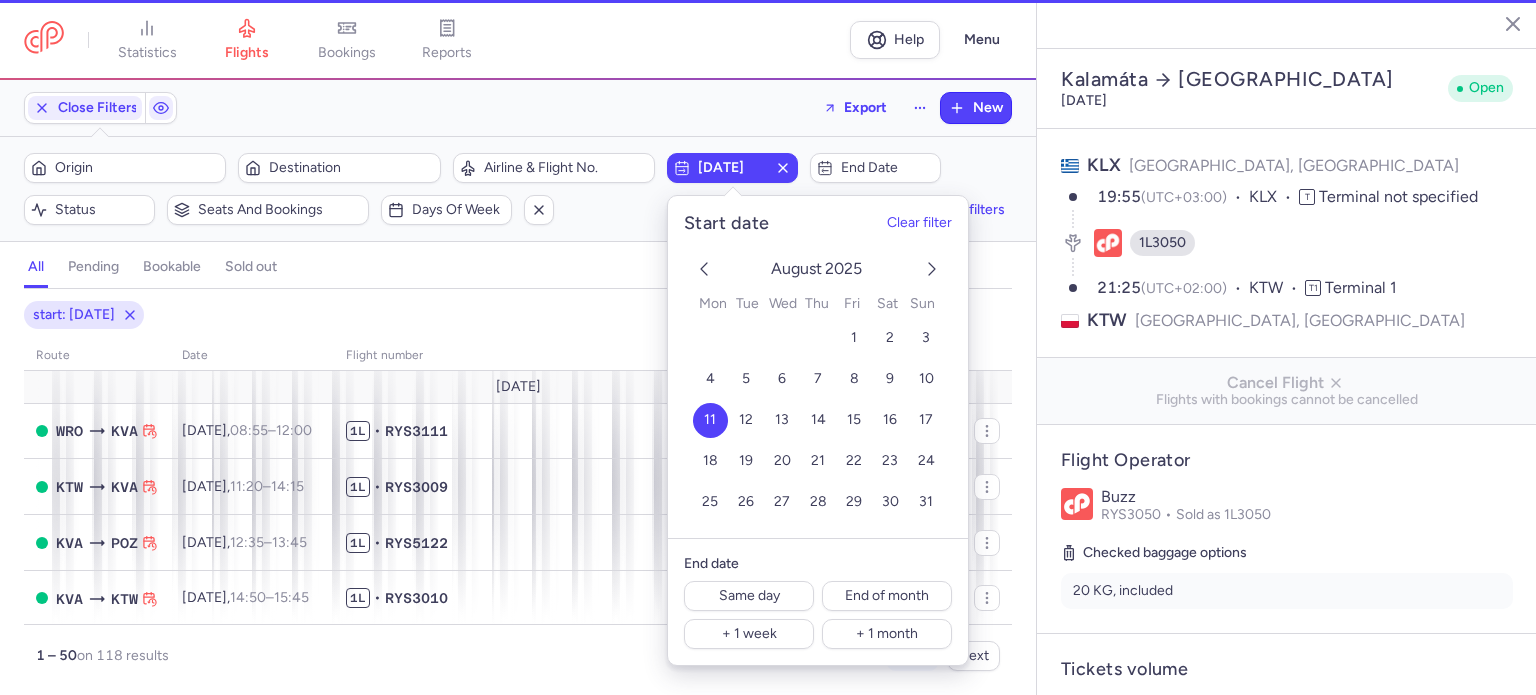 click on "Origin  Destination  Airline & Flight No.  [DATE]  End date  Status  Seats and bookings  Days of week  Clear filters" at bounding box center (518, 189) 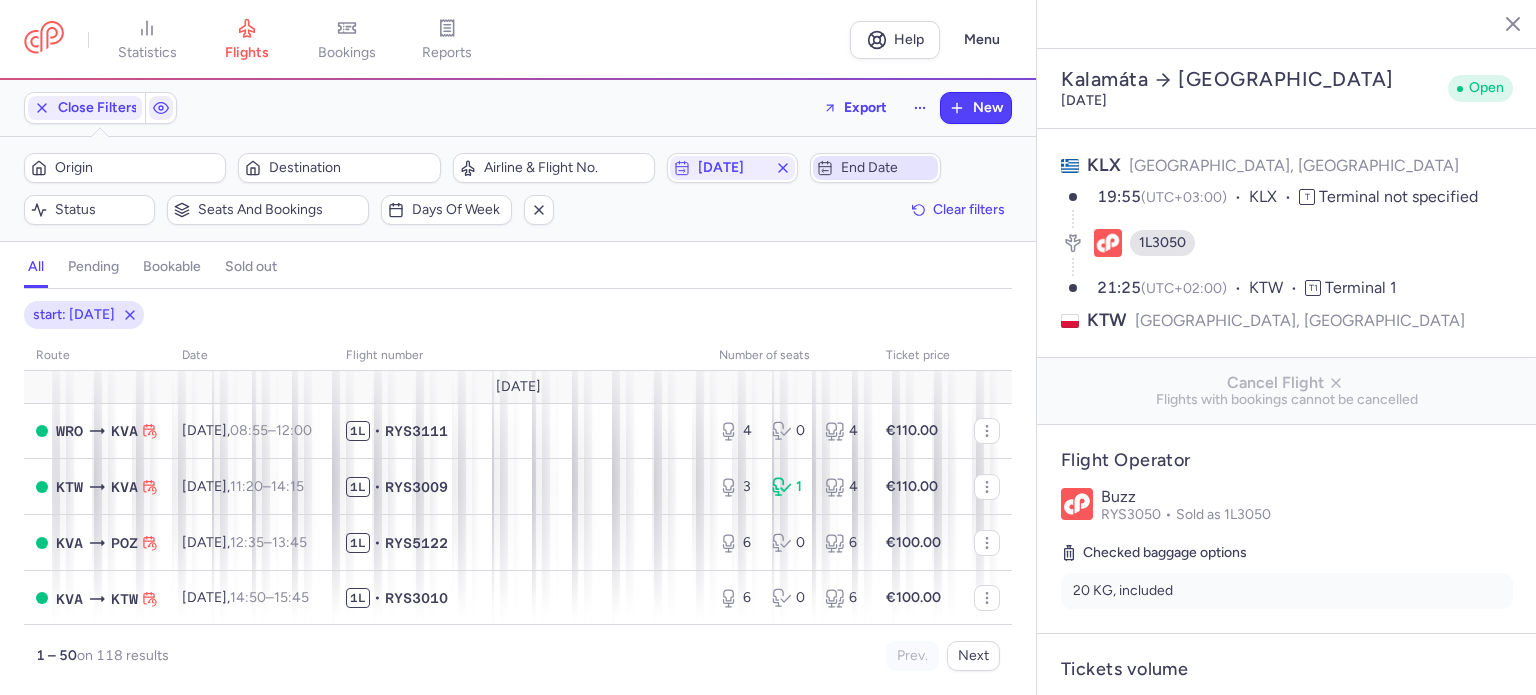 click on "End date" at bounding box center (875, 168) 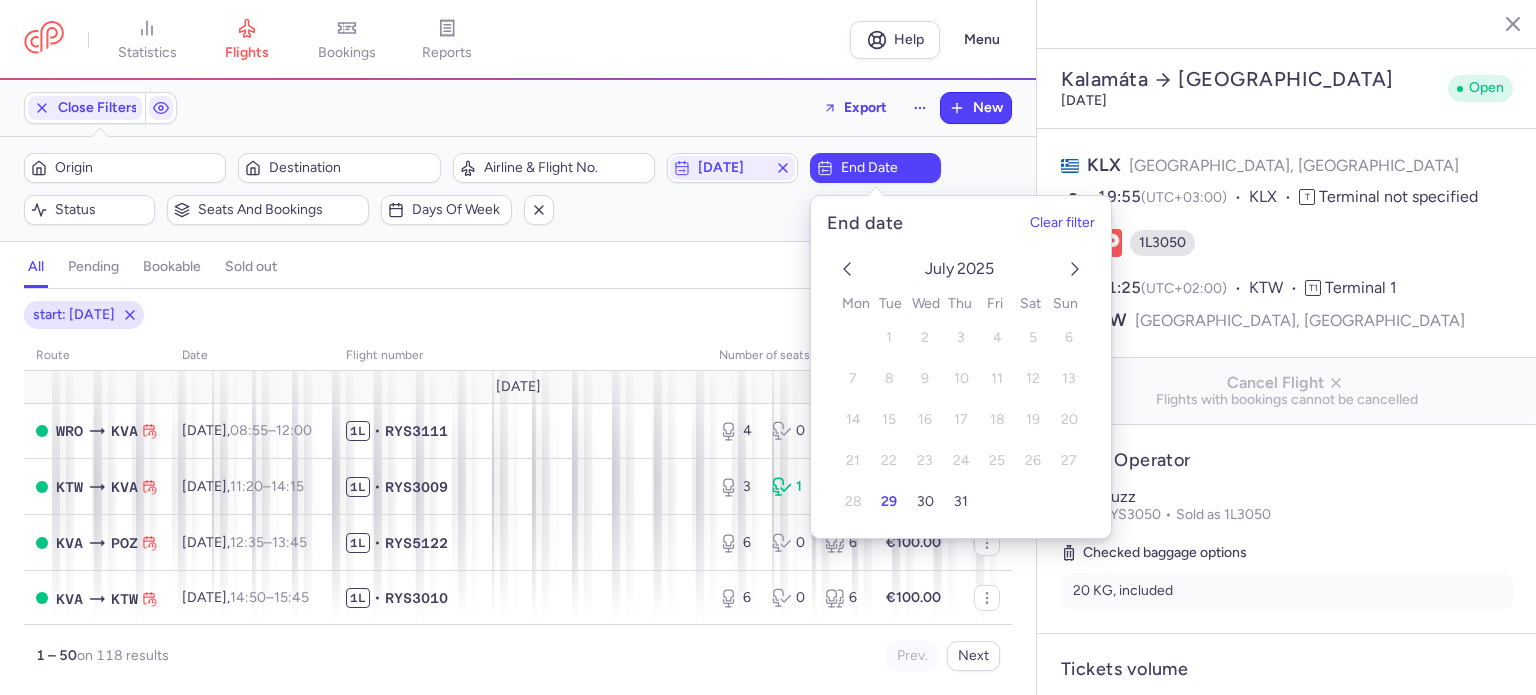 click 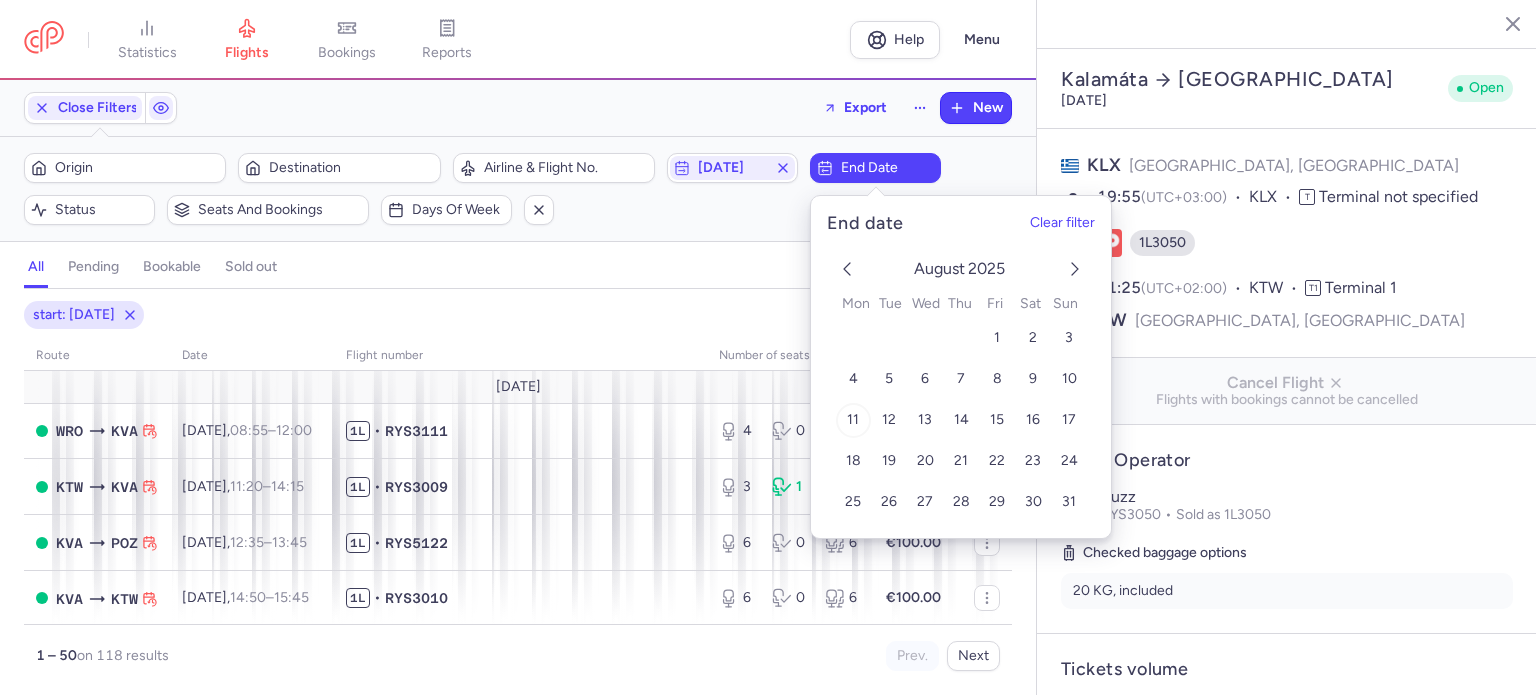 click on "11" at bounding box center [853, 419] 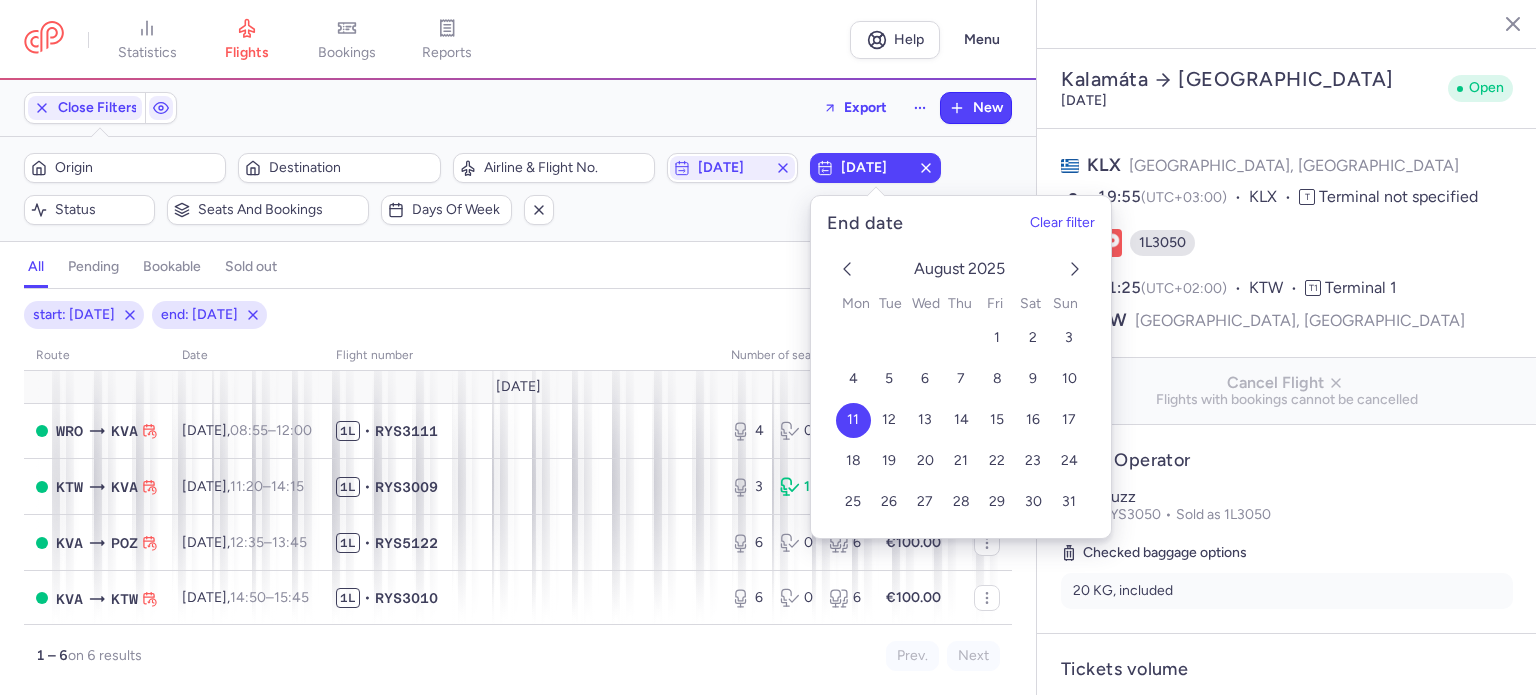 click on "Origin  Destination  Airline & Flight No.  [DATE]  [DATE]  Status  Seats and bookings  Days of week  Clear filters" at bounding box center (518, 189) 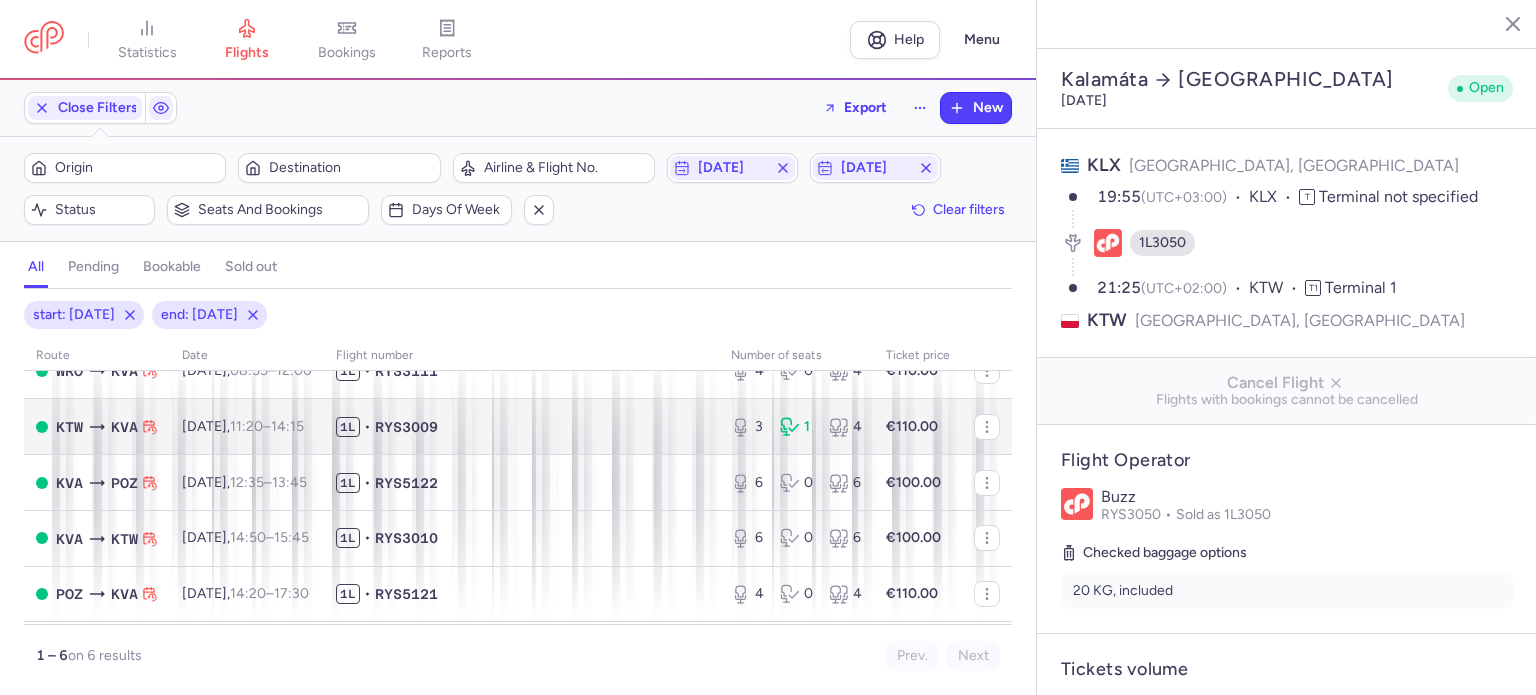 scroll, scrollTop: 0, scrollLeft: 0, axis: both 